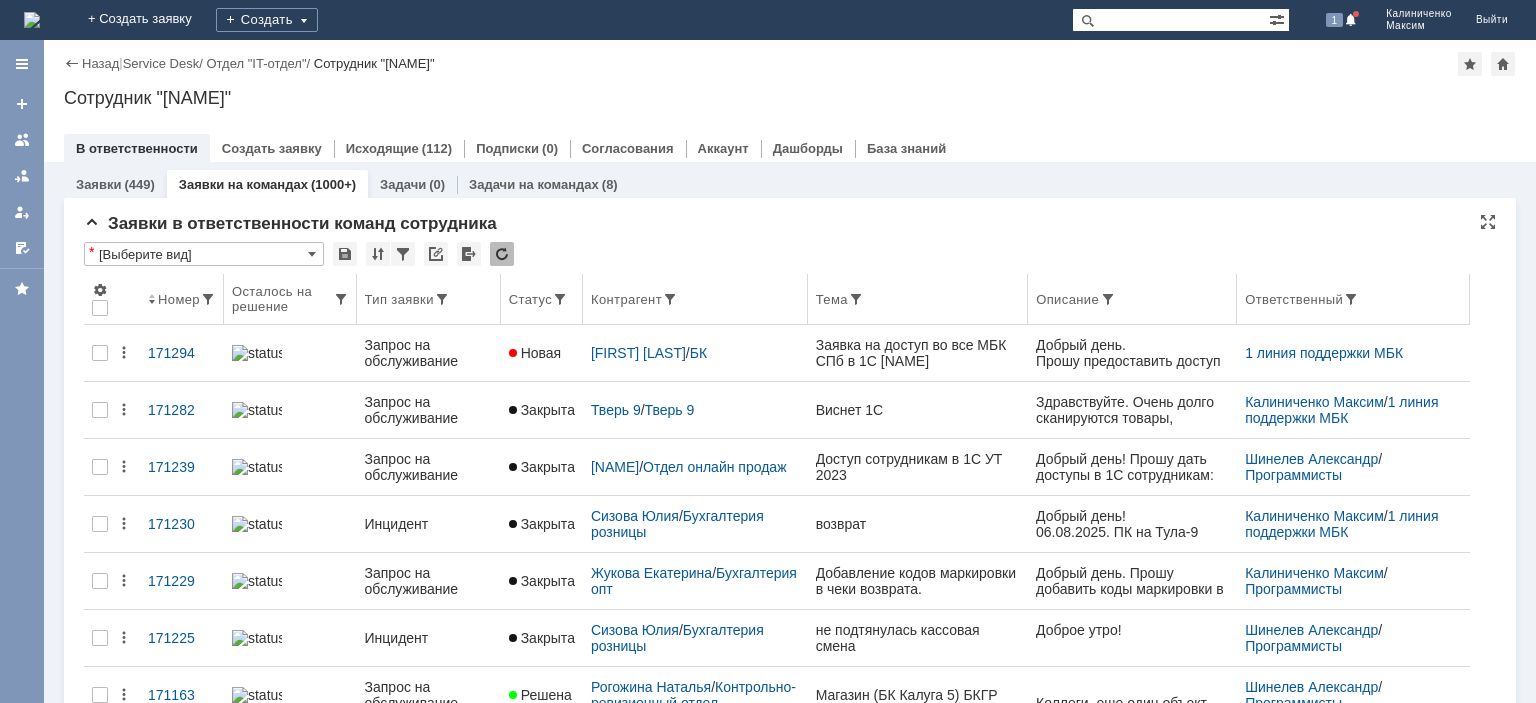 scroll, scrollTop: 0, scrollLeft: 0, axis: both 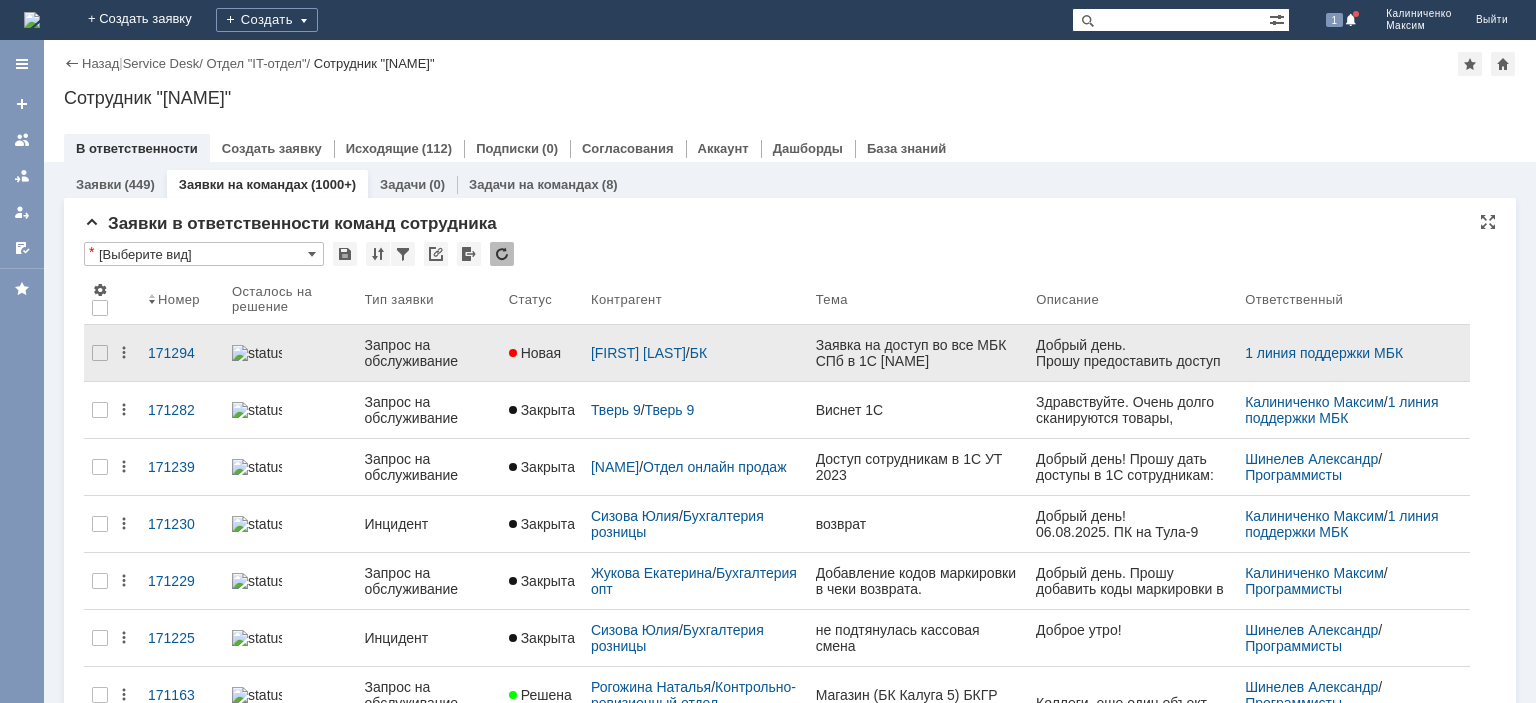 click on "Запрос на обслуживание" at bounding box center [429, 353] 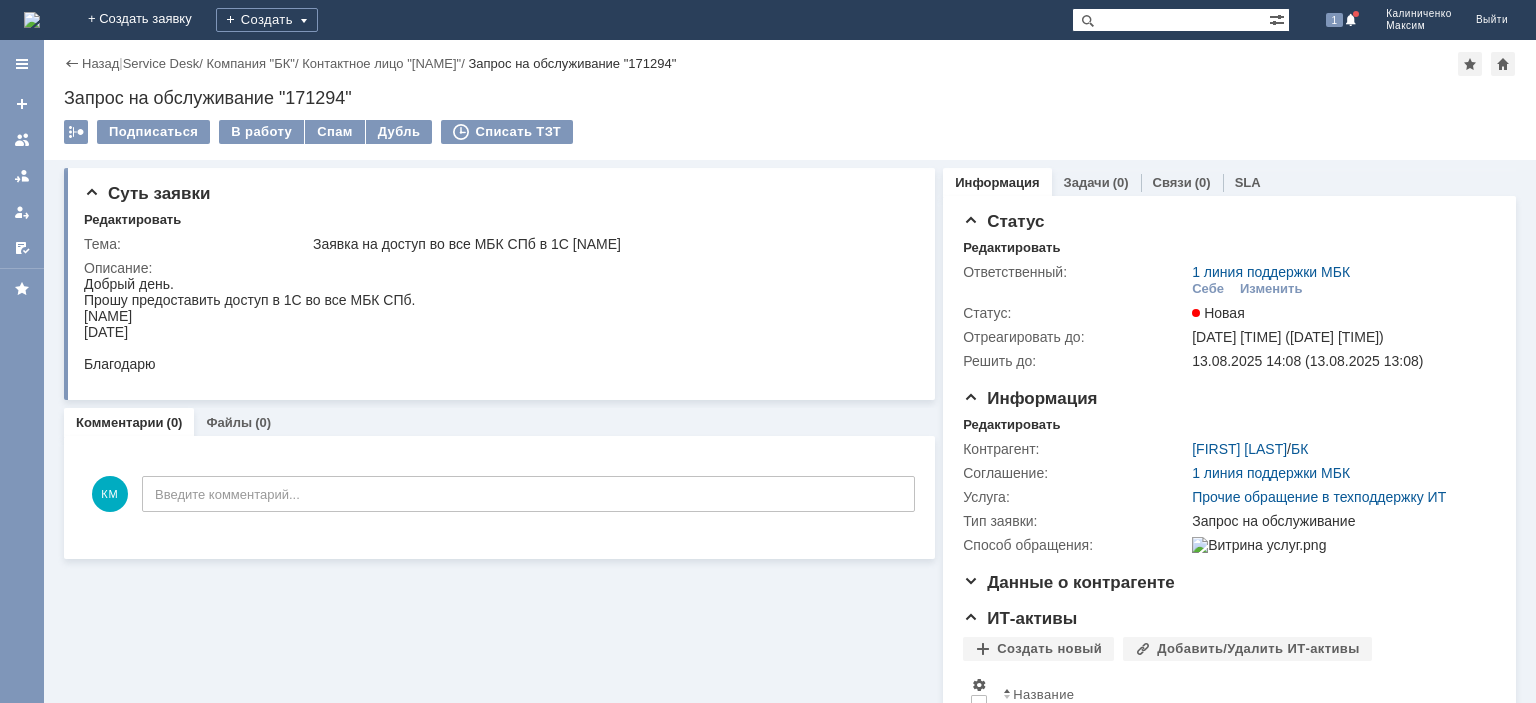 scroll, scrollTop: 0, scrollLeft: 0, axis: both 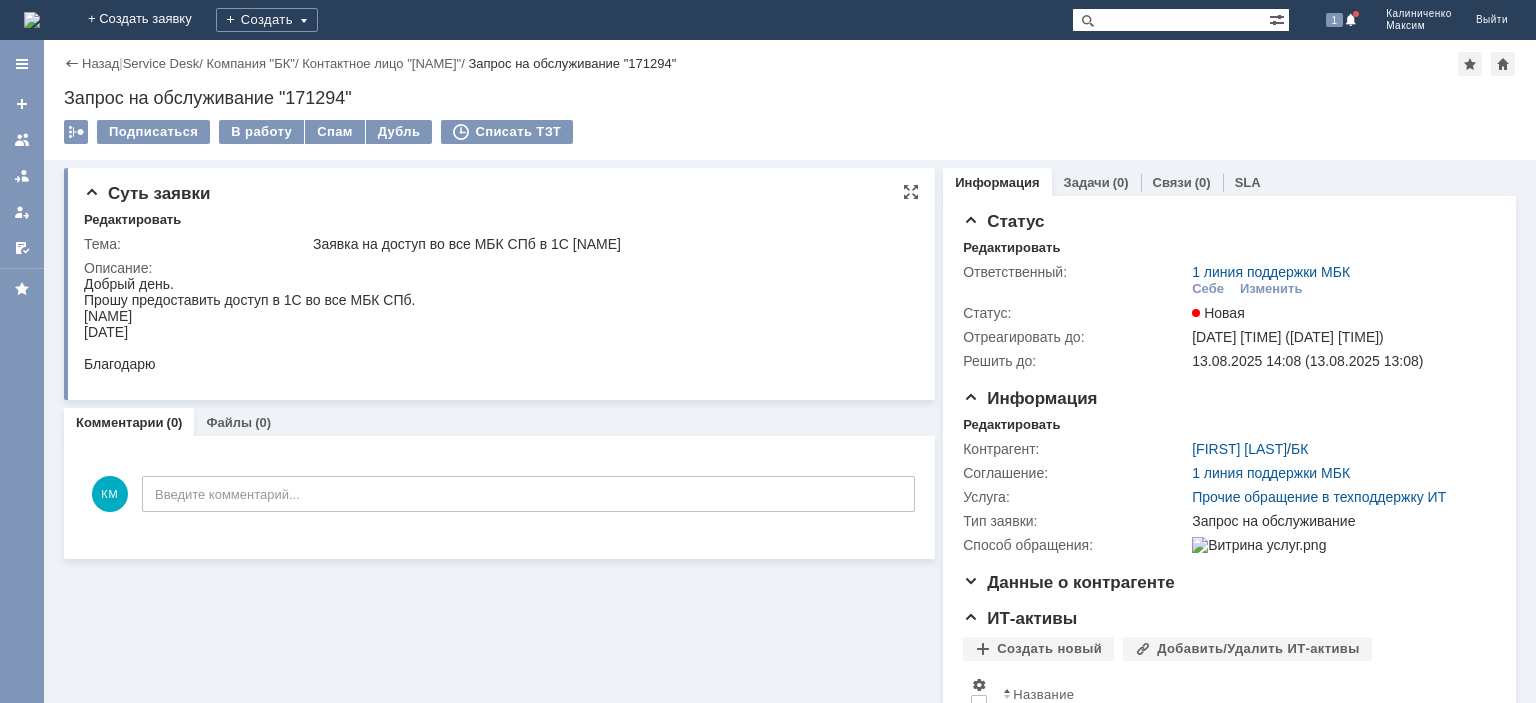 click on "[NAME]" at bounding box center [249, 316] 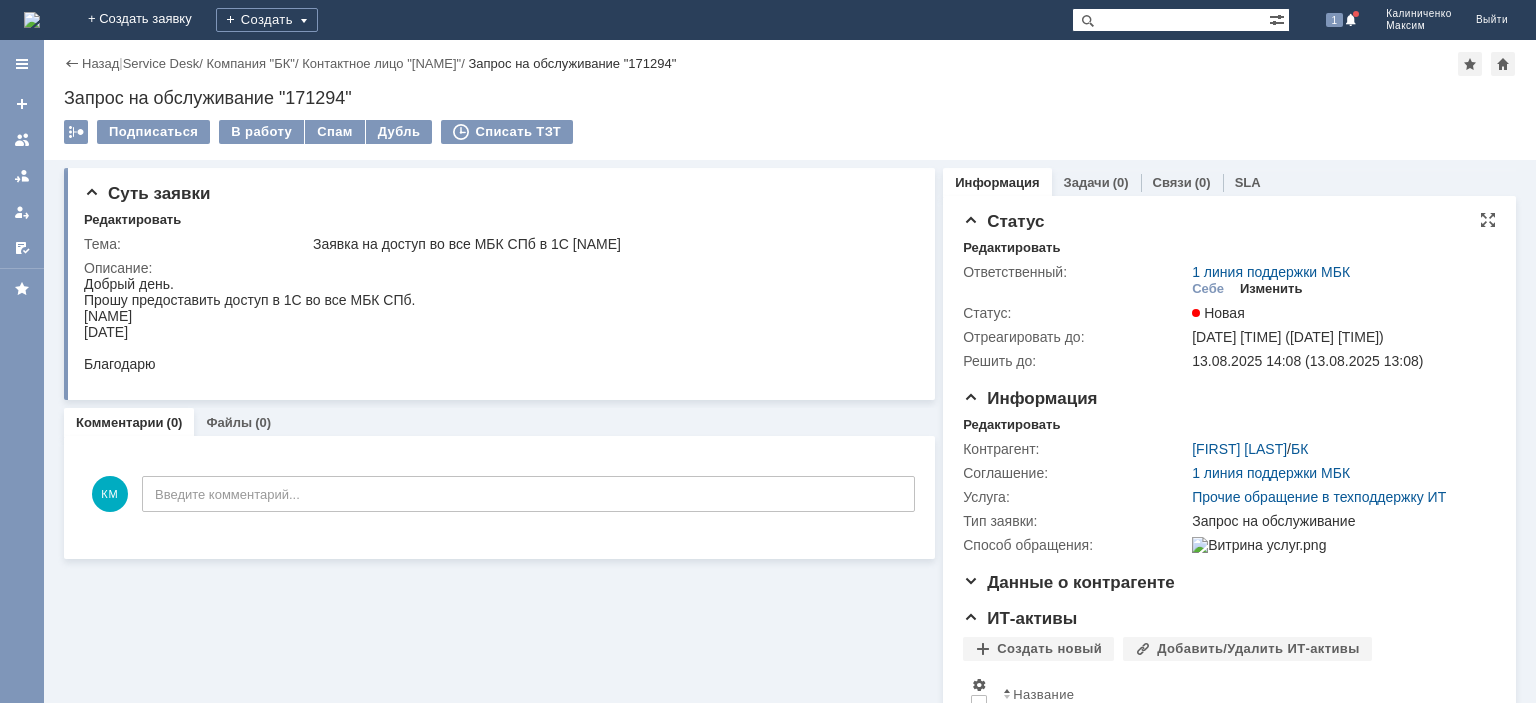 click on "Изменить" at bounding box center (1271, 289) 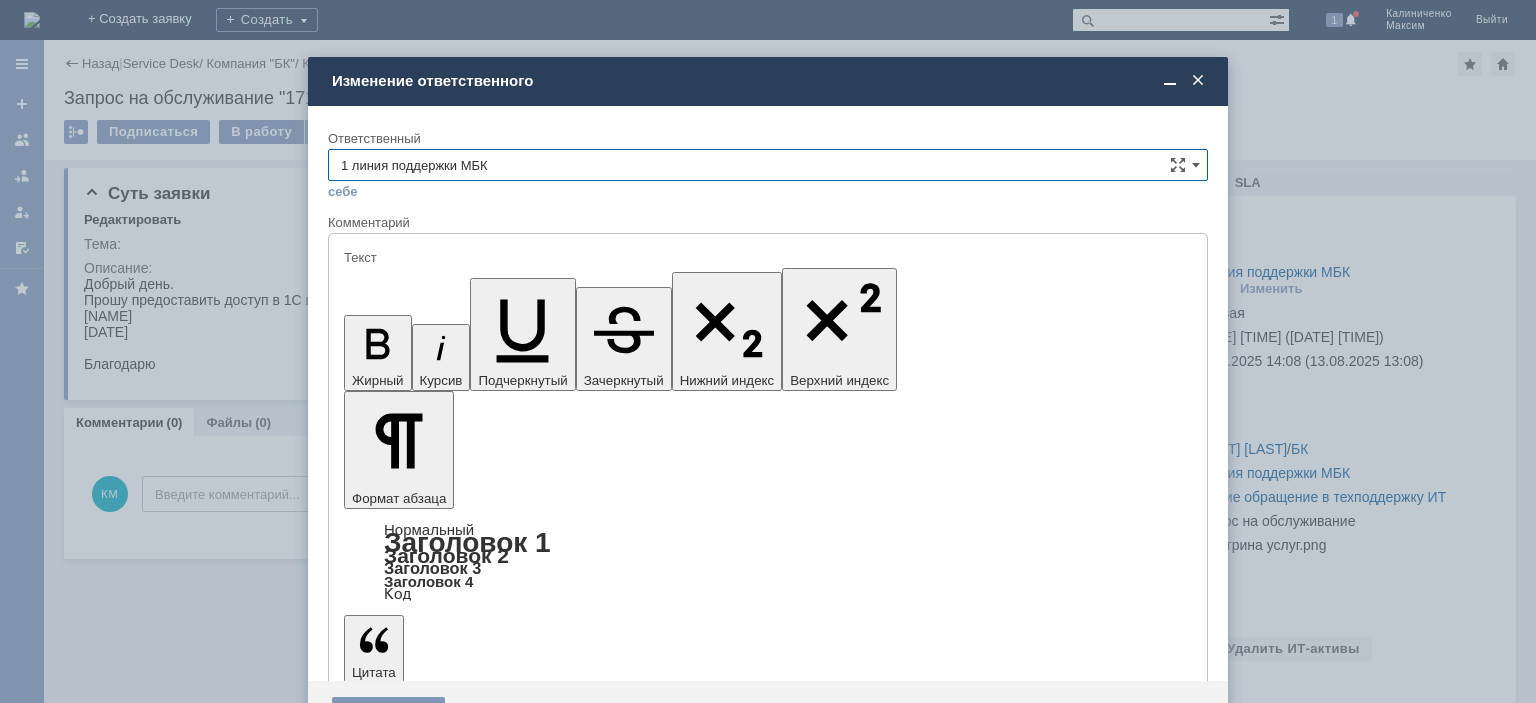 scroll, scrollTop: 0, scrollLeft: 0, axis: both 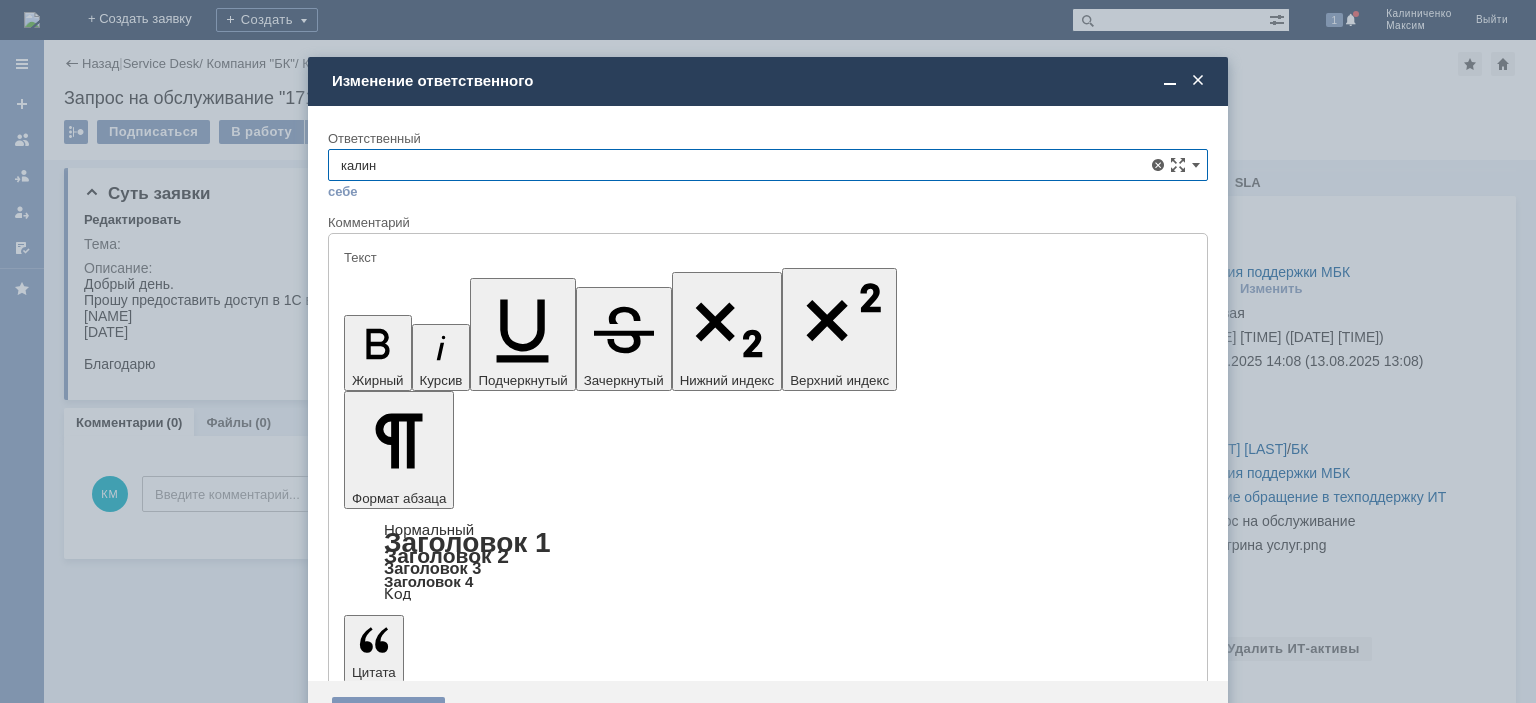 click on "Калиниченко Максим" at bounding box center (768, 377) 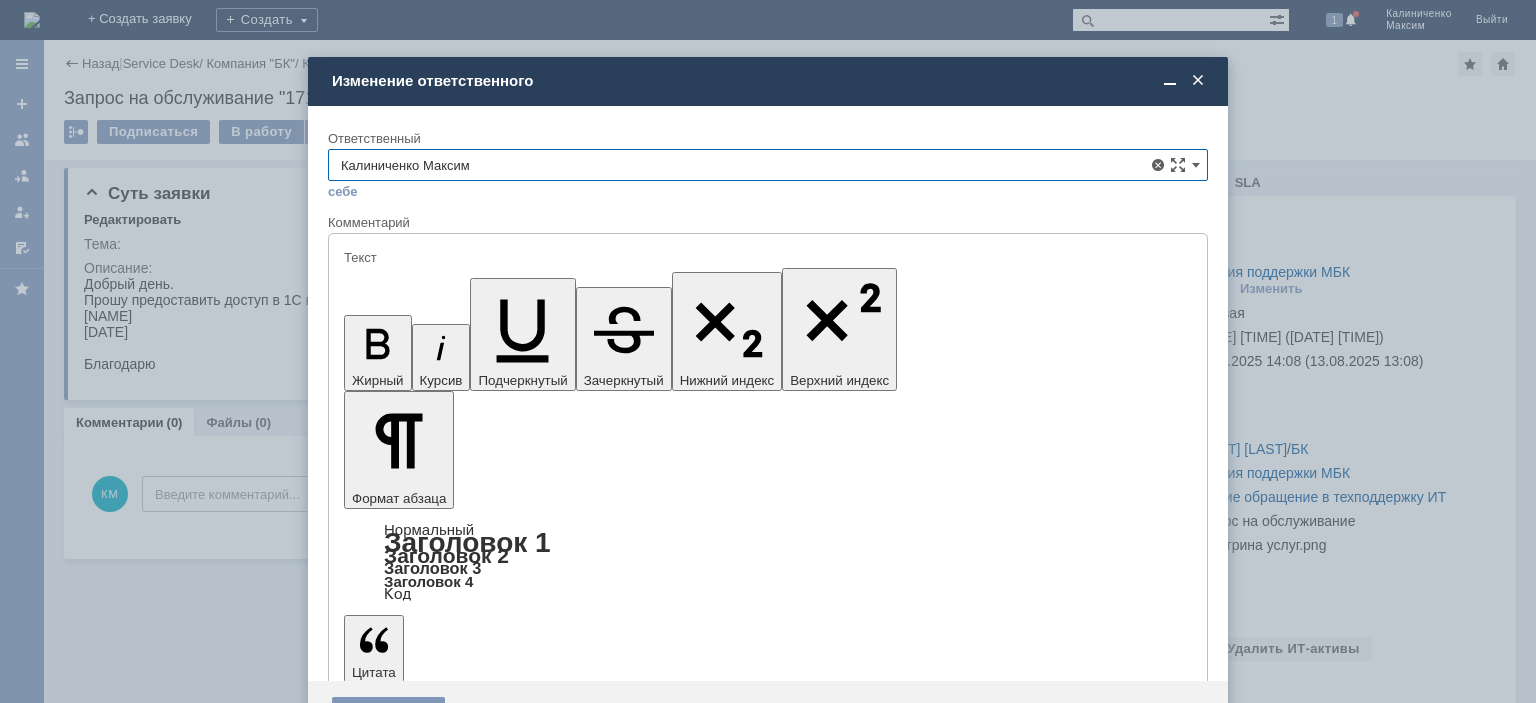 type on "Калиниченко Максим" 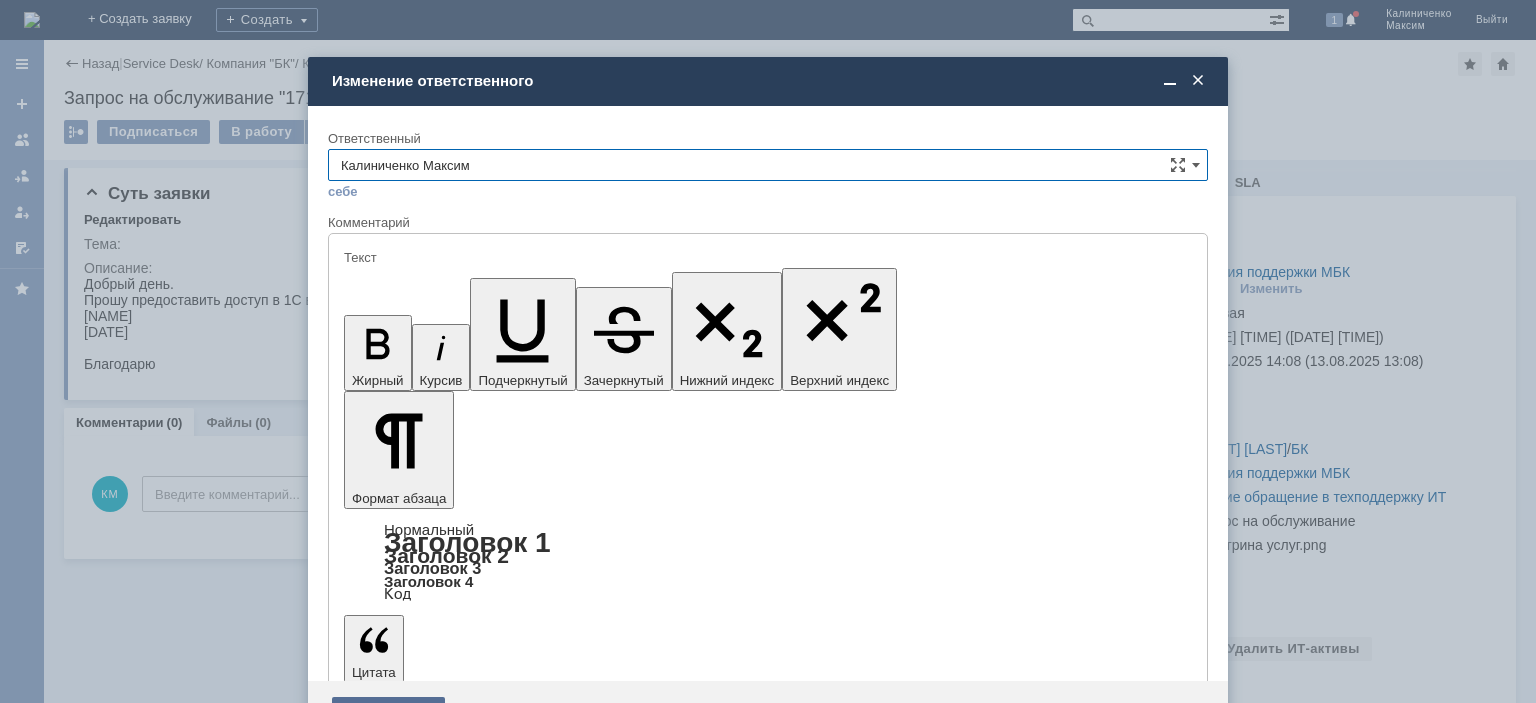 click on "Сохранить" at bounding box center (388, 713) 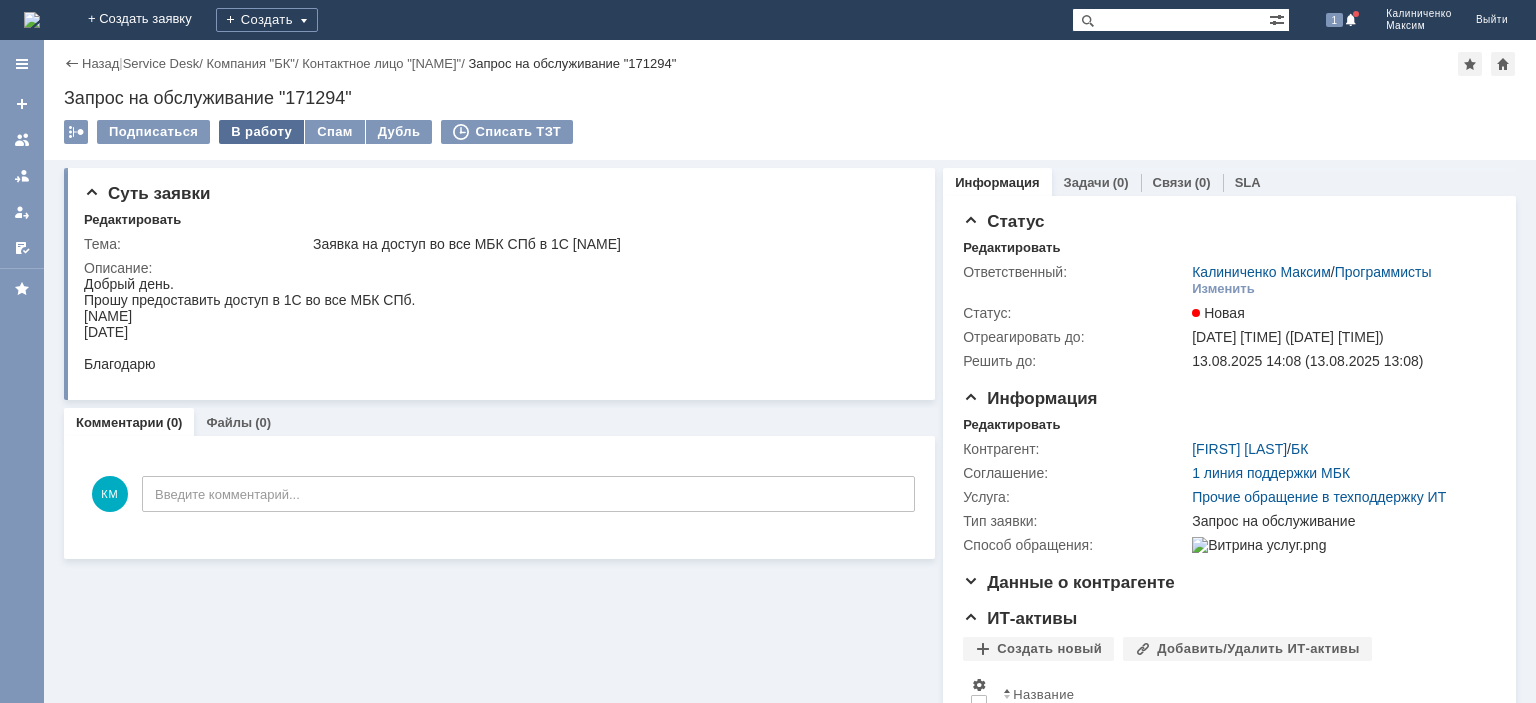 scroll, scrollTop: 0, scrollLeft: 0, axis: both 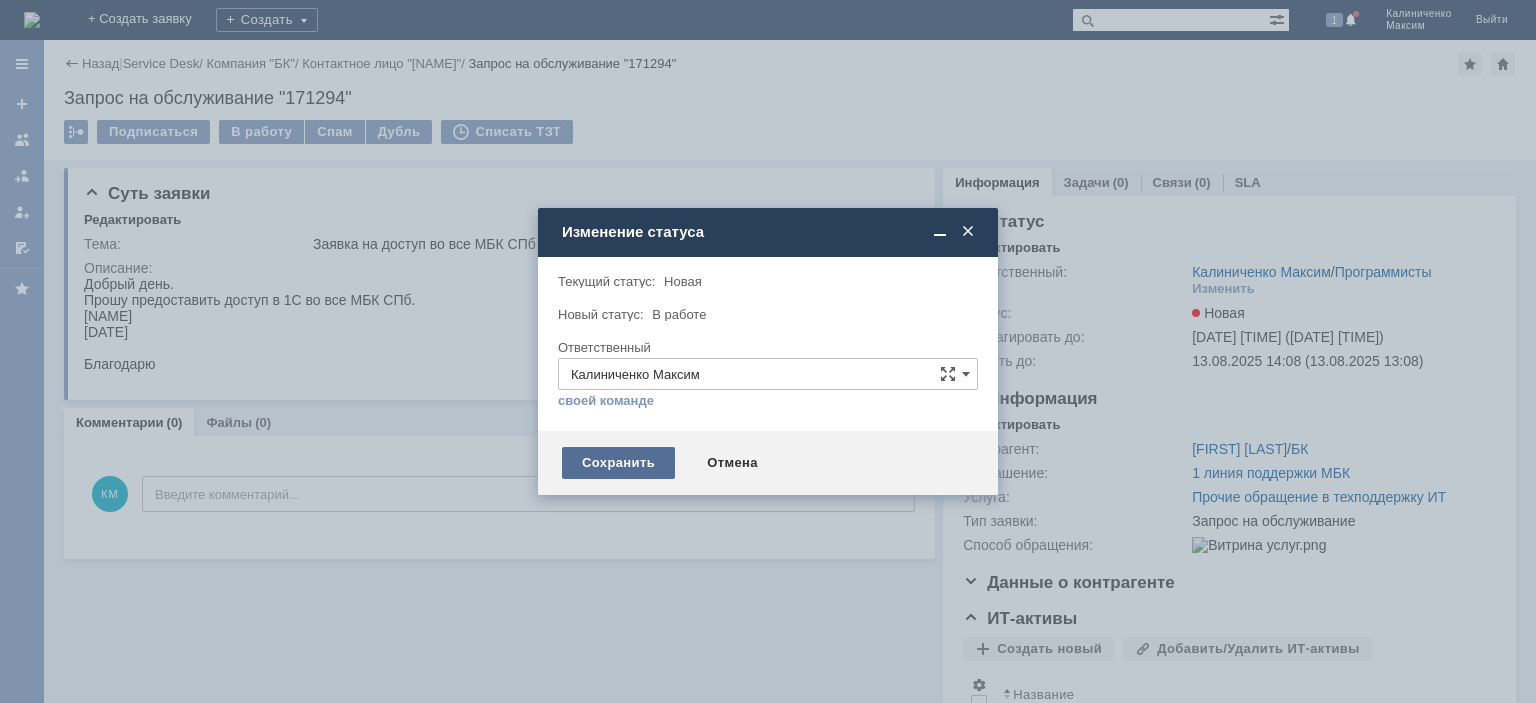 click on "Сохранить" at bounding box center [618, 463] 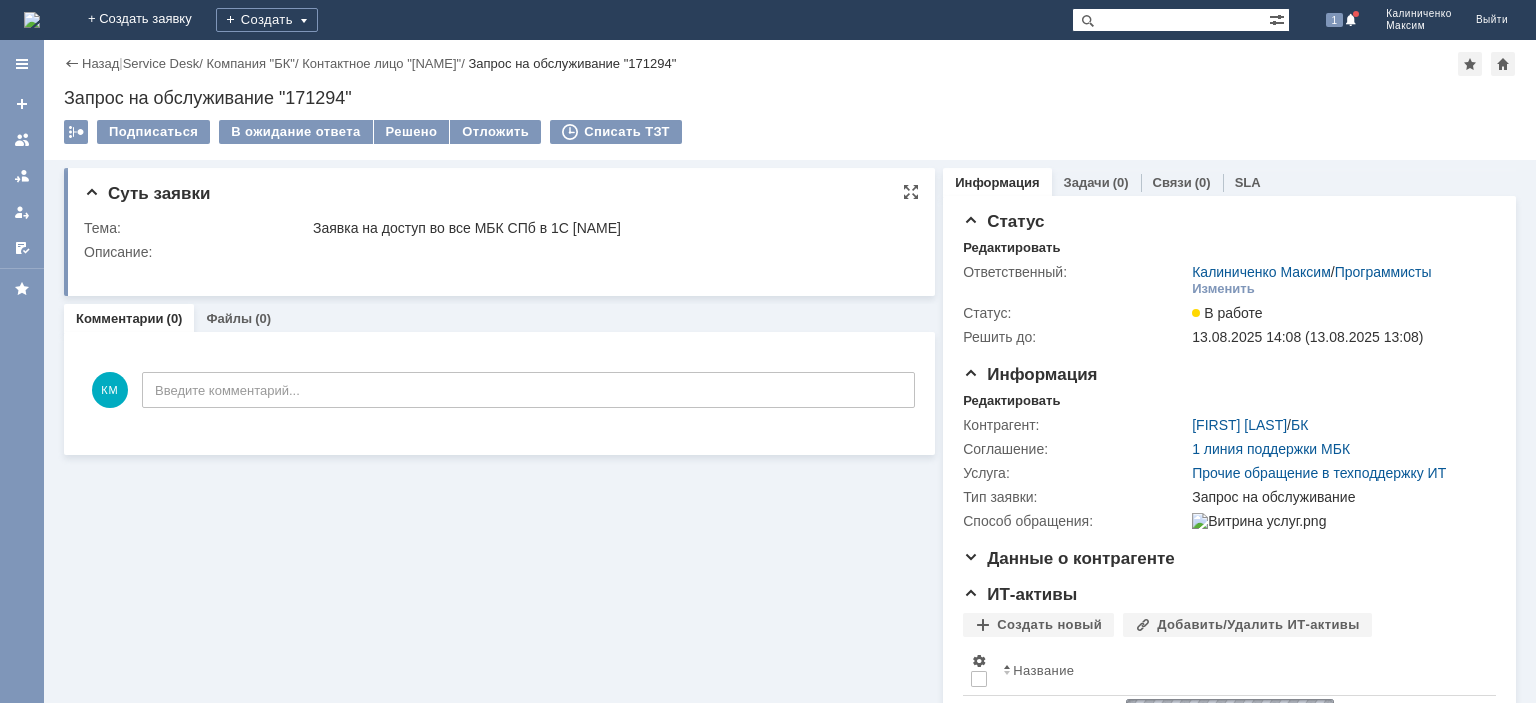 scroll, scrollTop: 0, scrollLeft: 0, axis: both 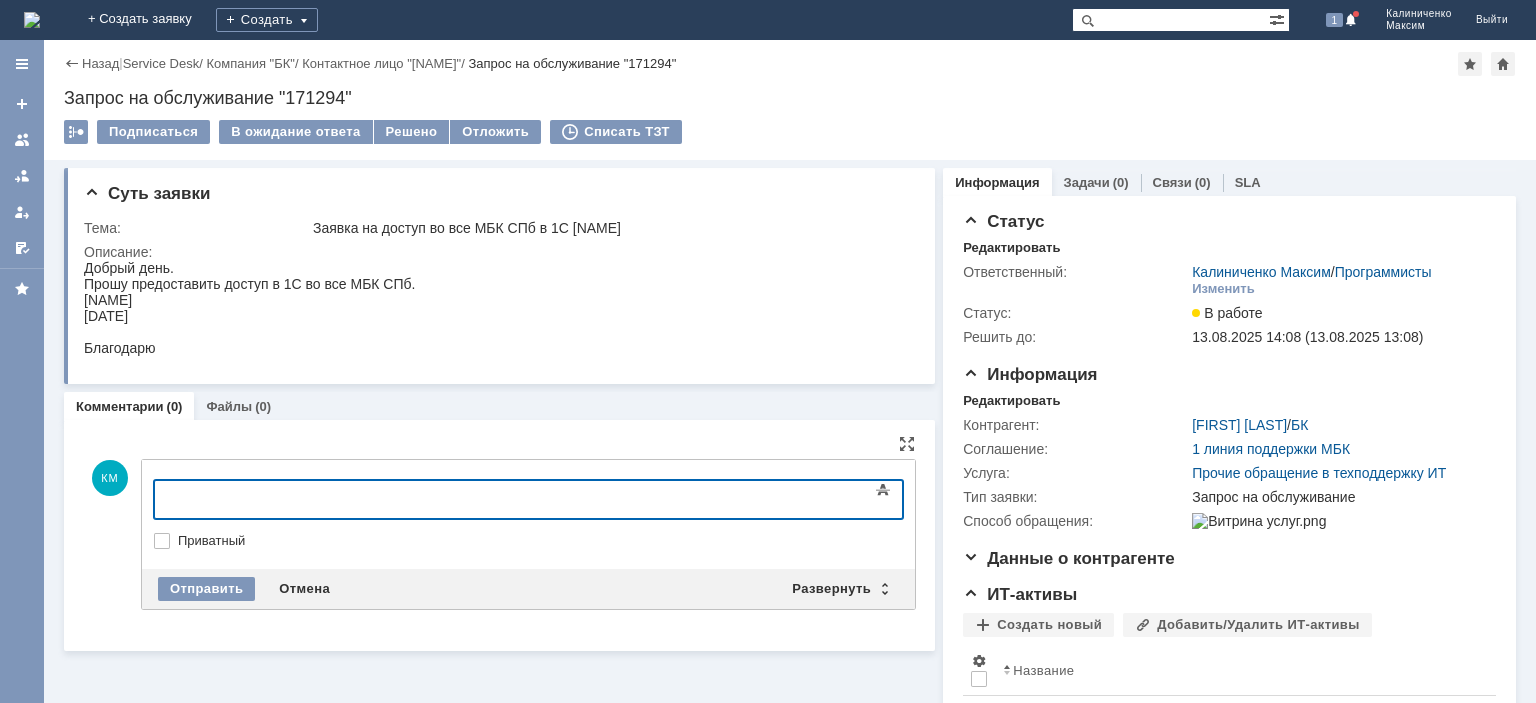 type 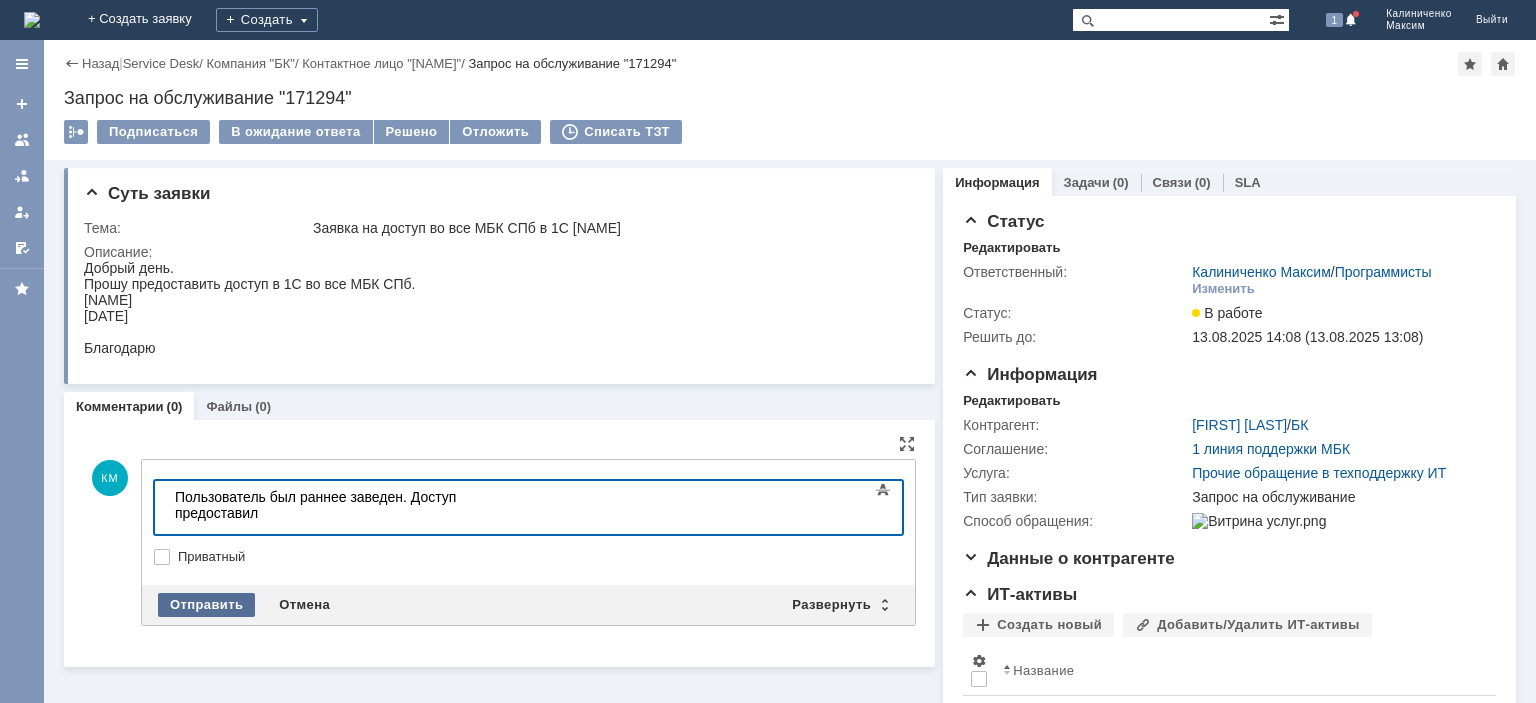 click on "Отправить" at bounding box center (206, 605) 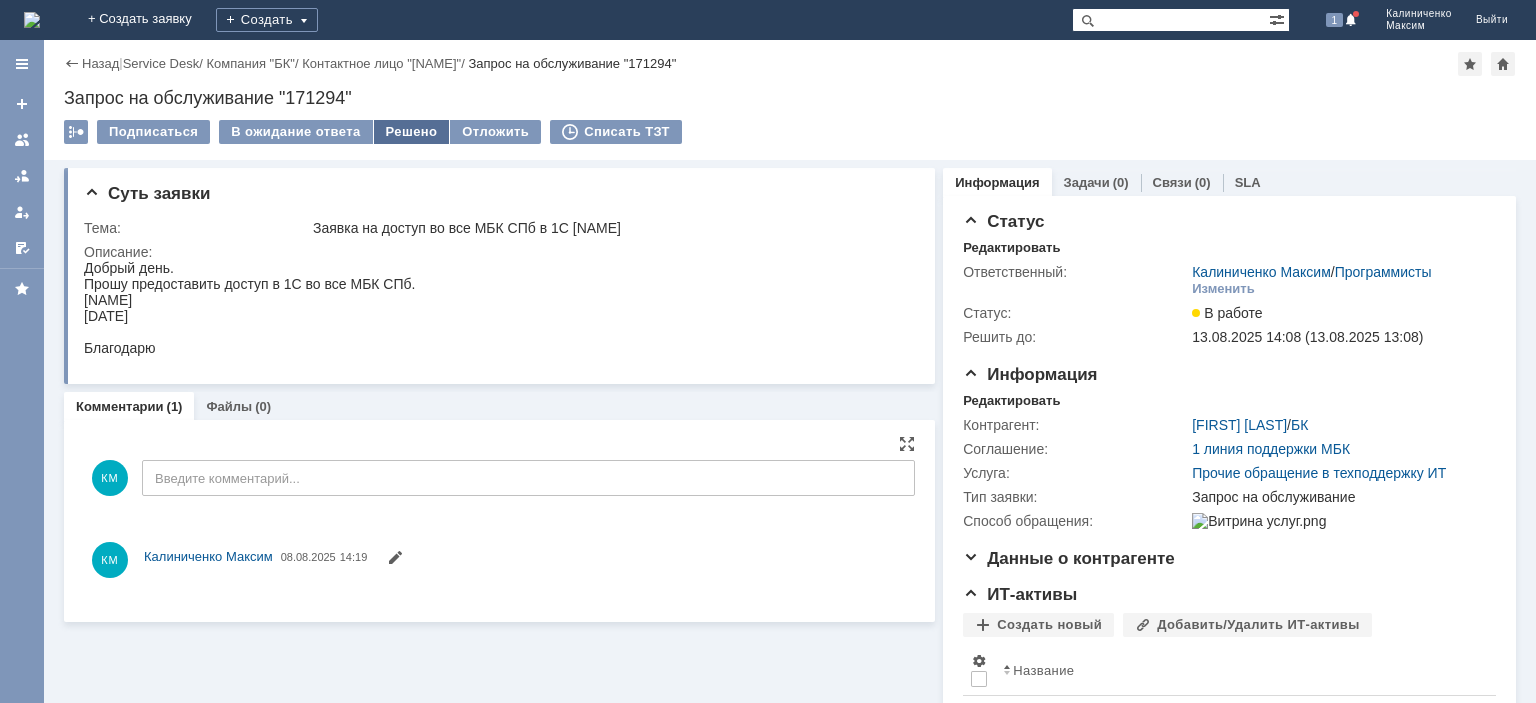 scroll, scrollTop: 0, scrollLeft: 0, axis: both 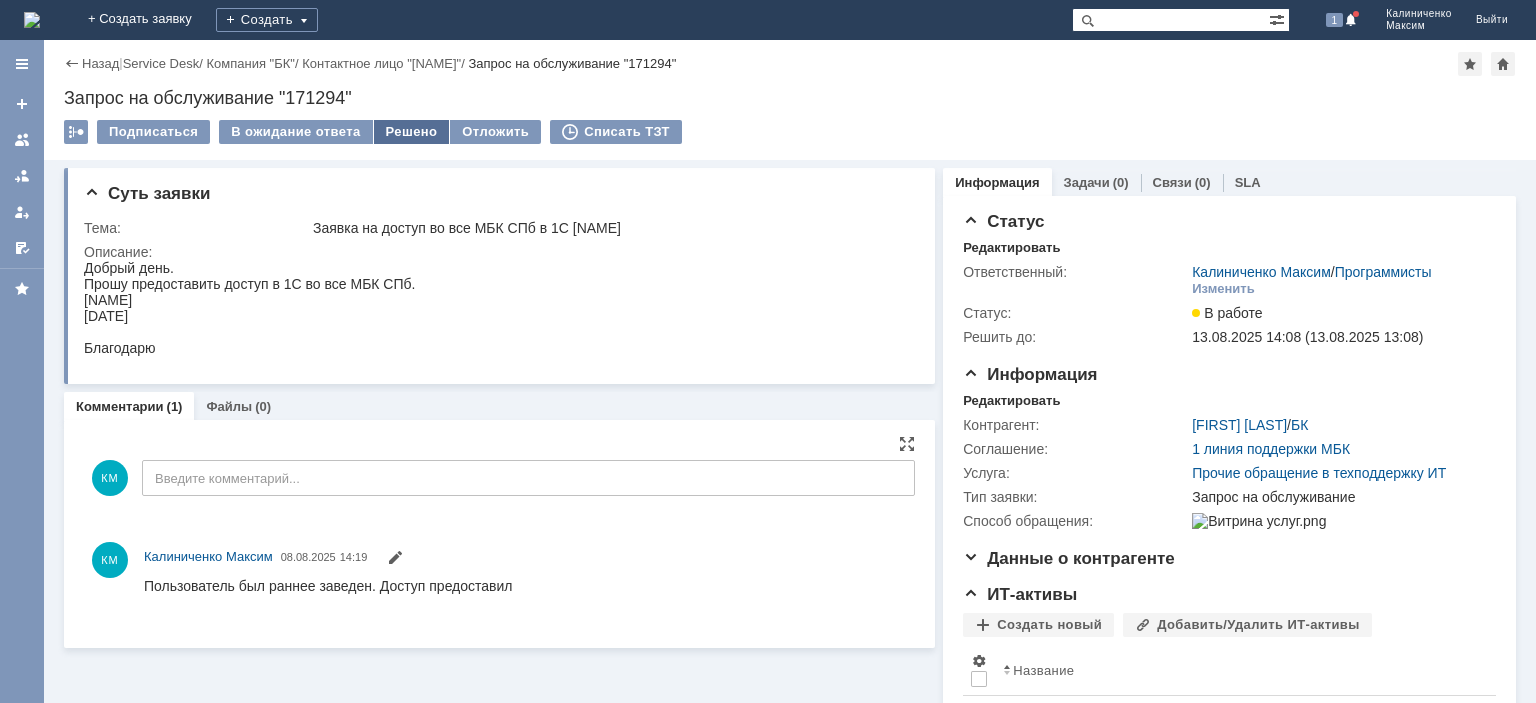 click on "Решено" at bounding box center (412, 132) 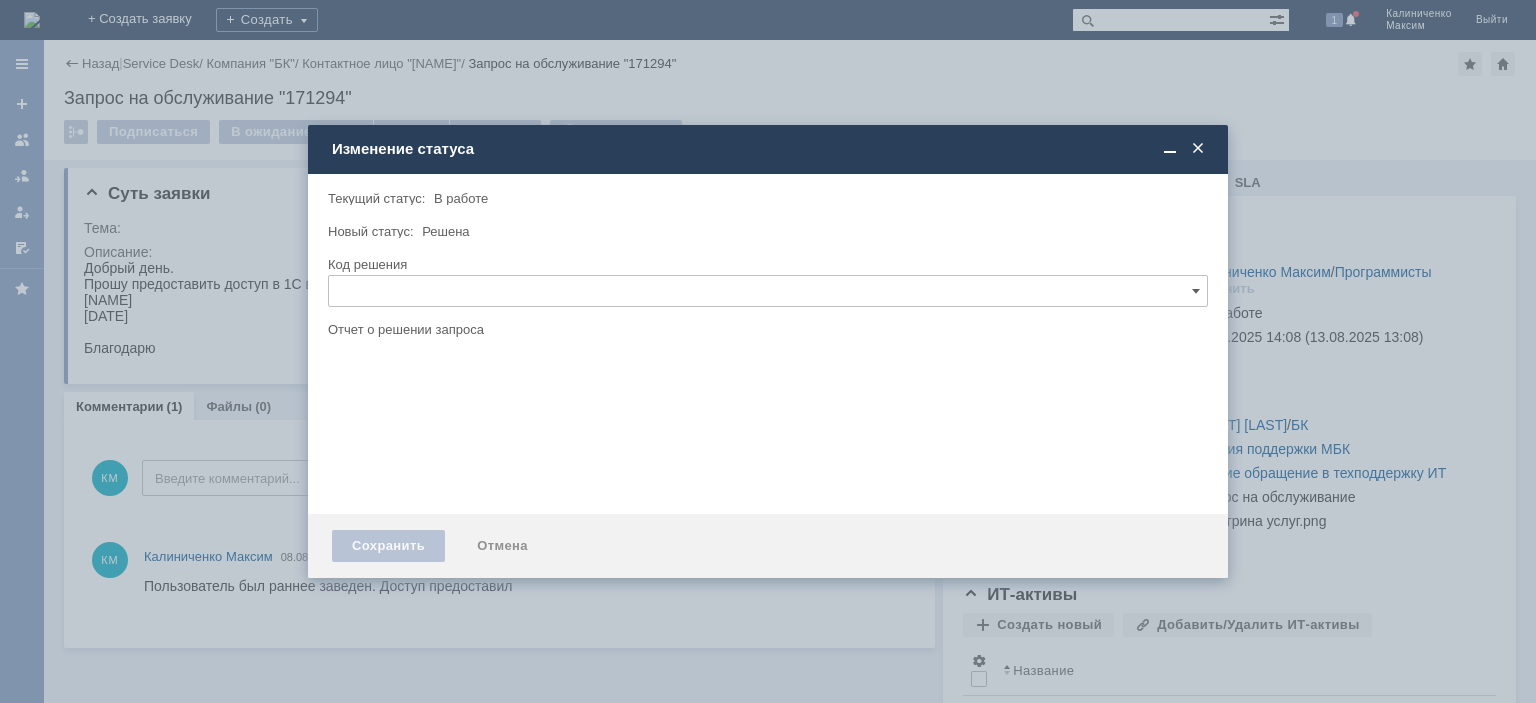 scroll, scrollTop: 0, scrollLeft: 0, axis: both 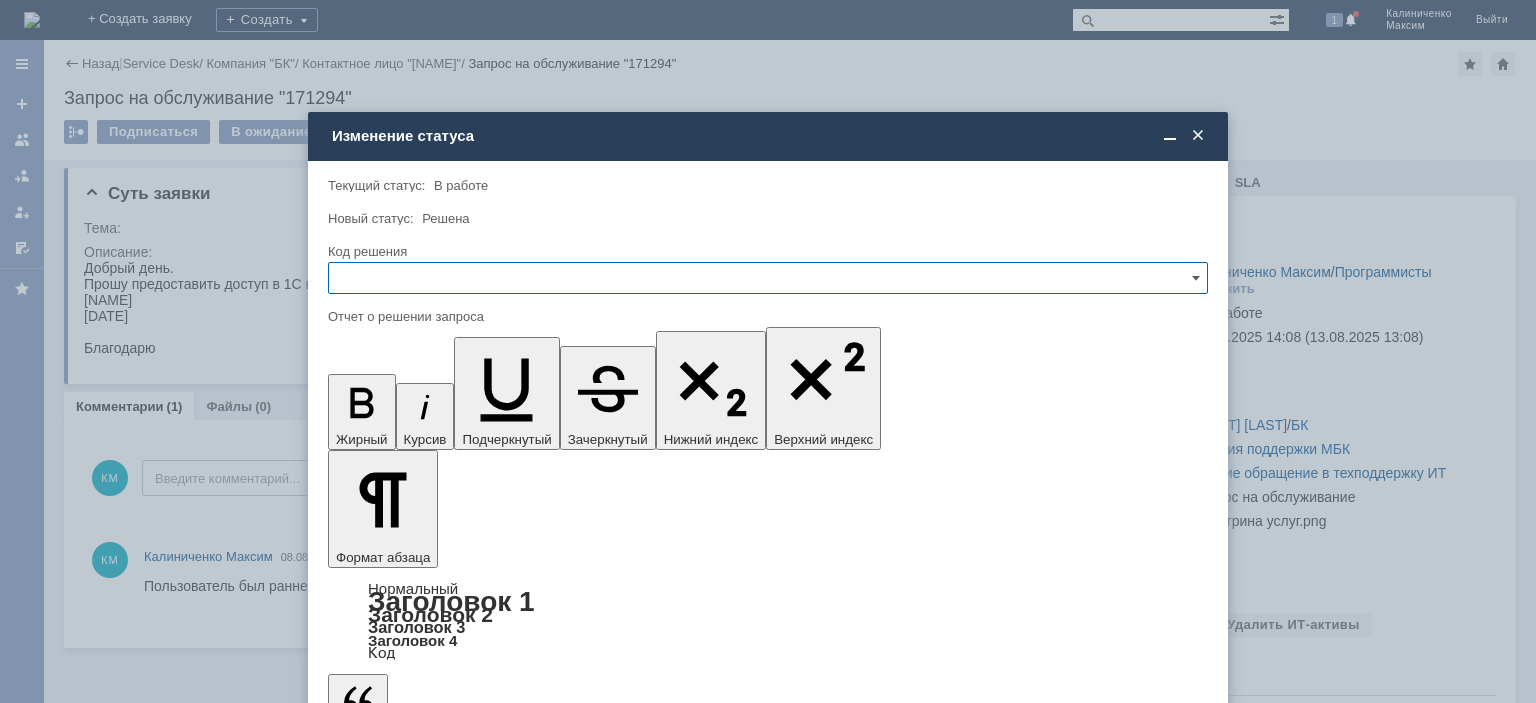 click at bounding box center (768, 278) 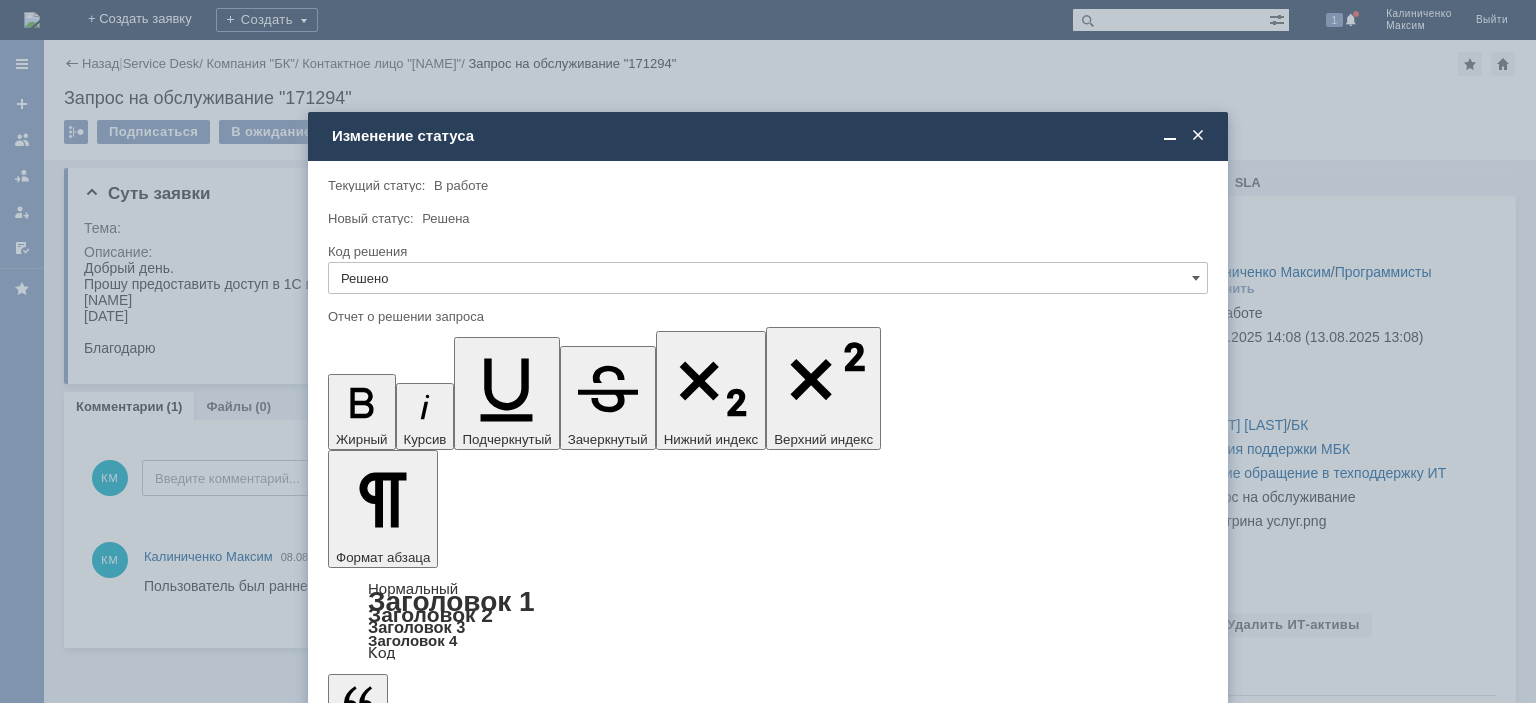 type on "Решено" 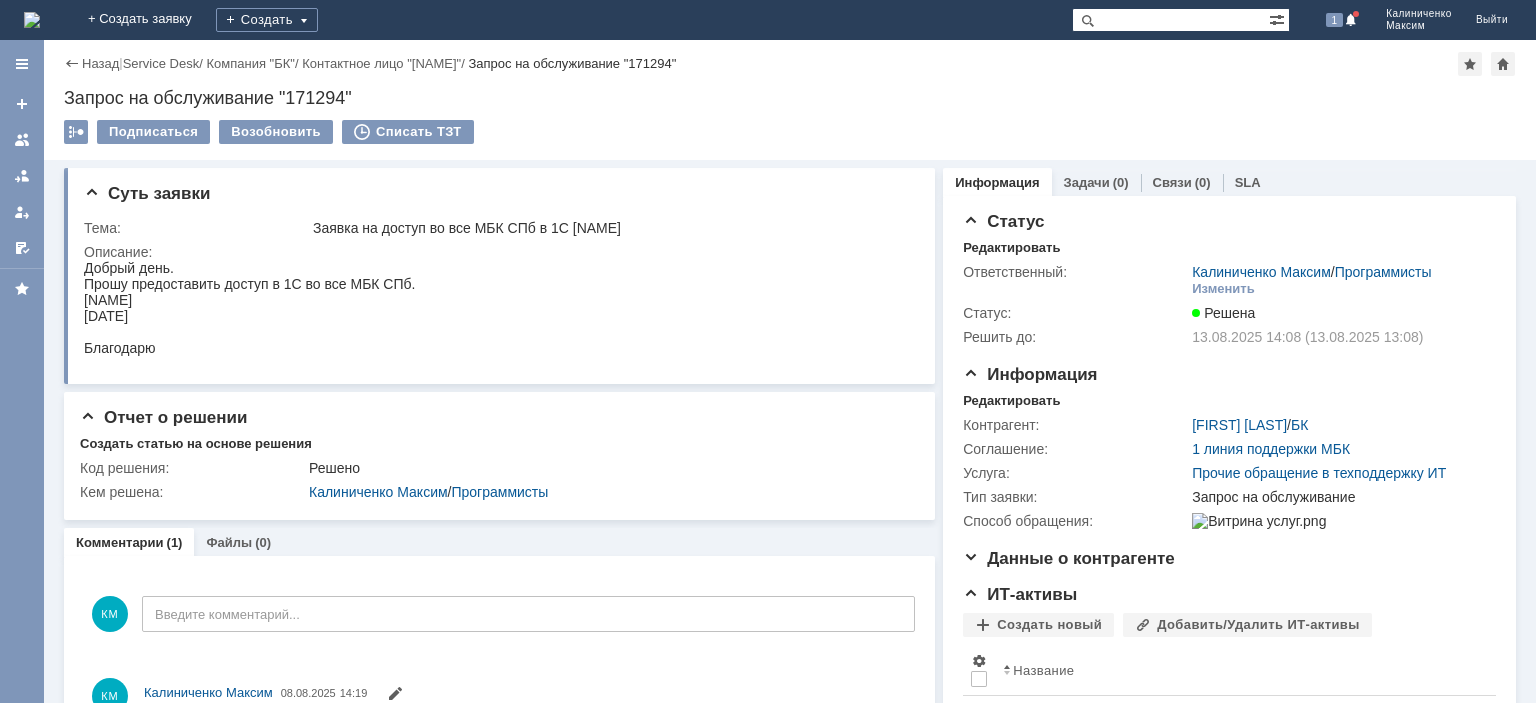 scroll, scrollTop: 0, scrollLeft: 0, axis: both 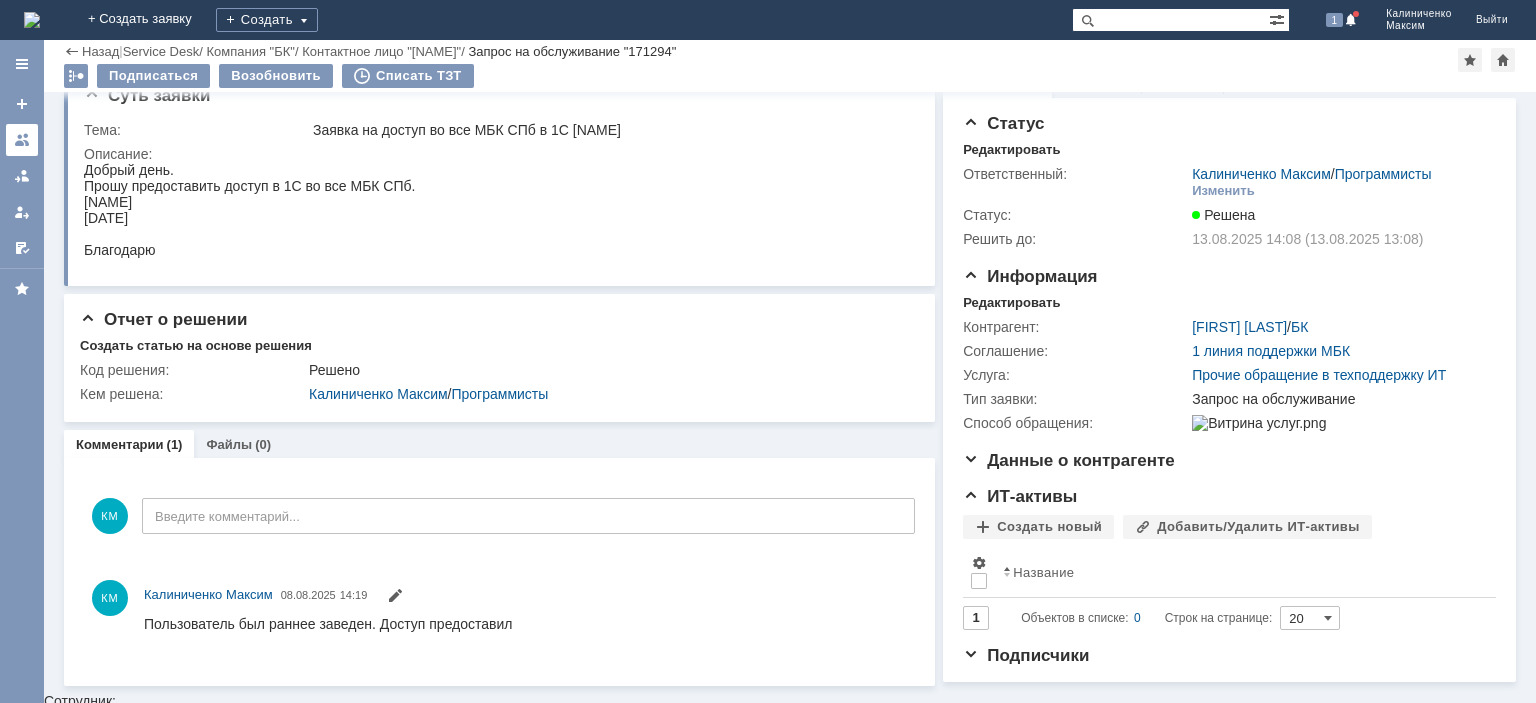 click at bounding box center (22, 140) 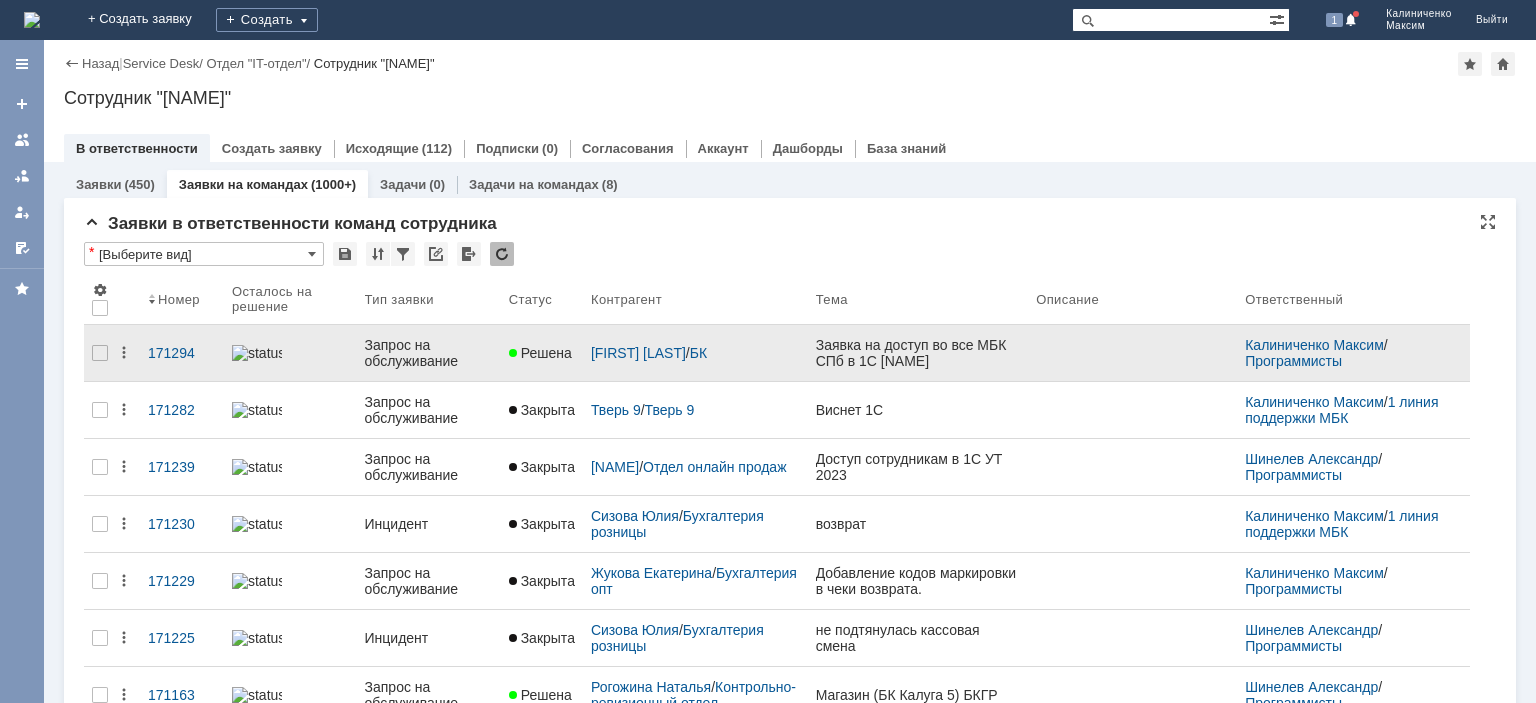scroll, scrollTop: 0, scrollLeft: 0, axis: both 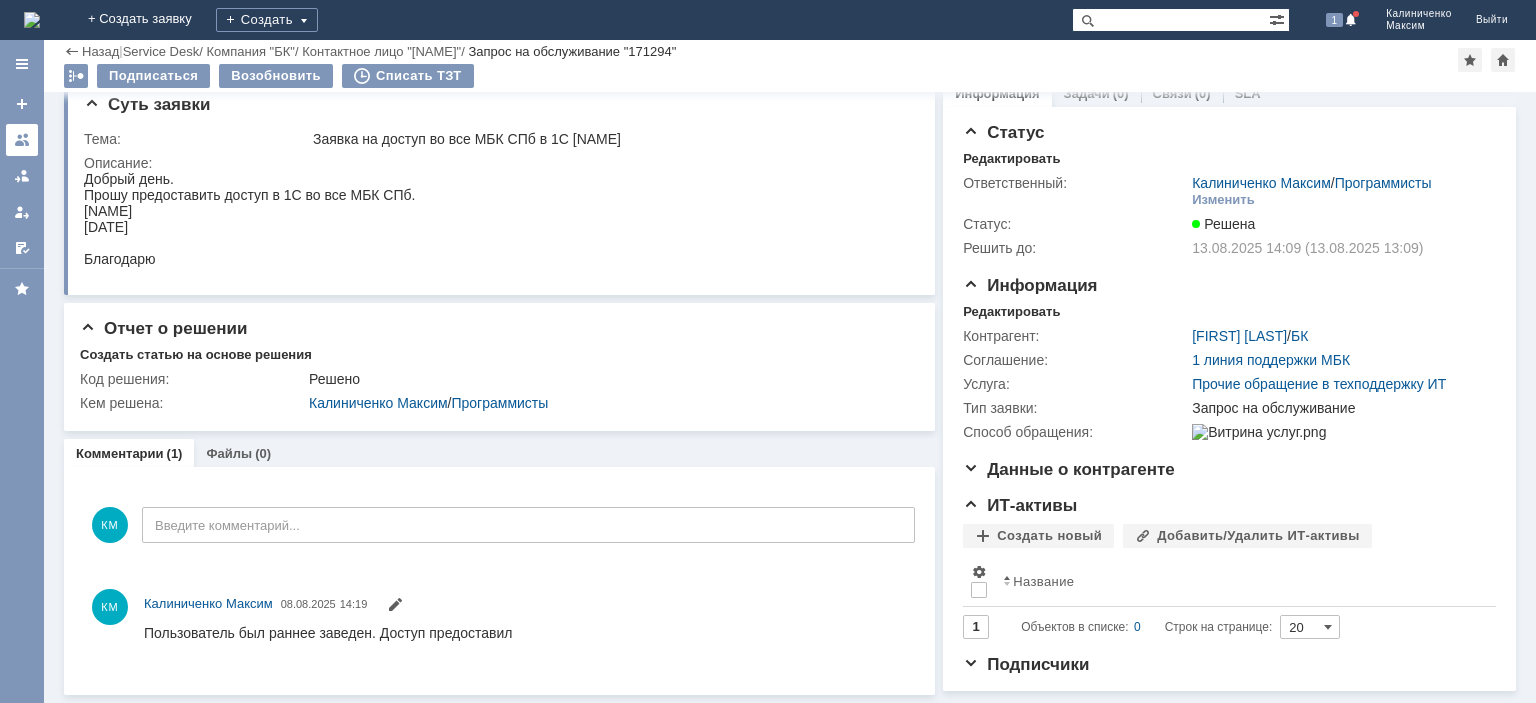 click at bounding box center (22, 140) 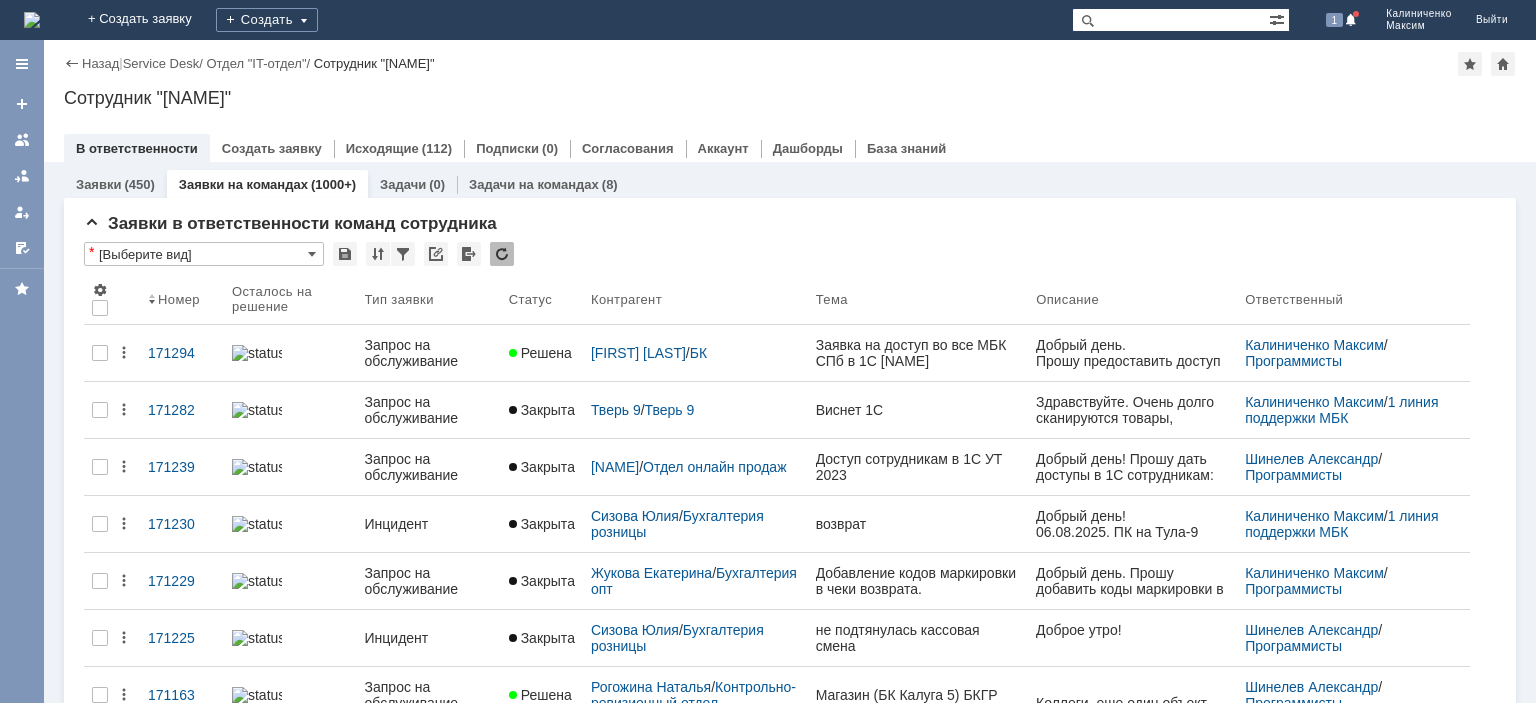 scroll, scrollTop: 0, scrollLeft: 0, axis: both 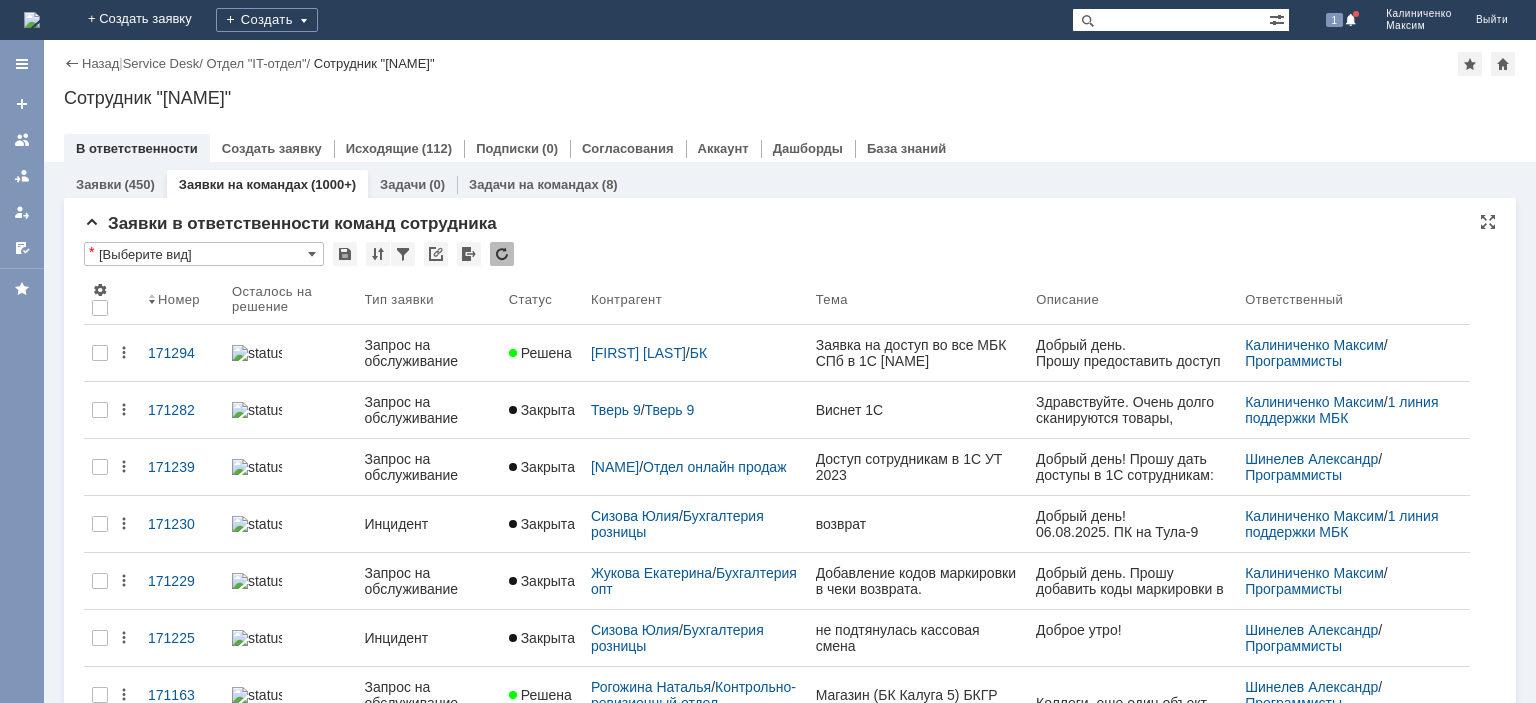 drag, startPoint x: 500, startPoint y: 261, endPoint x: 503, endPoint y: 250, distance: 11.401754 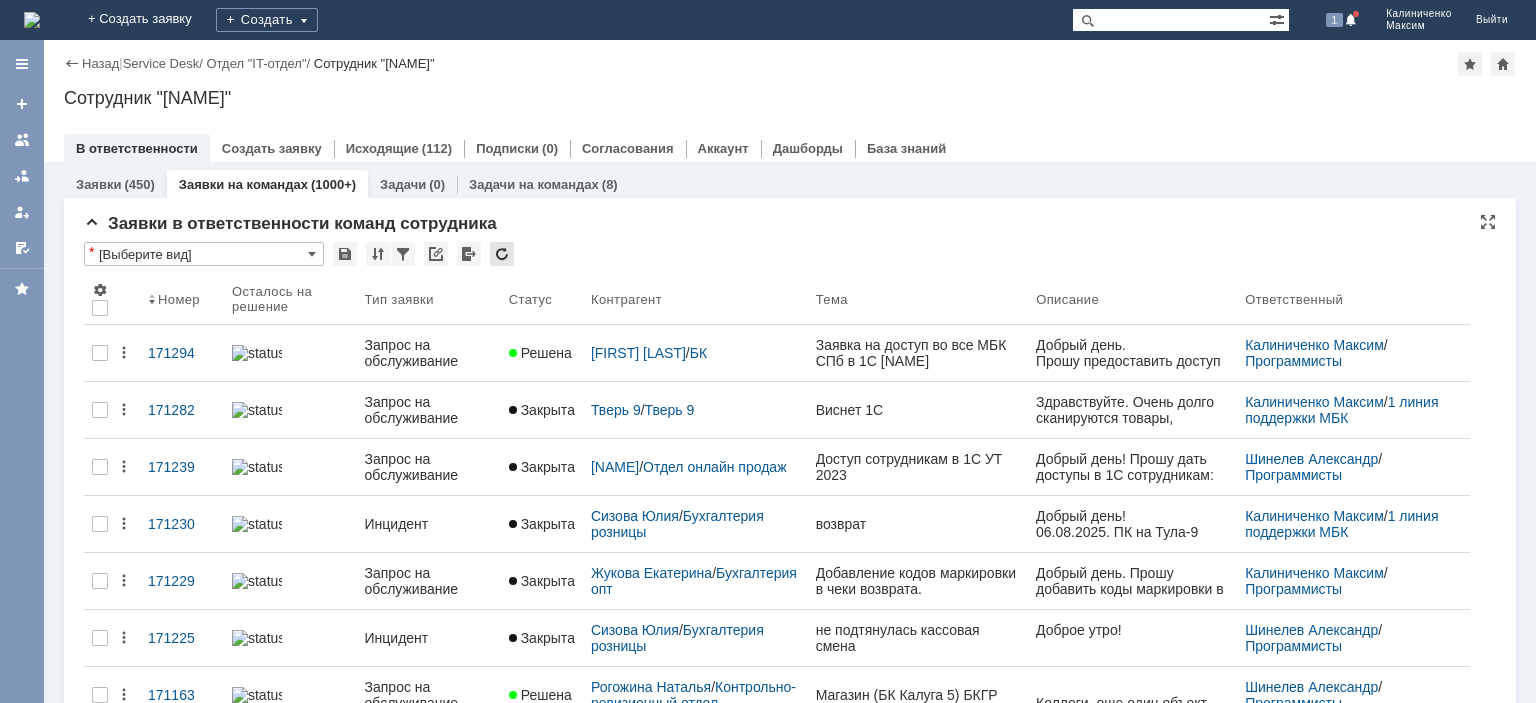 scroll, scrollTop: 0, scrollLeft: 0, axis: both 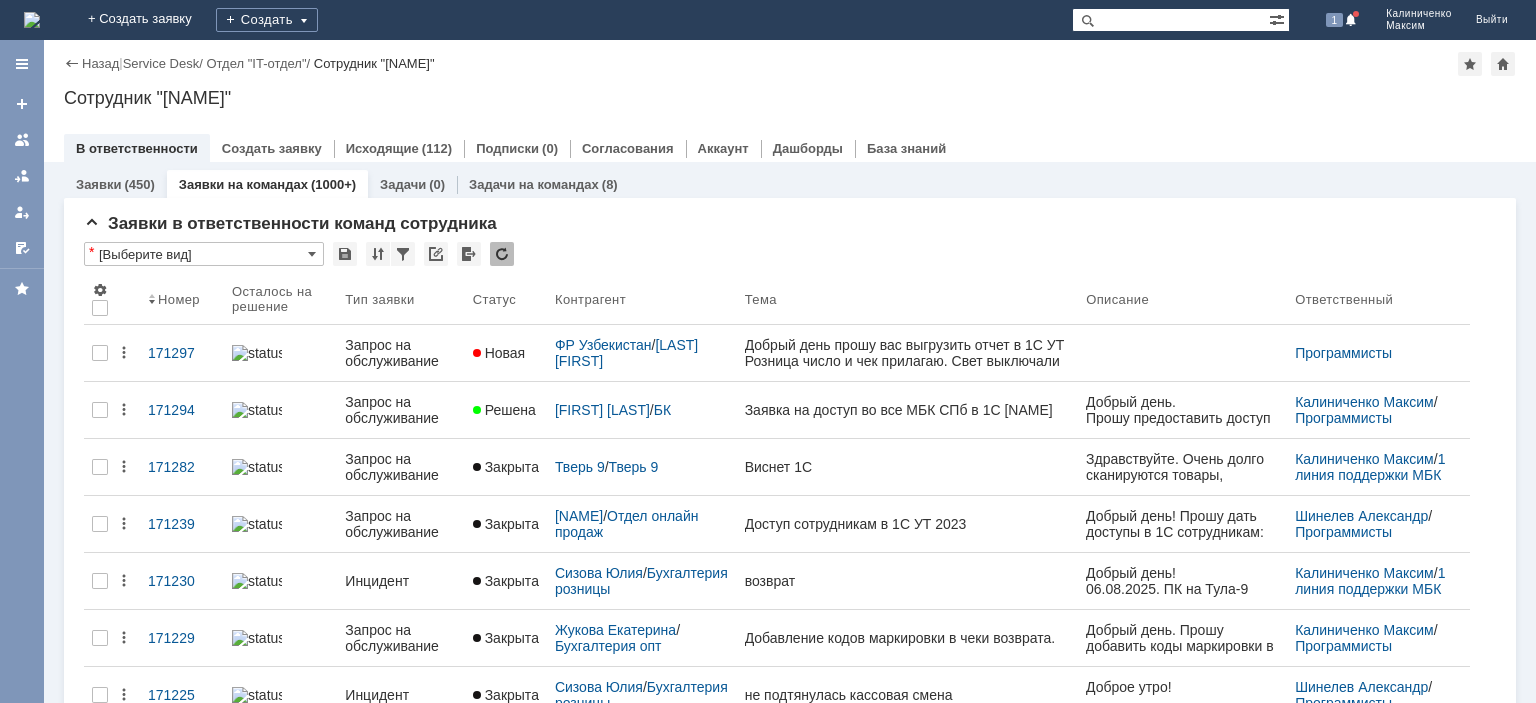 click at bounding box center [502, 254] 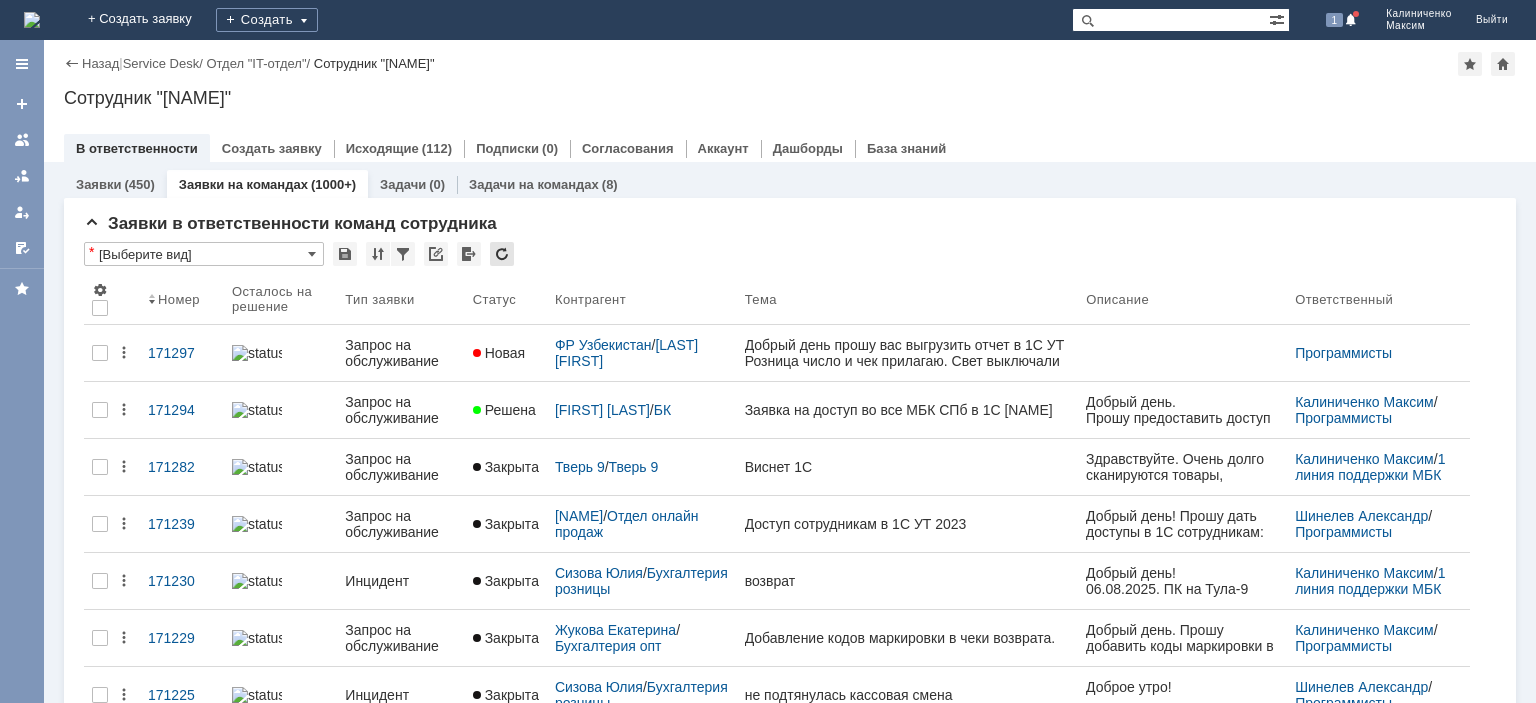 click at bounding box center (502, 254) 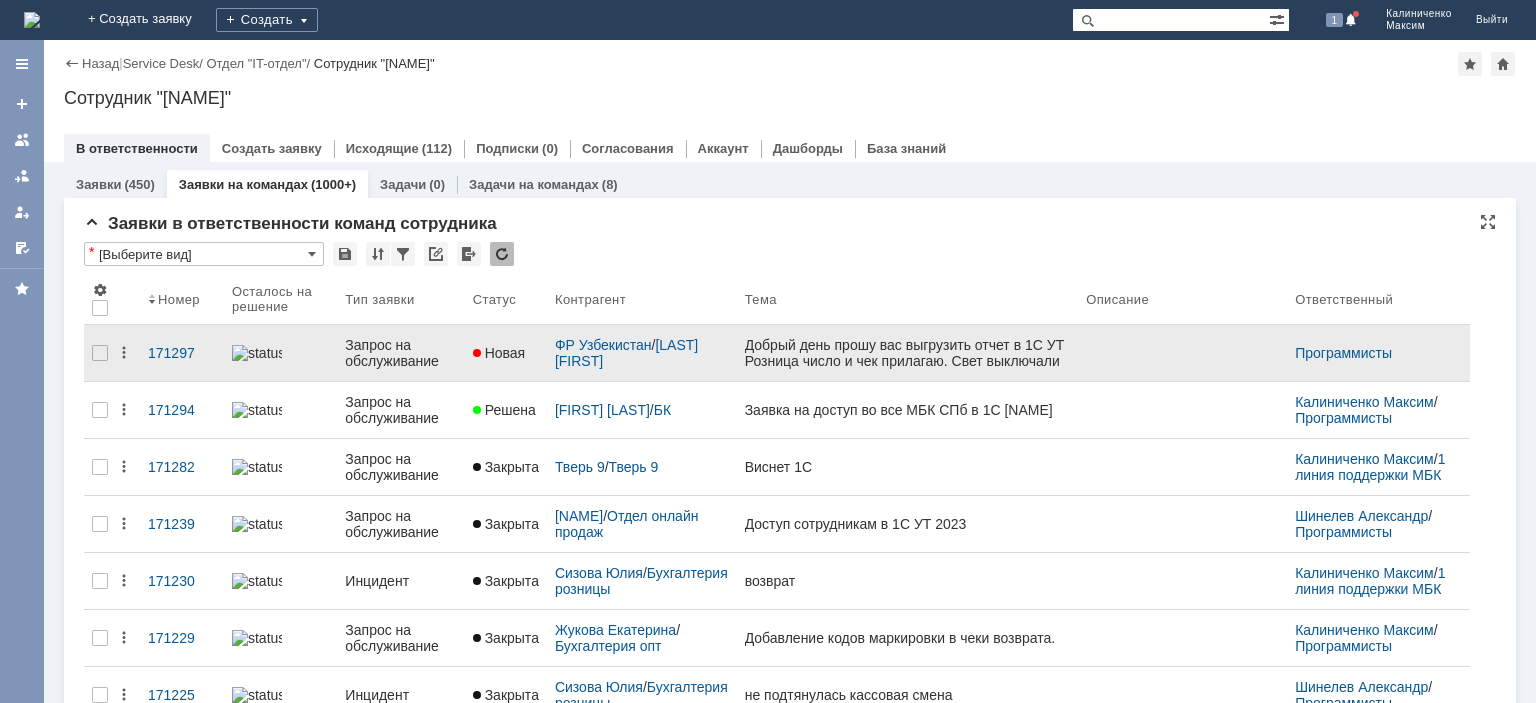 click on "Запрос на обслуживание" at bounding box center (400, 353) 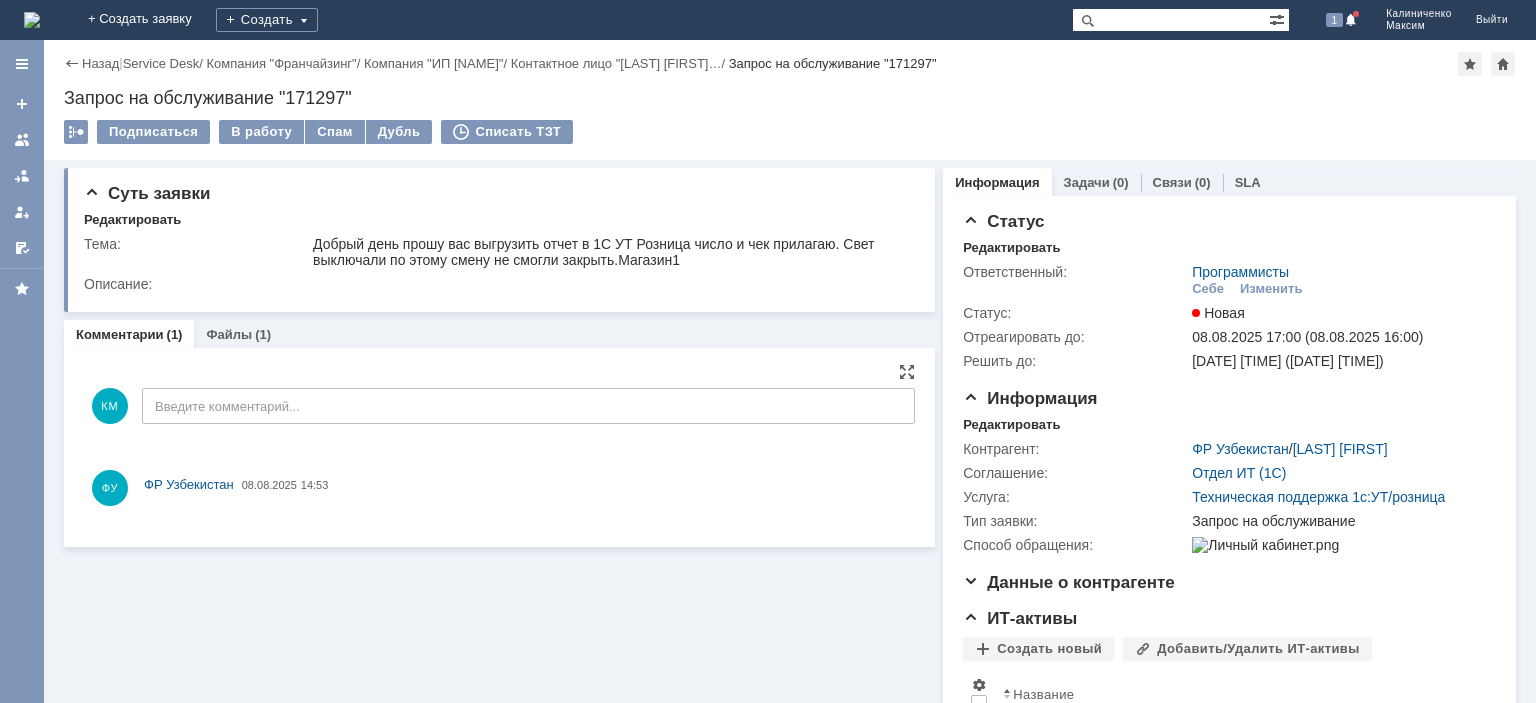 scroll, scrollTop: 0, scrollLeft: 0, axis: both 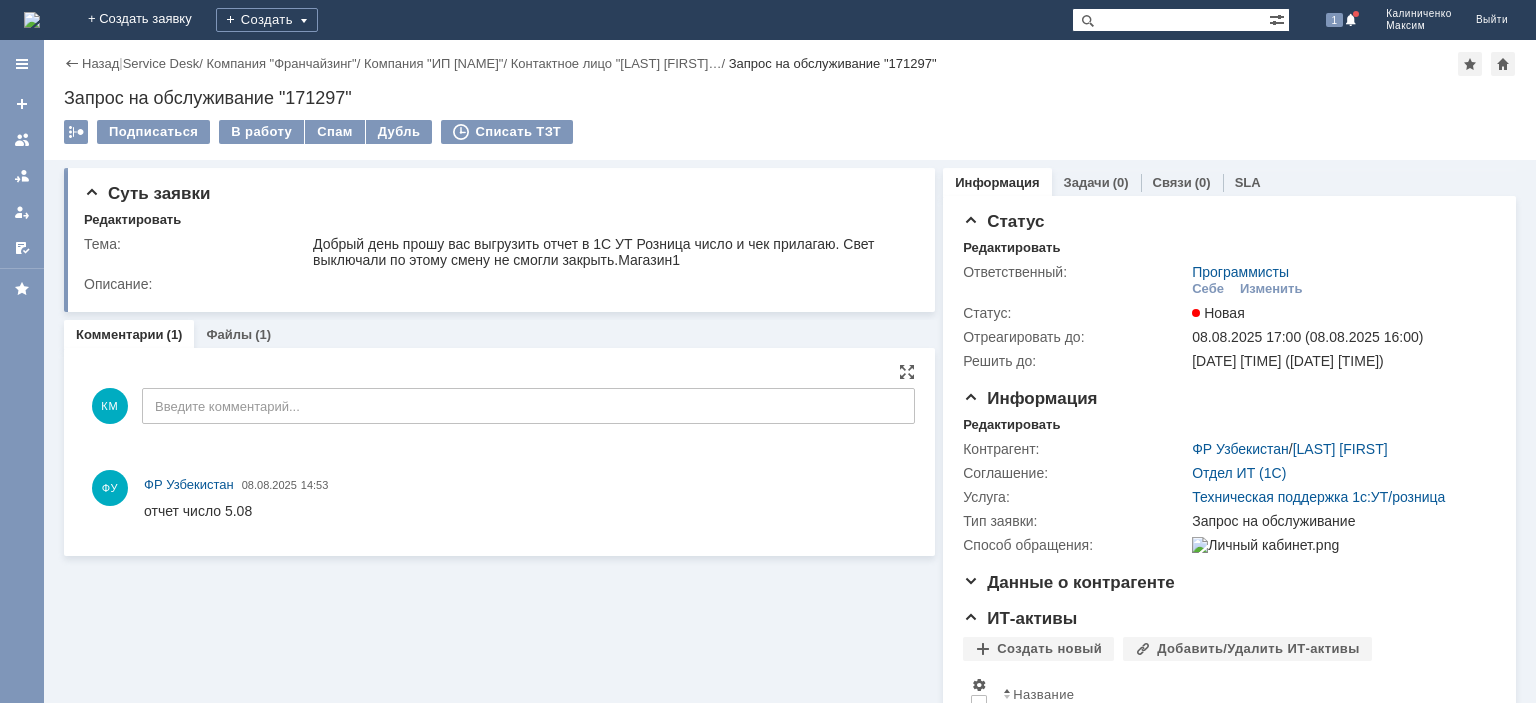 drag, startPoint x: 286, startPoint y: 1013, endPoint x: 275, endPoint y: 510, distance: 503.12027 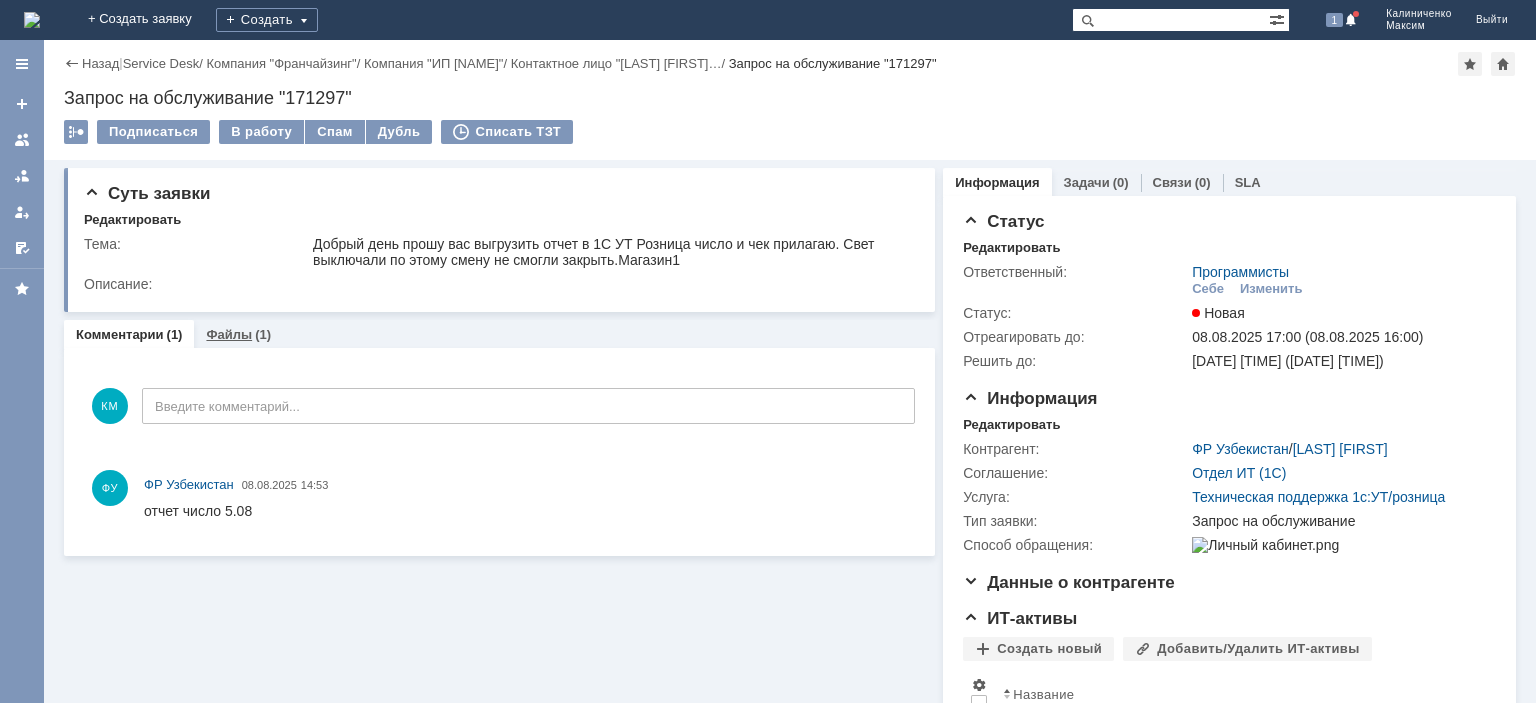 click on "Файлы" at bounding box center [229, 334] 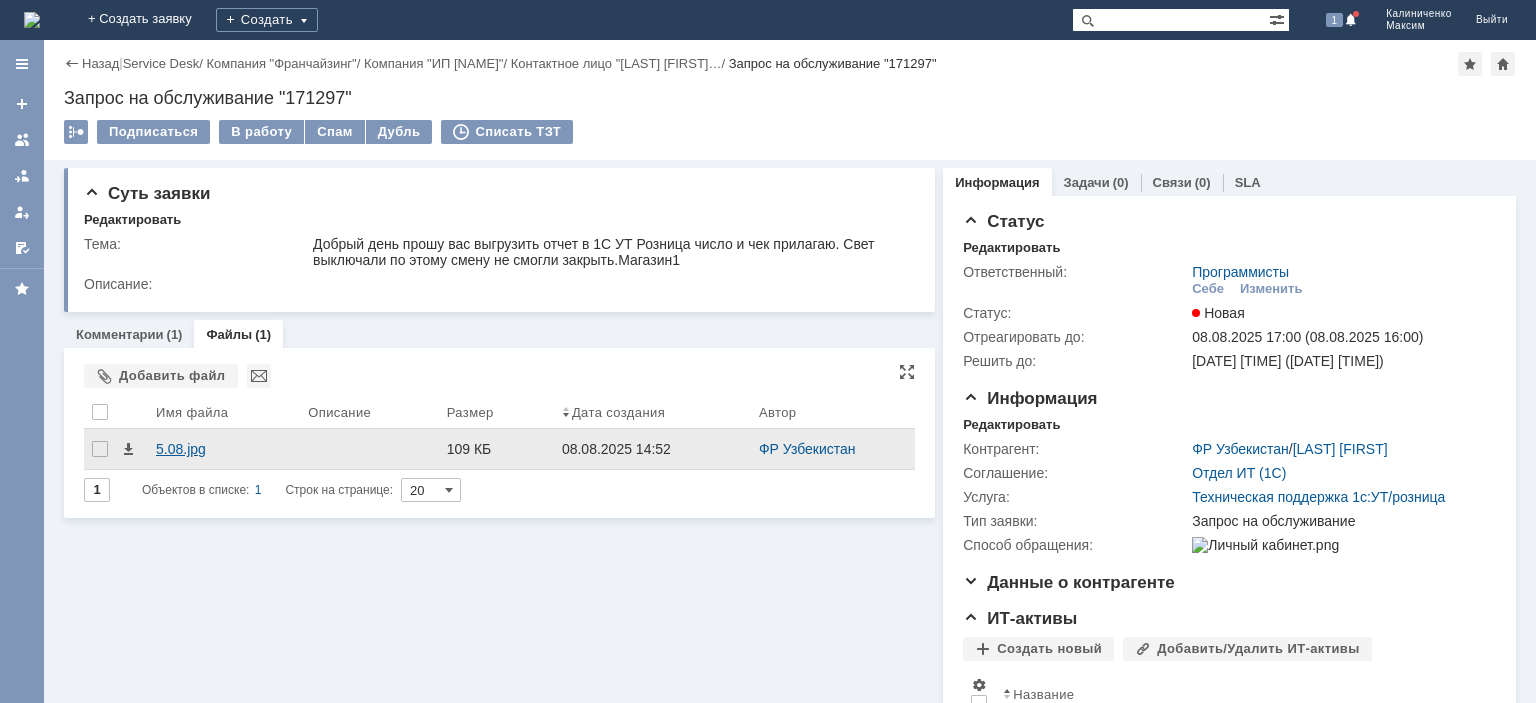click on "5.08.jpg" at bounding box center [224, 449] 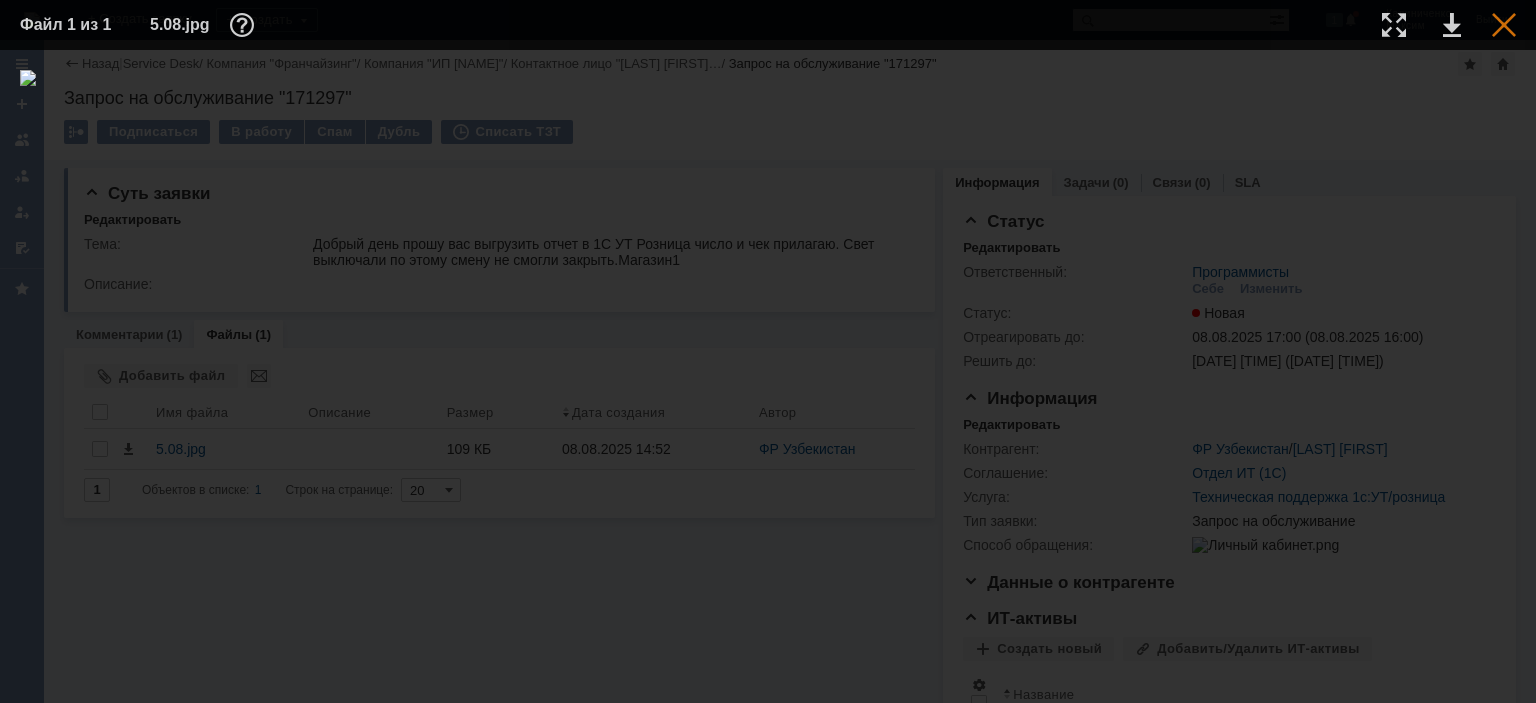 click at bounding box center [1504, 25] 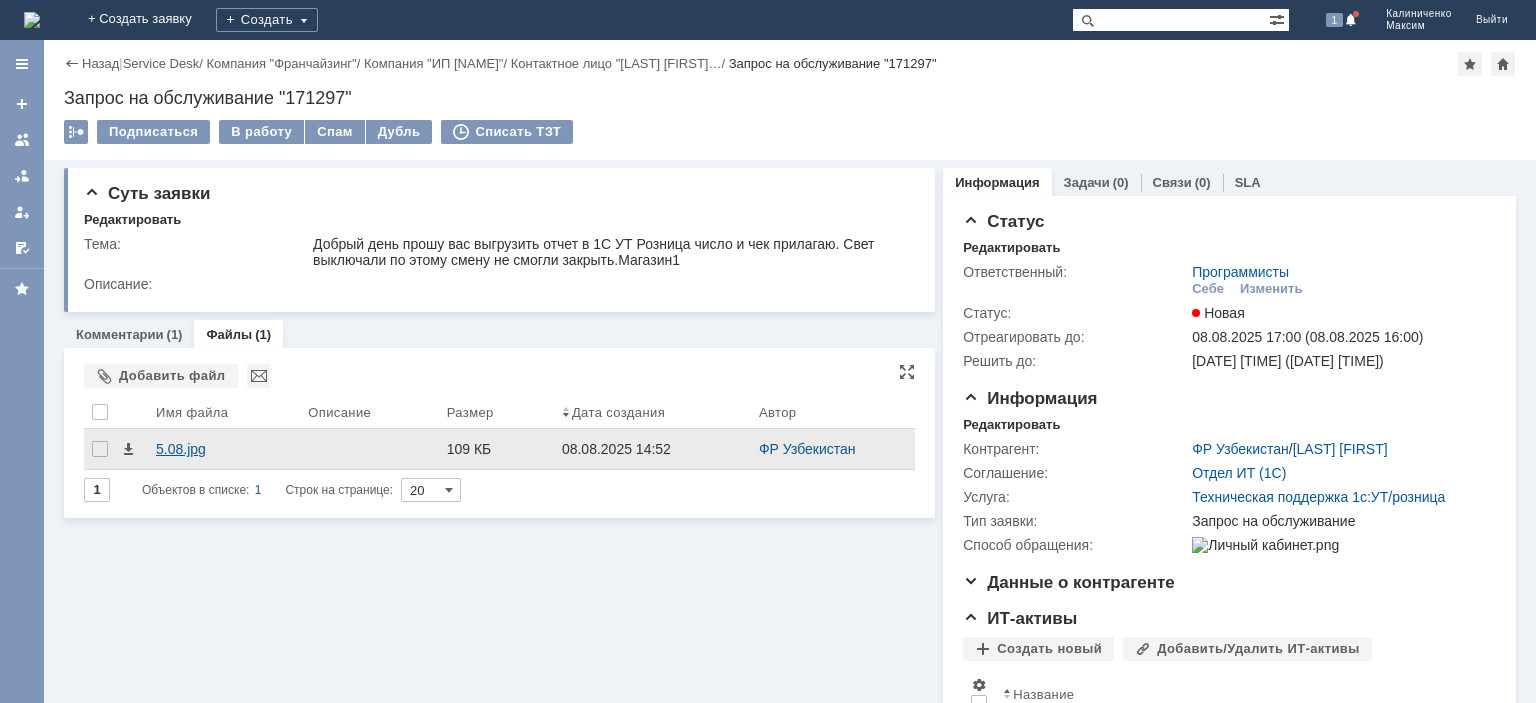 click on "5.08.jpg" at bounding box center (224, 449) 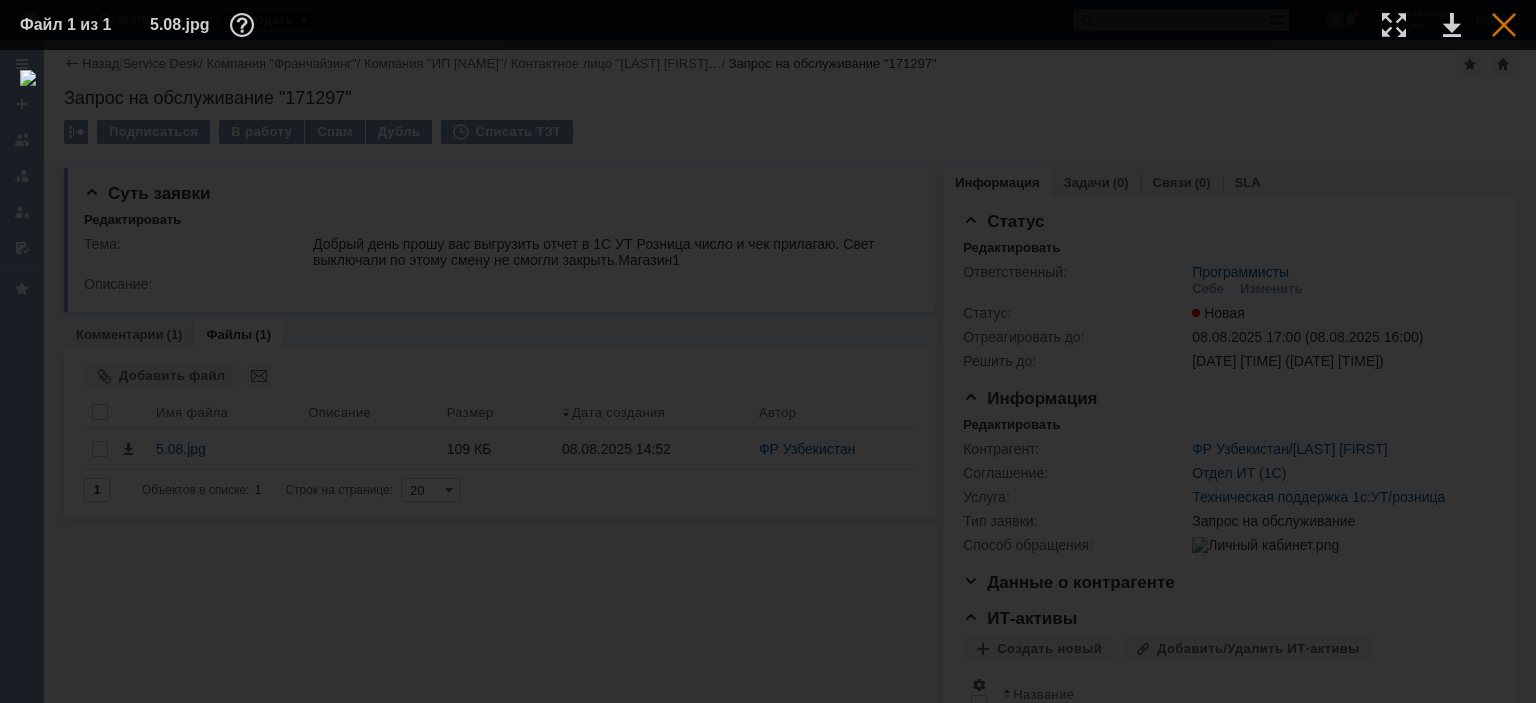 click at bounding box center [1504, 25] 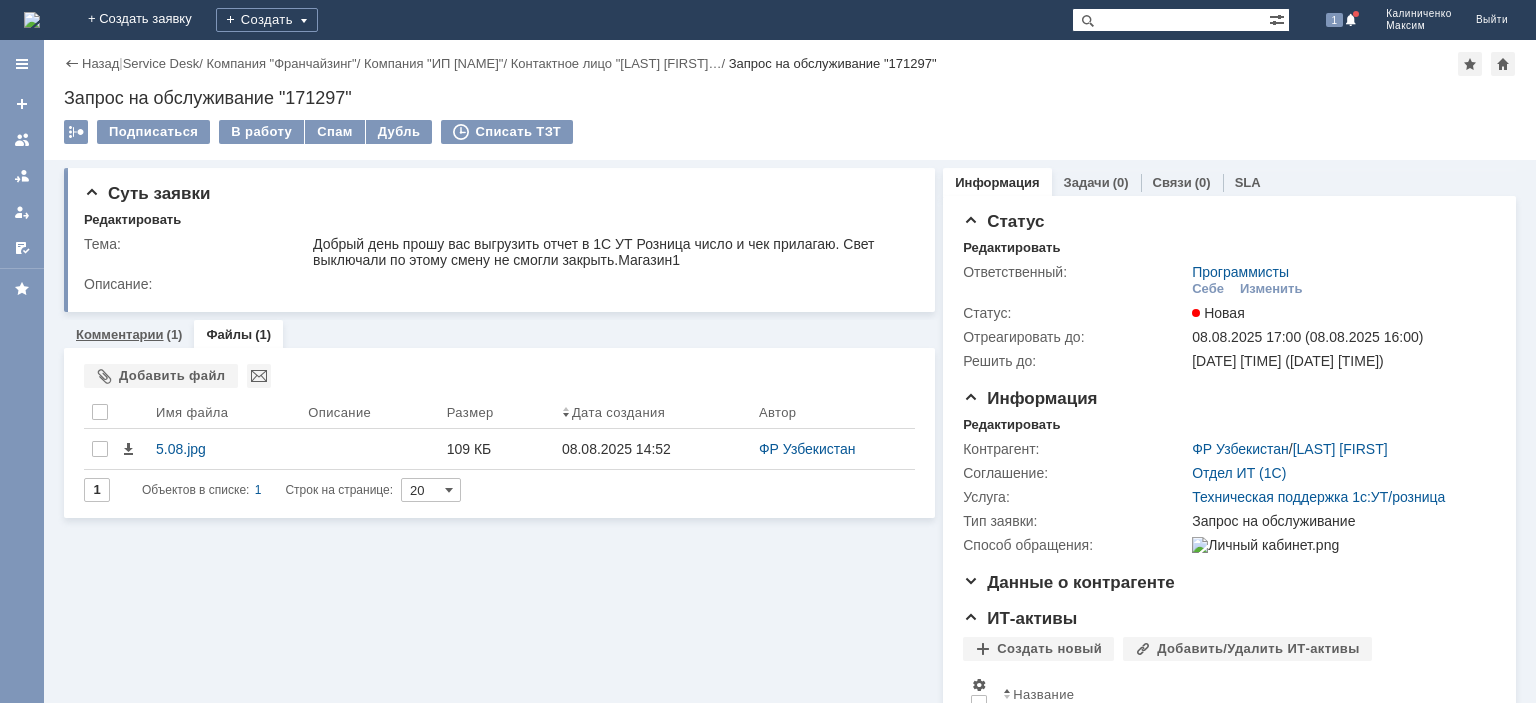 click on "Комментарии" at bounding box center (120, 334) 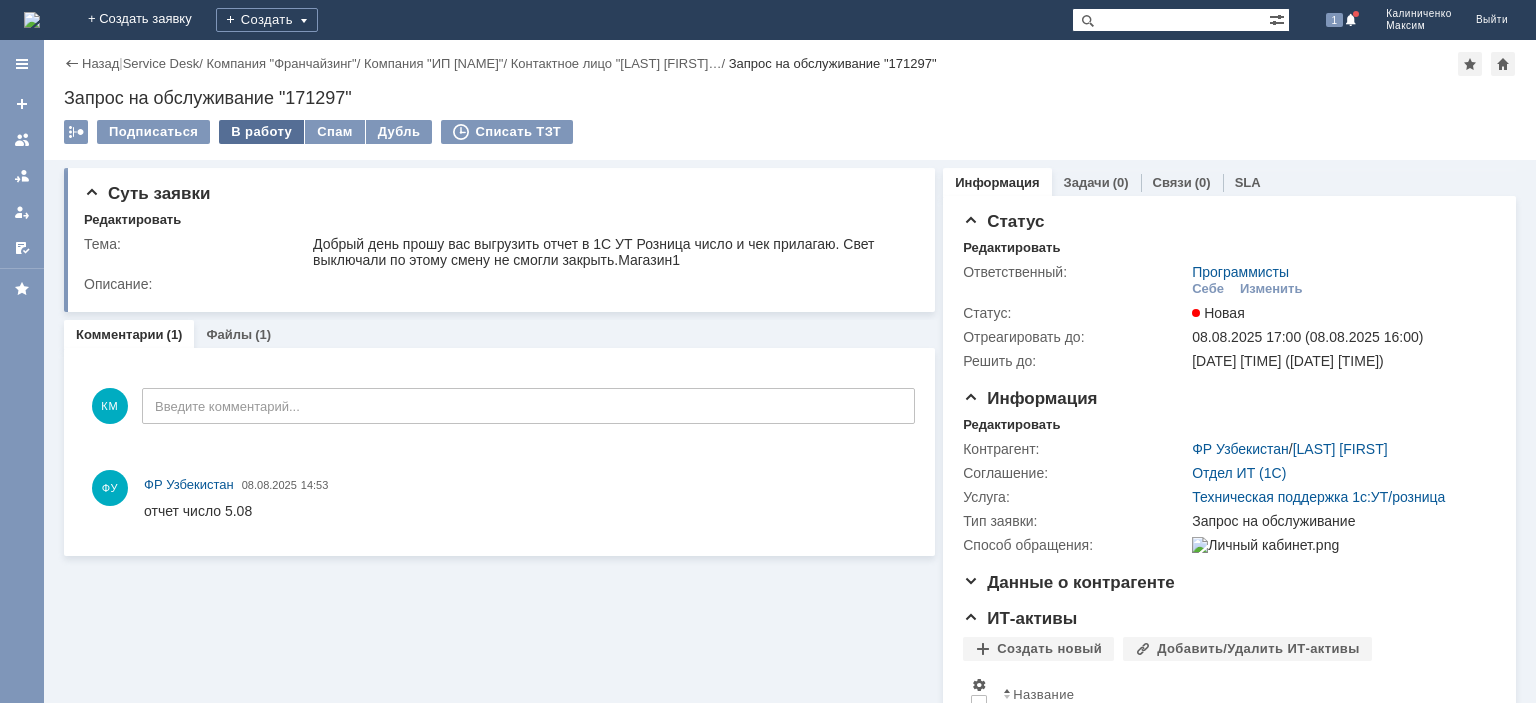 click on "В работу" at bounding box center (261, 132) 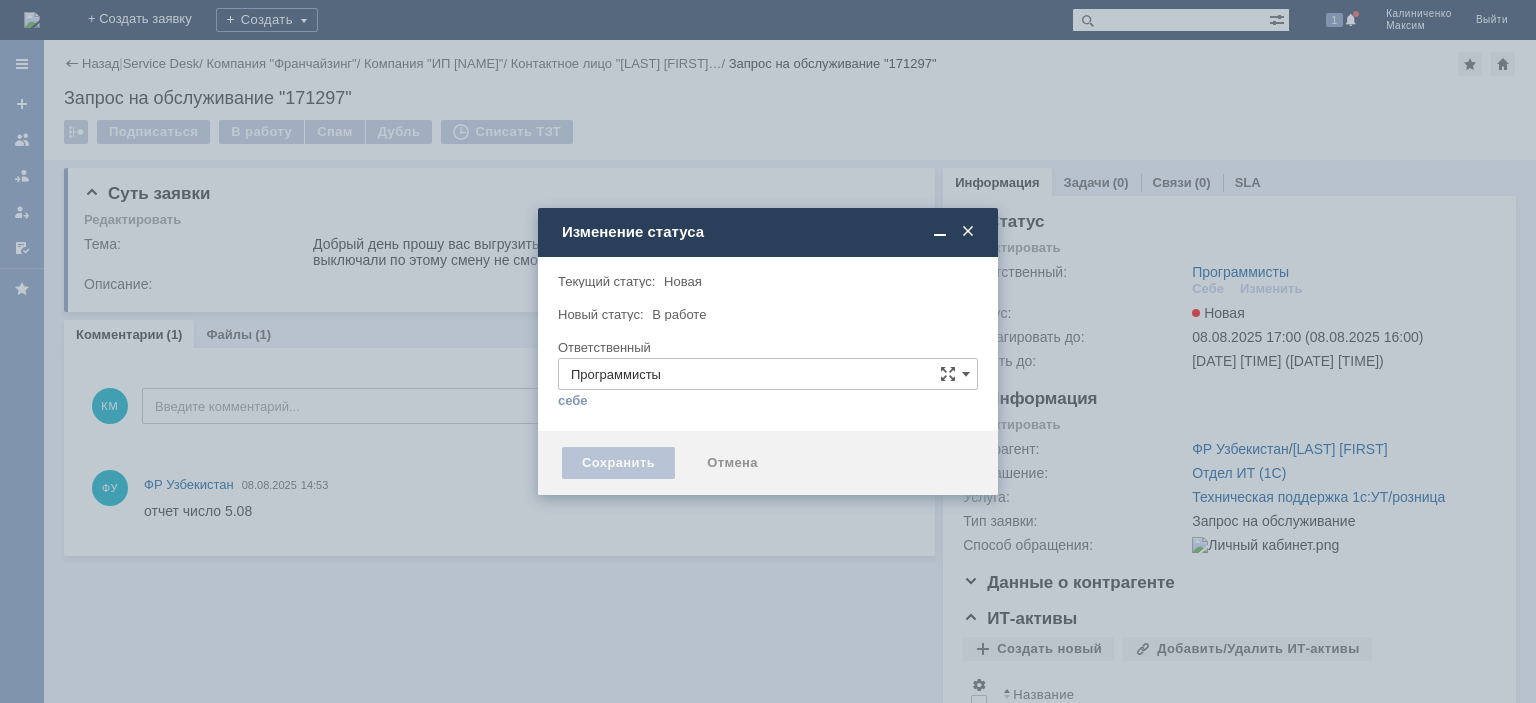 type on "Калиниченко Максим" 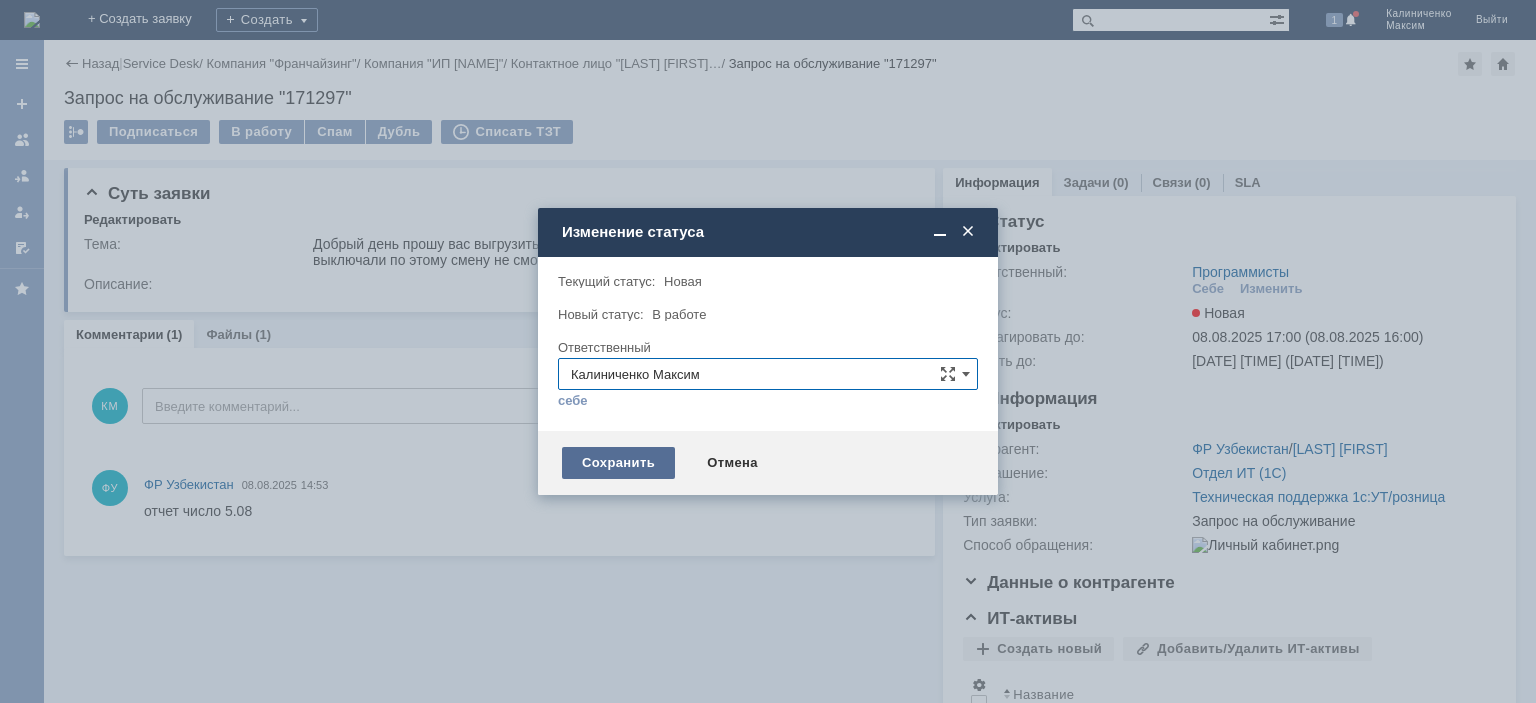 click on "Сохранить" at bounding box center [618, 463] 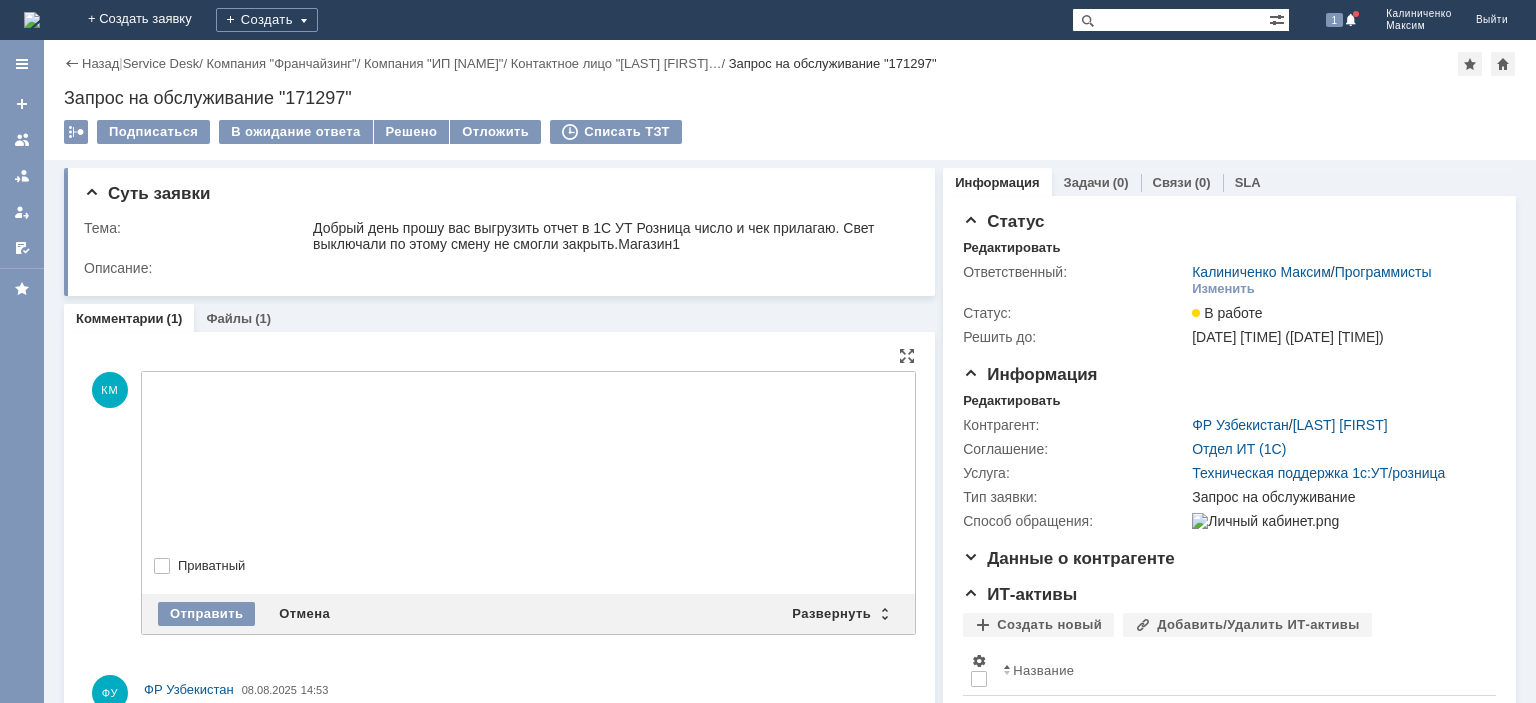 scroll, scrollTop: 0, scrollLeft: 0, axis: both 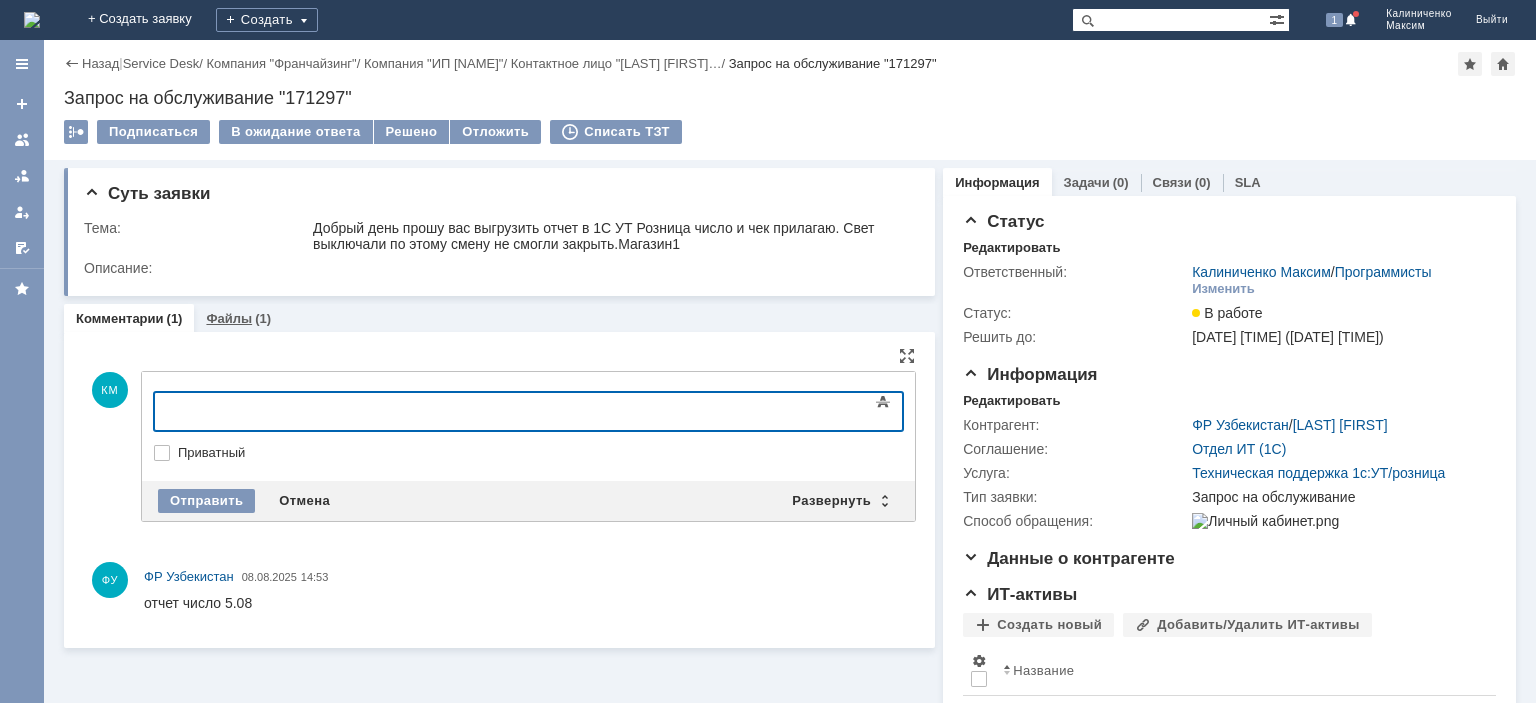 click on "Файлы" at bounding box center [229, 318] 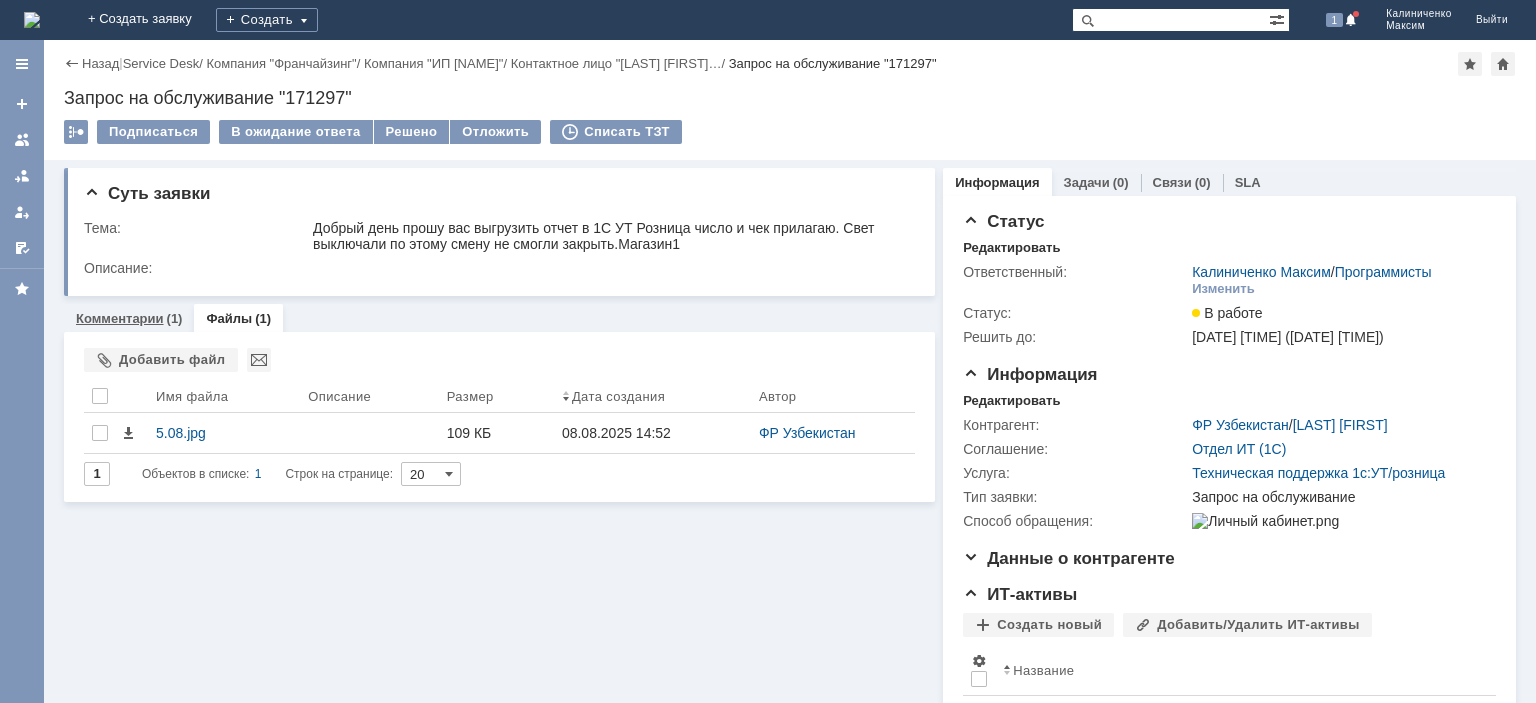 click on "Комментарии" at bounding box center (120, 318) 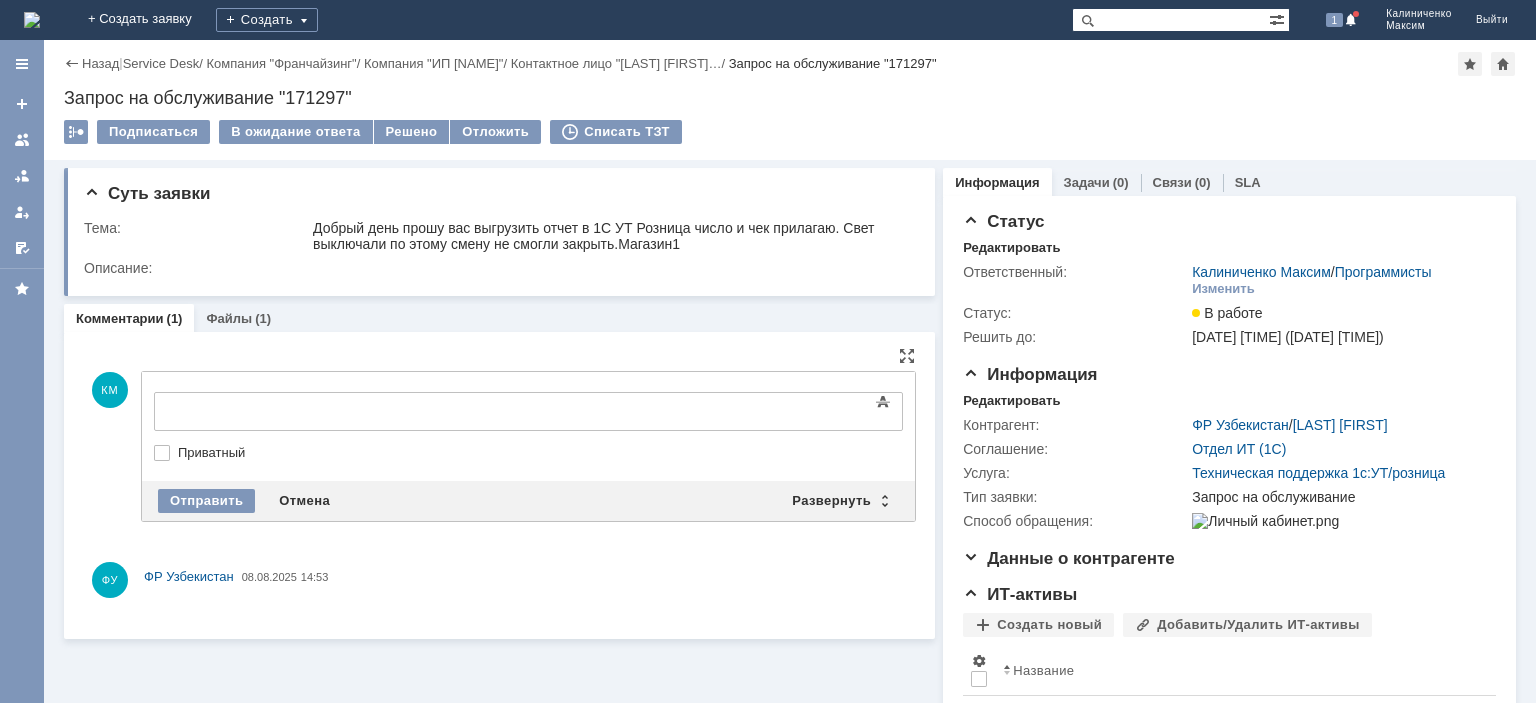 scroll, scrollTop: 0, scrollLeft: 0, axis: both 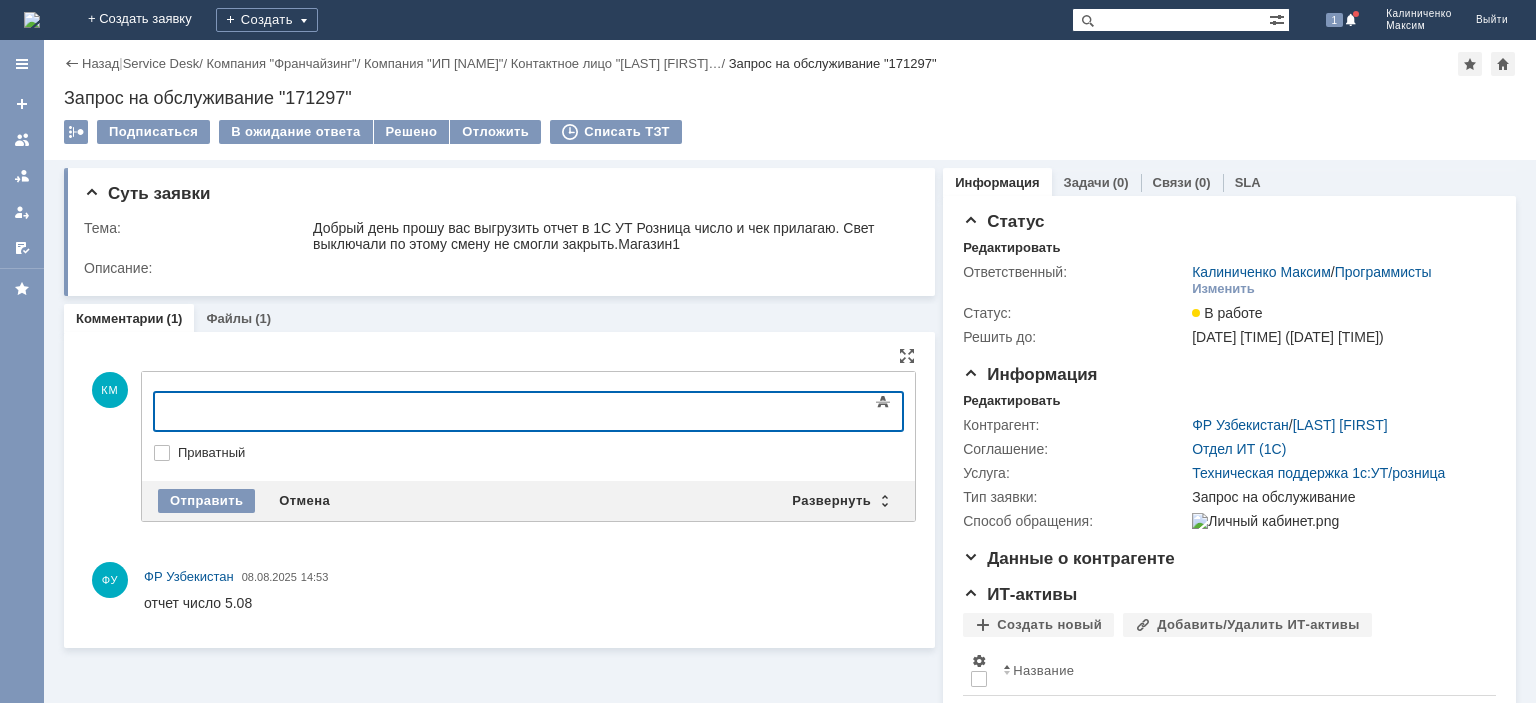 type 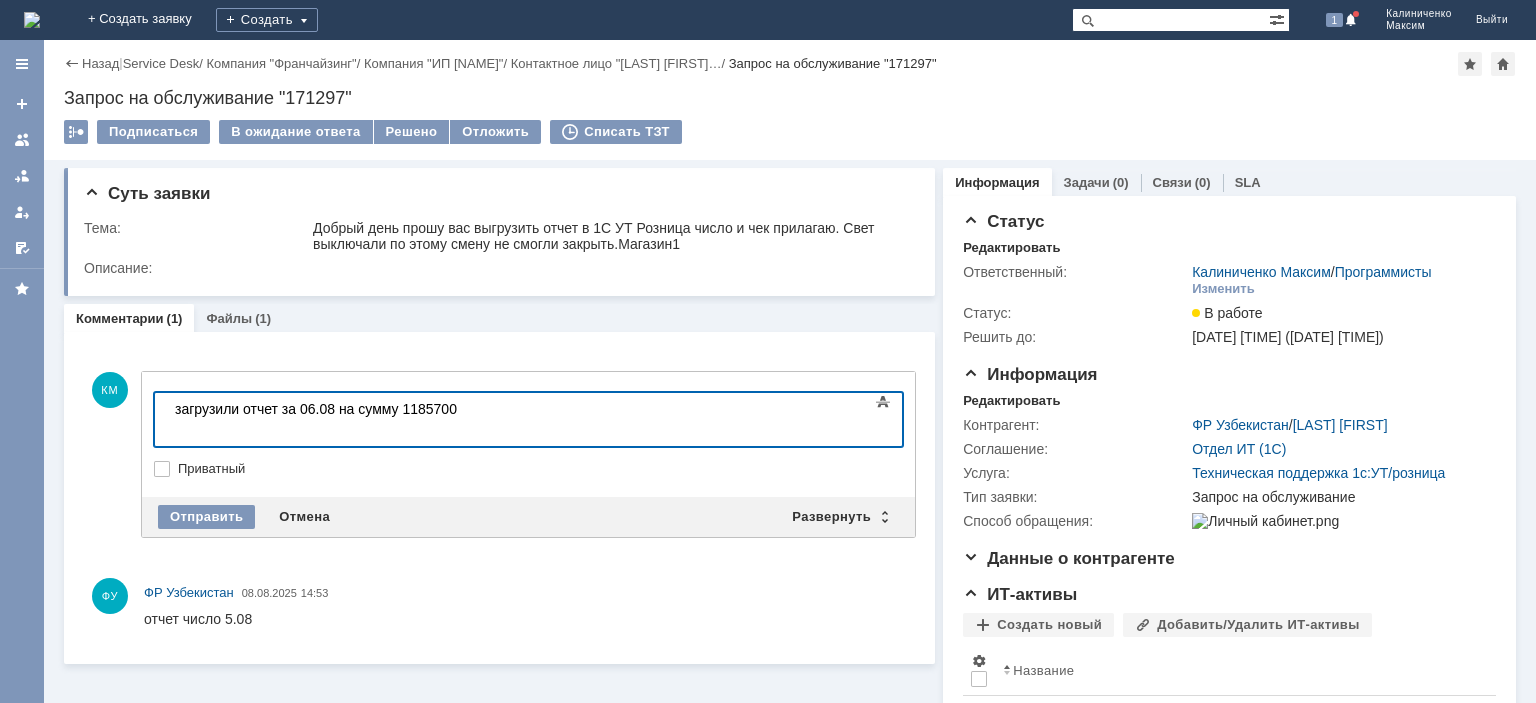 click on "загрузили отчет за 06.08 на сумму 1 185 700" at bounding box center (317, 417) 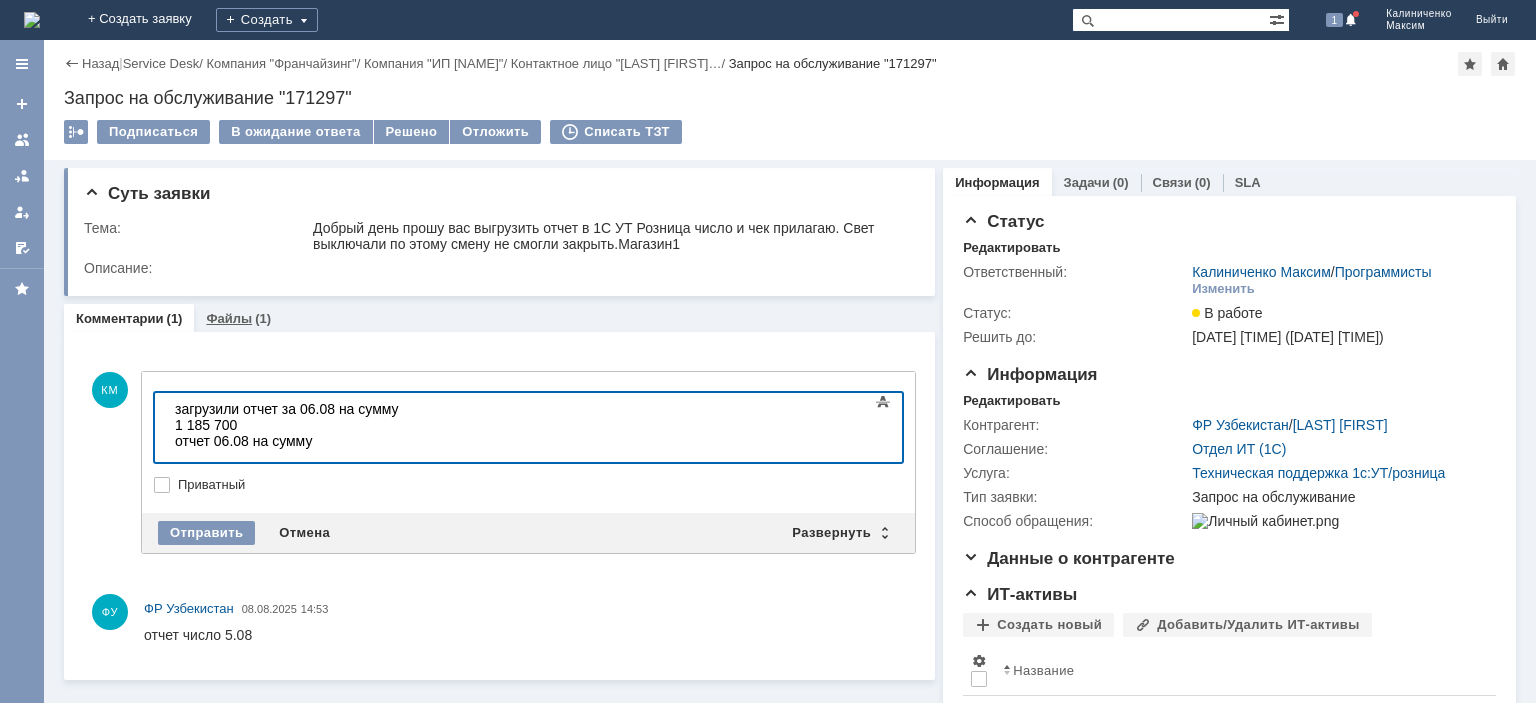 click on "Файлы" at bounding box center (229, 318) 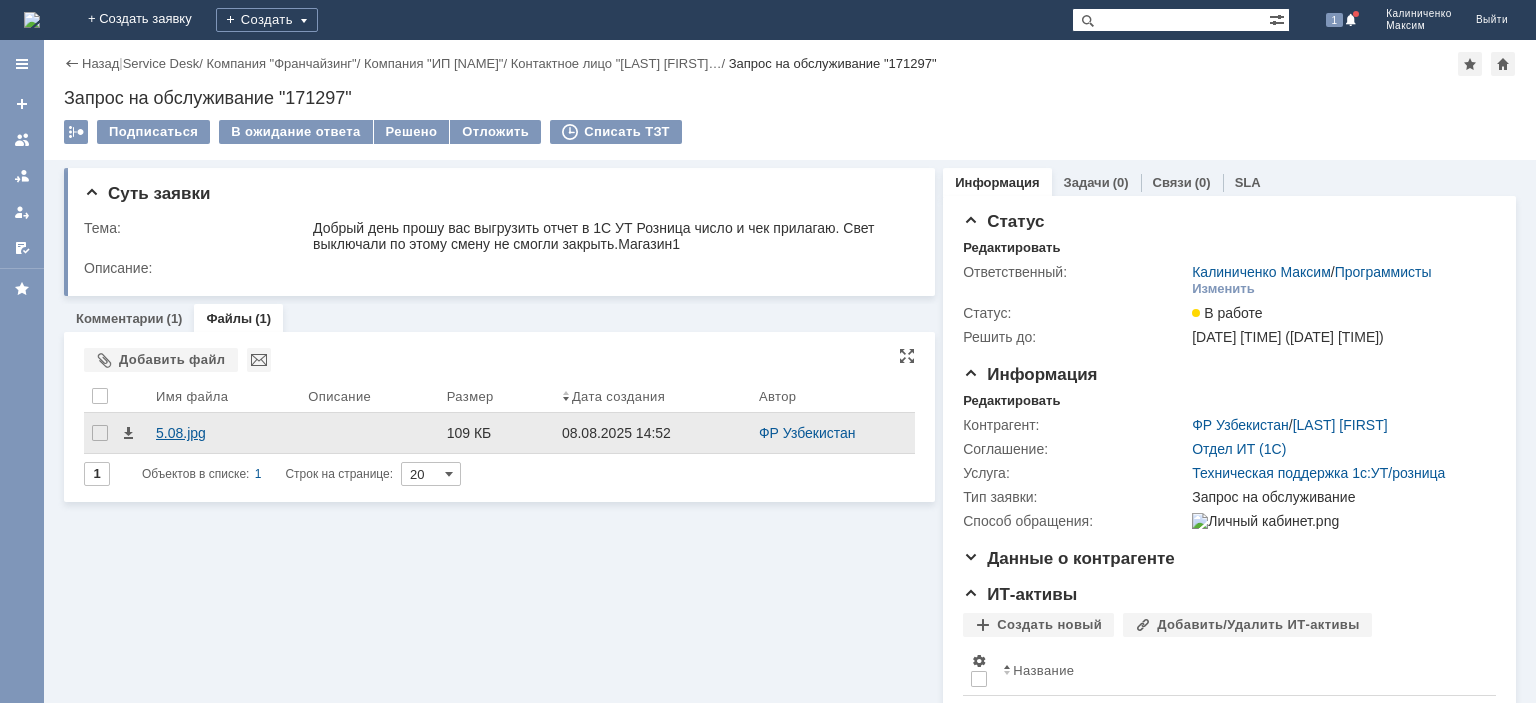 click on "5.08.jpg" at bounding box center [224, 433] 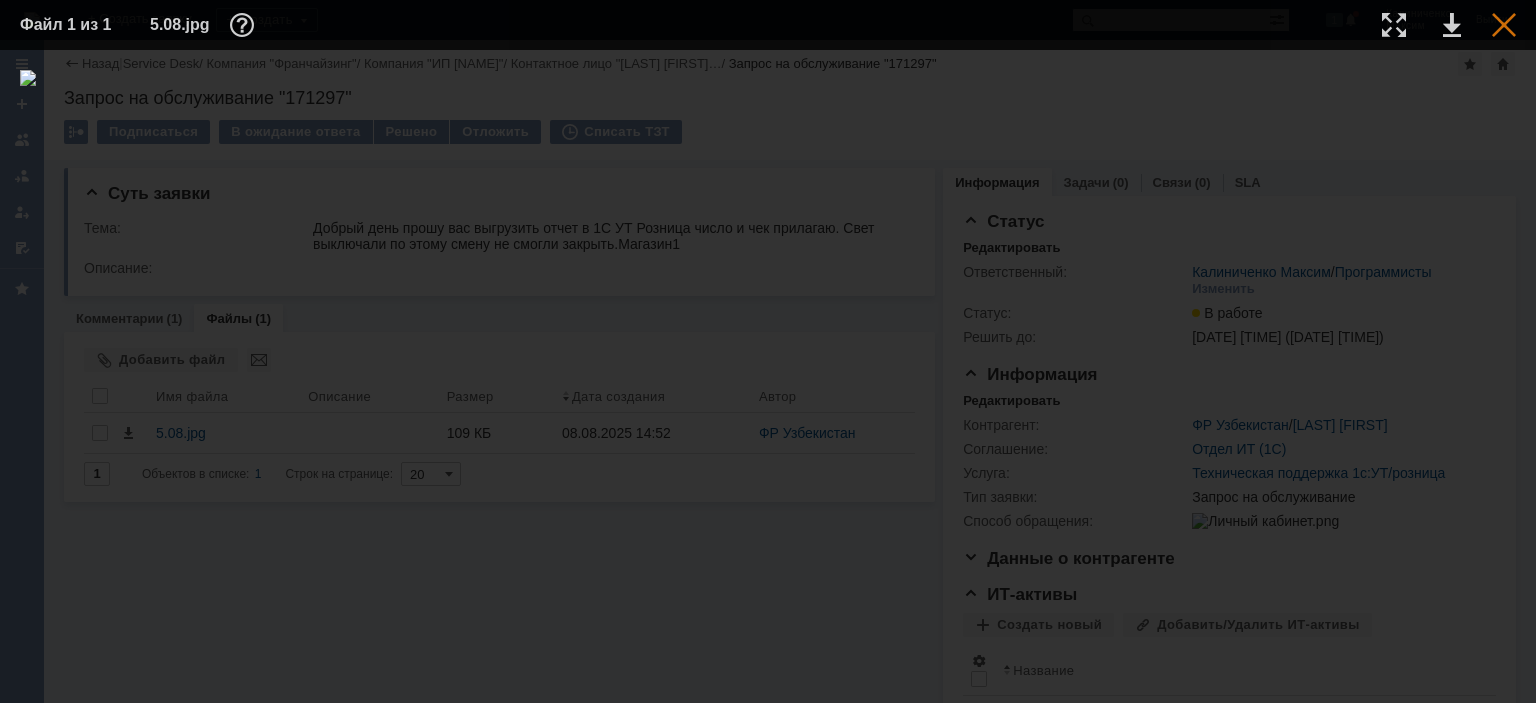 click at bounding box center (1504, 25) 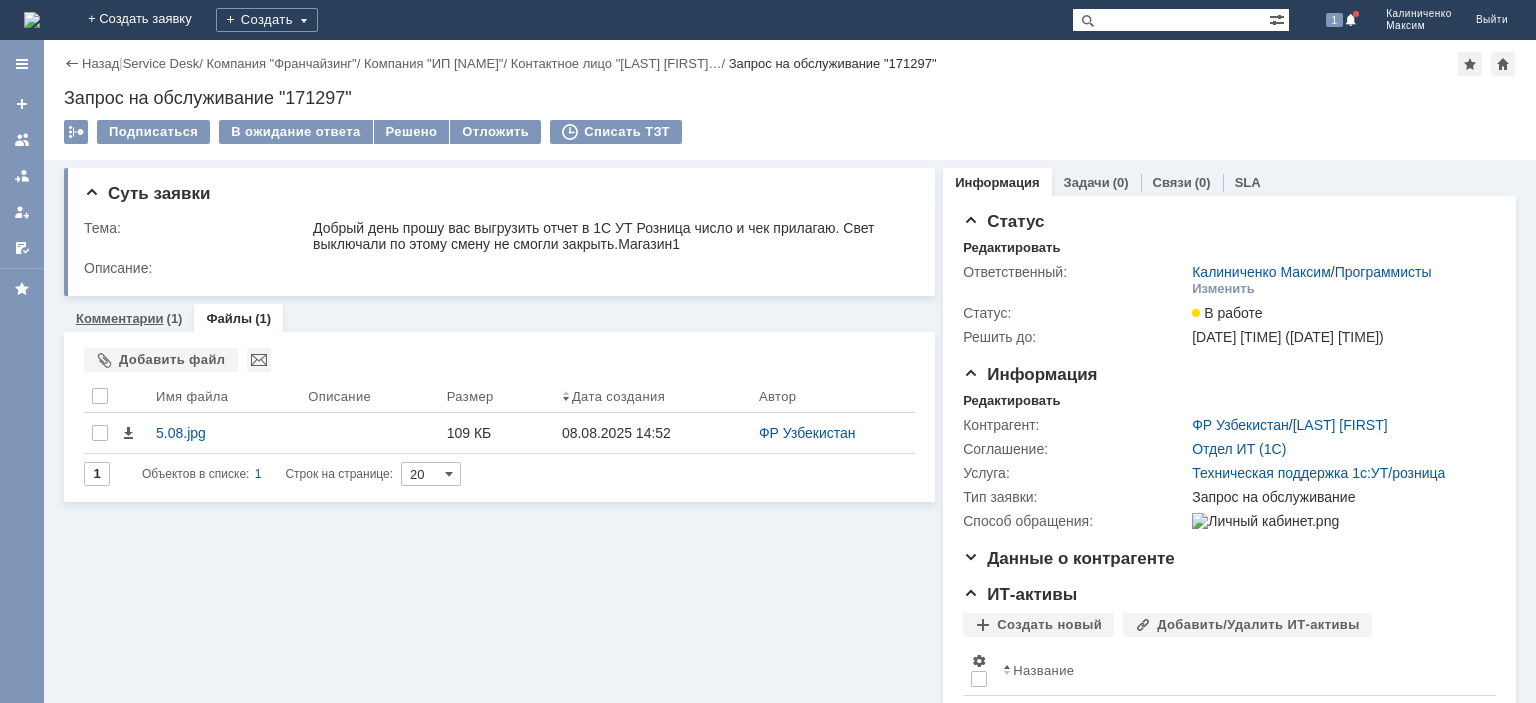 click on "Комментарии" at bounding box center (120, 318) 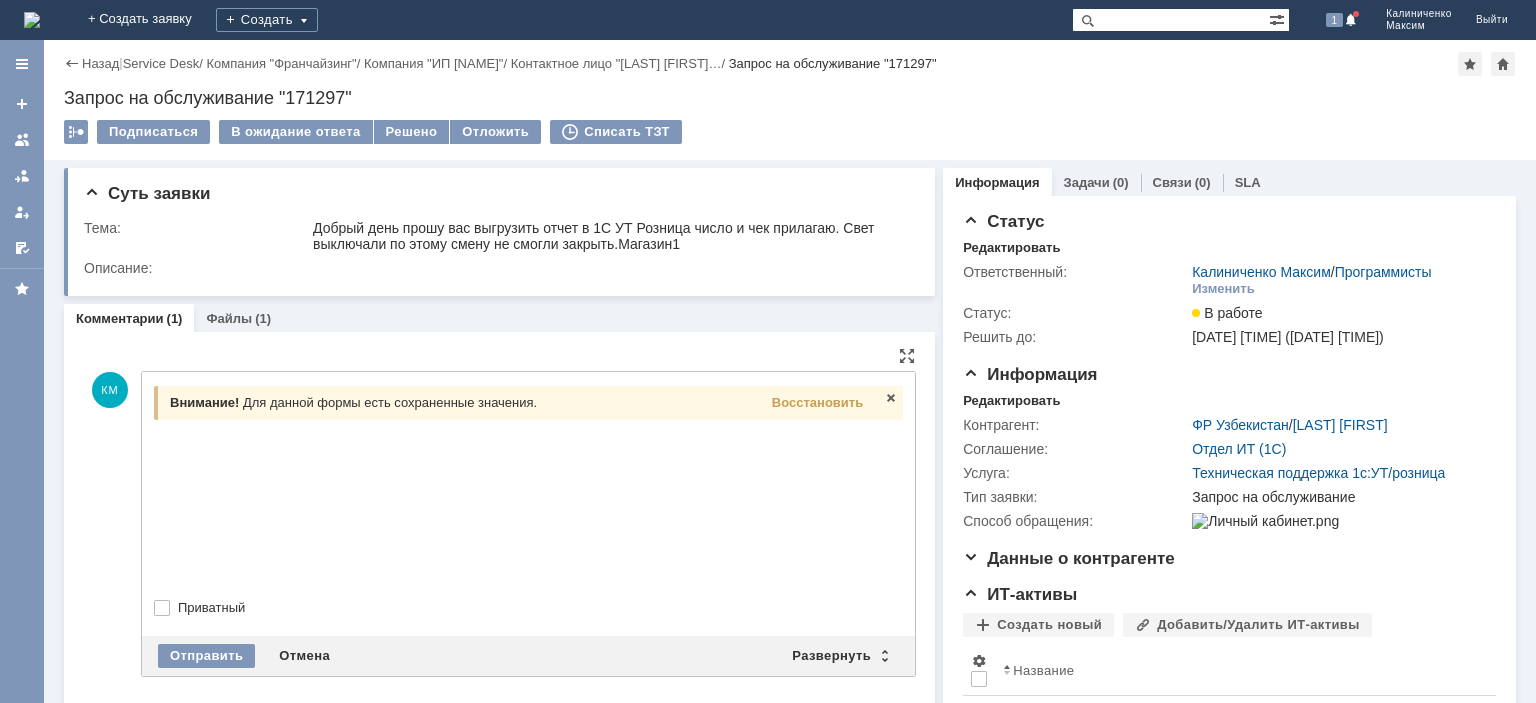 scroll, scrollTop: 0, scrollLeft: 0, axis: both 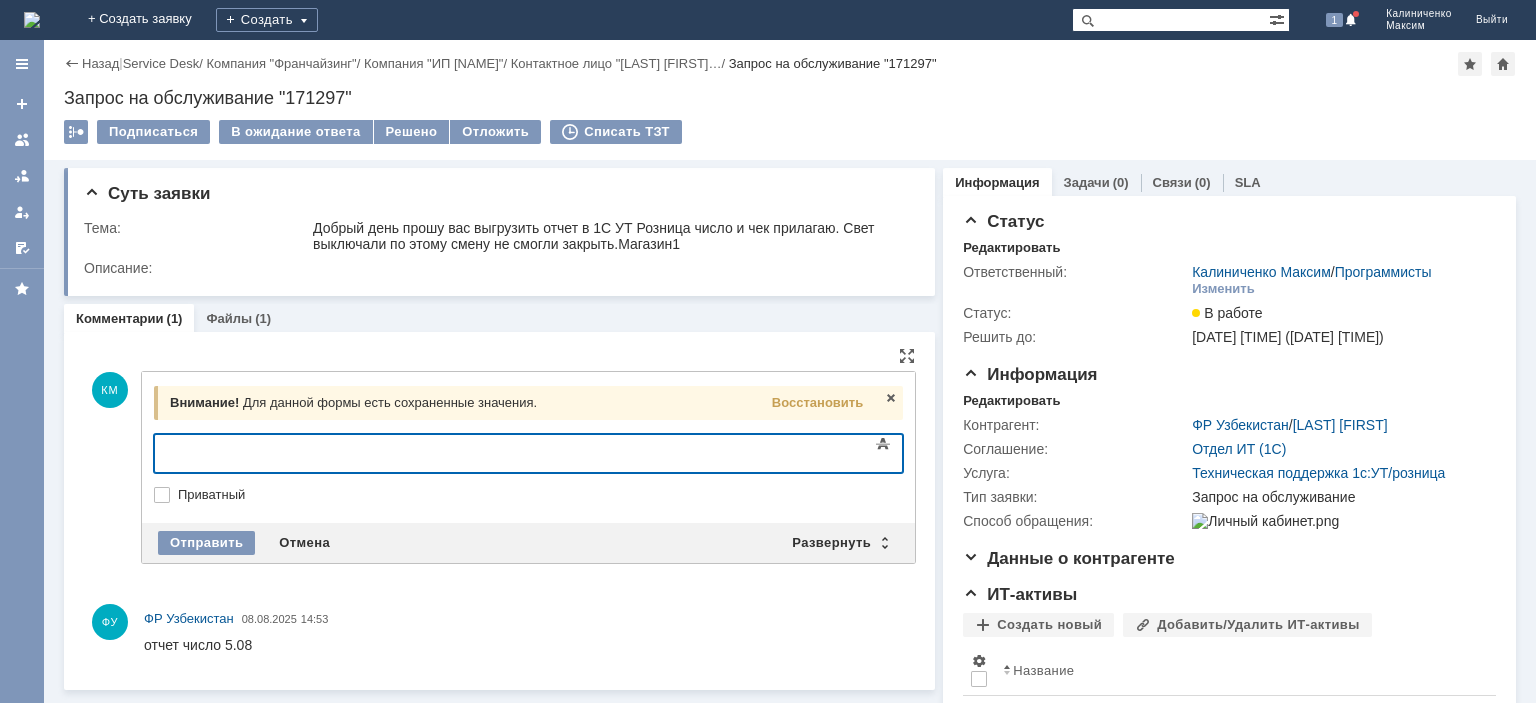 click at bounding box center [317, 451] 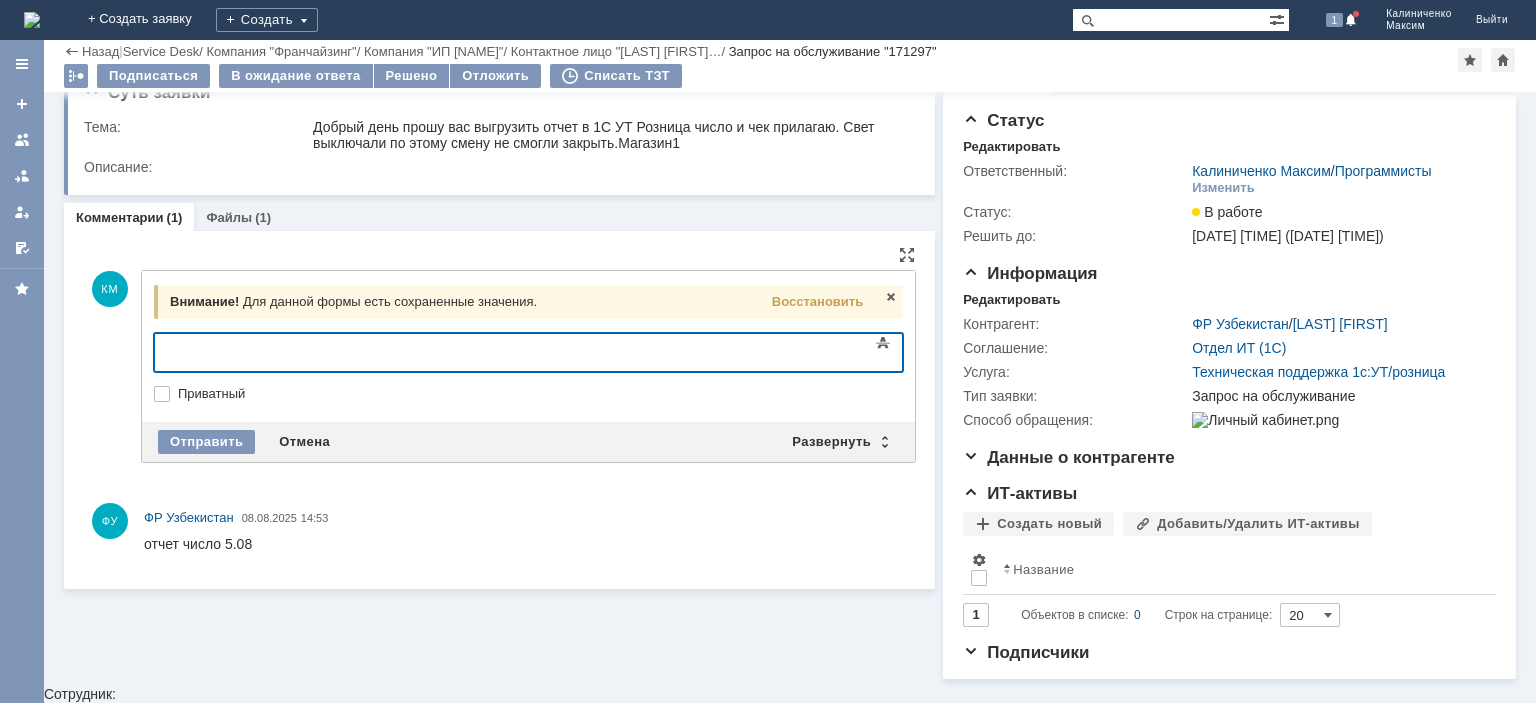 scroll, scrollTop: 32, scrollLeft: 0, axis: vertical 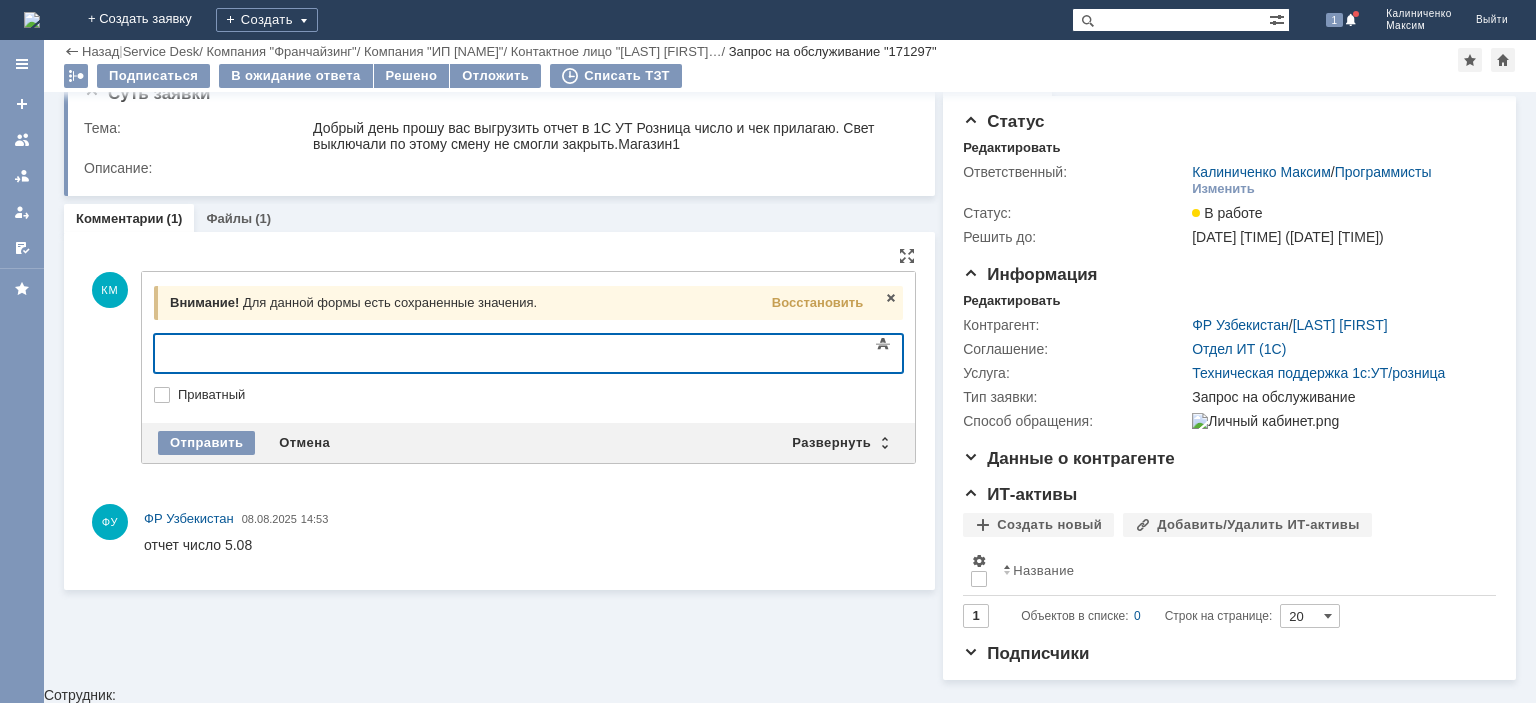 type 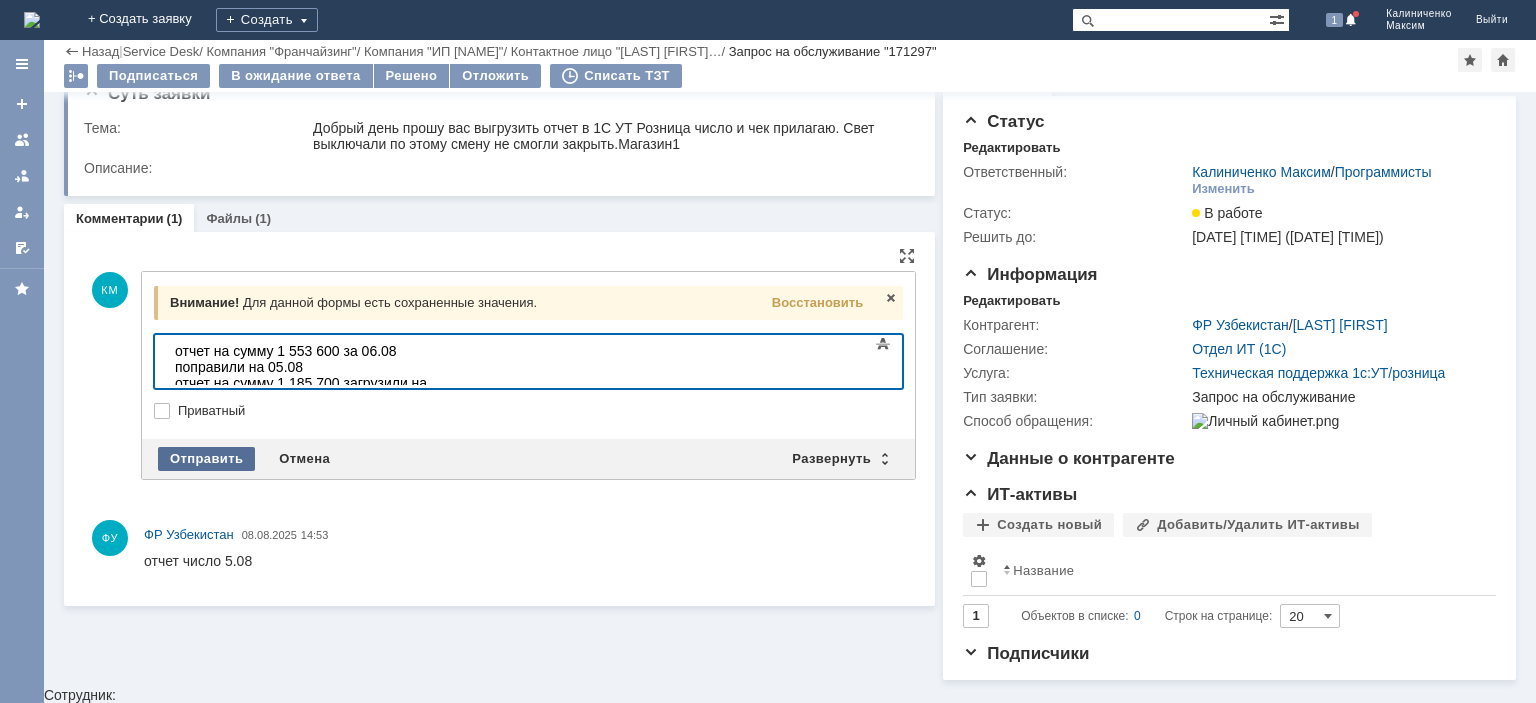 click on "Отправить" at bounding box center [206, 459] 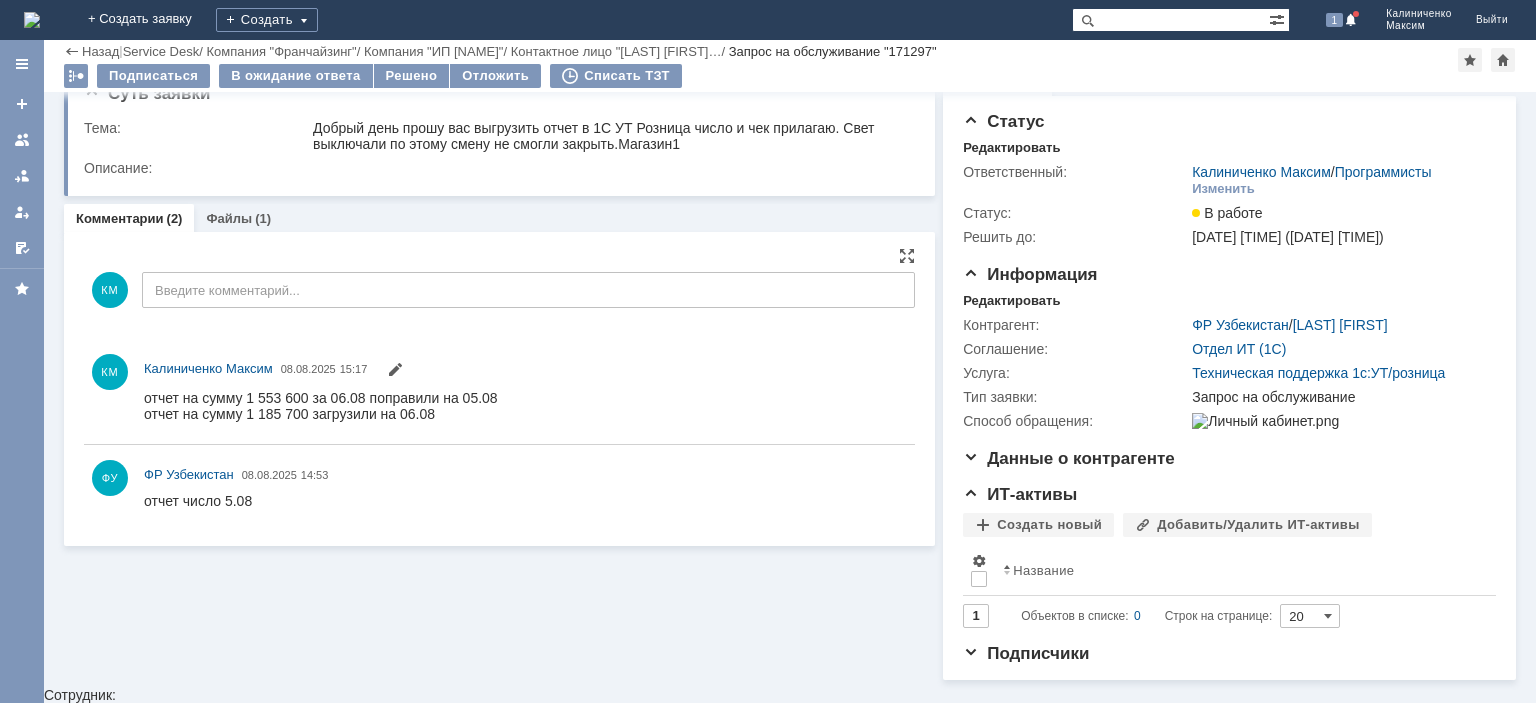 scroll, scrollTop: 0, scrollLeft: 0, axis: both 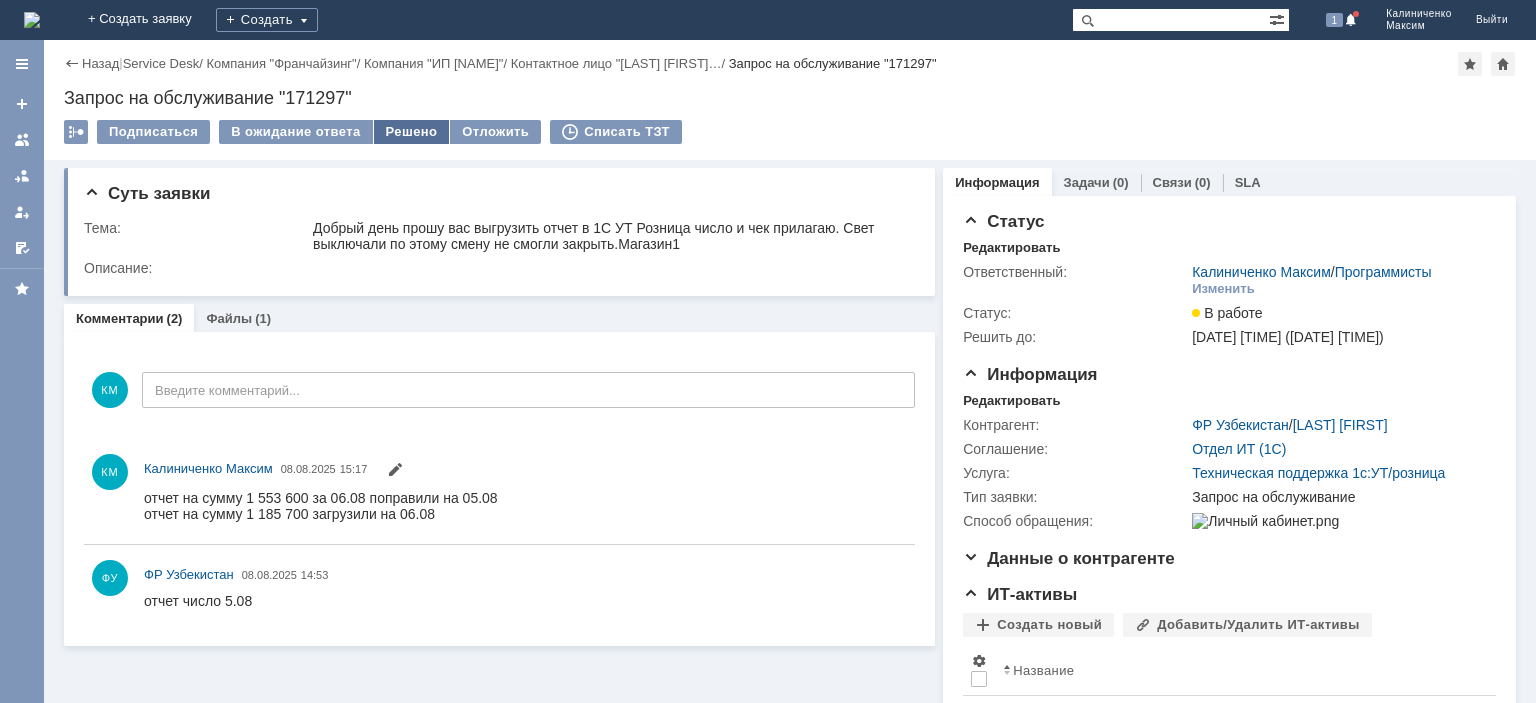 click on "Решено" at bounding box center (412, 132) 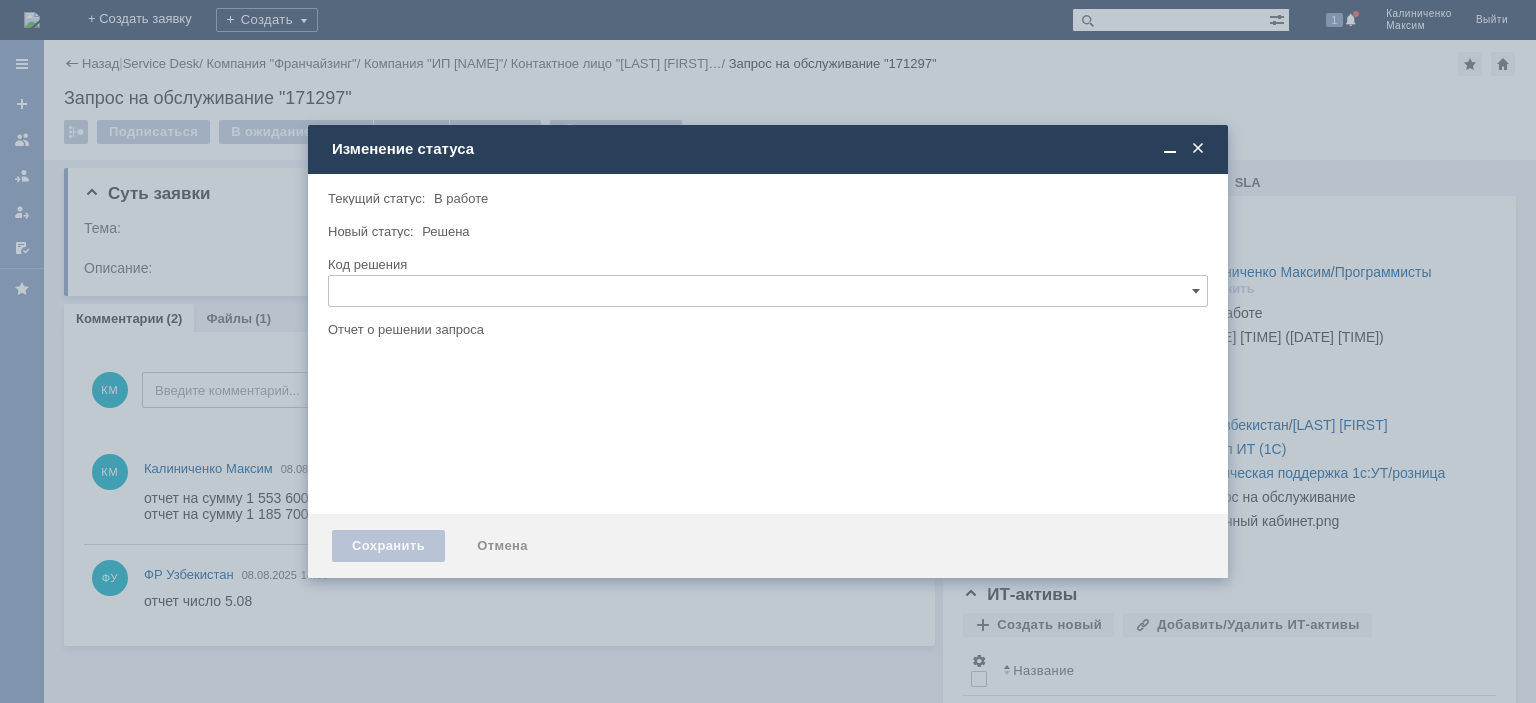 scroll, scrollTop: 0, scrollLeft: 0, axis: both 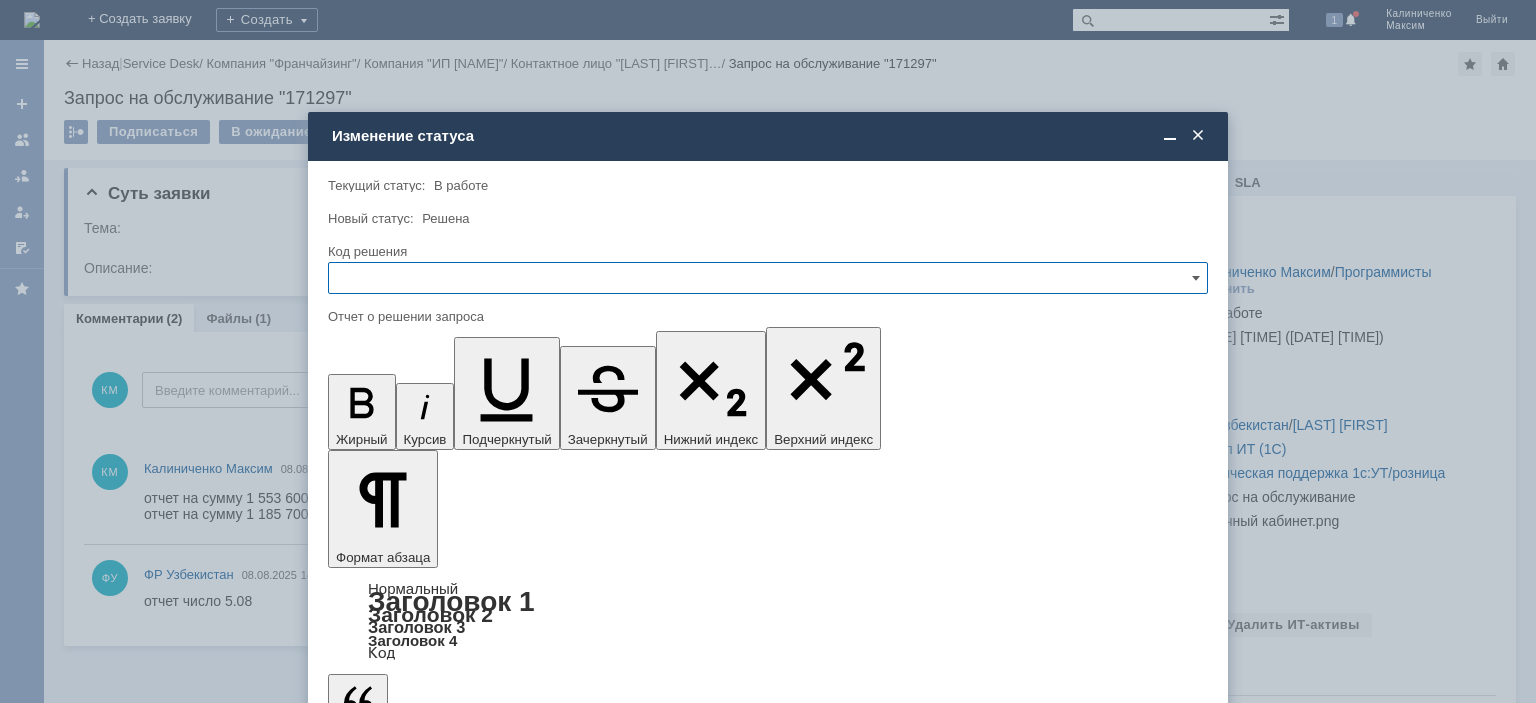 click at bounding box center [768, 278] 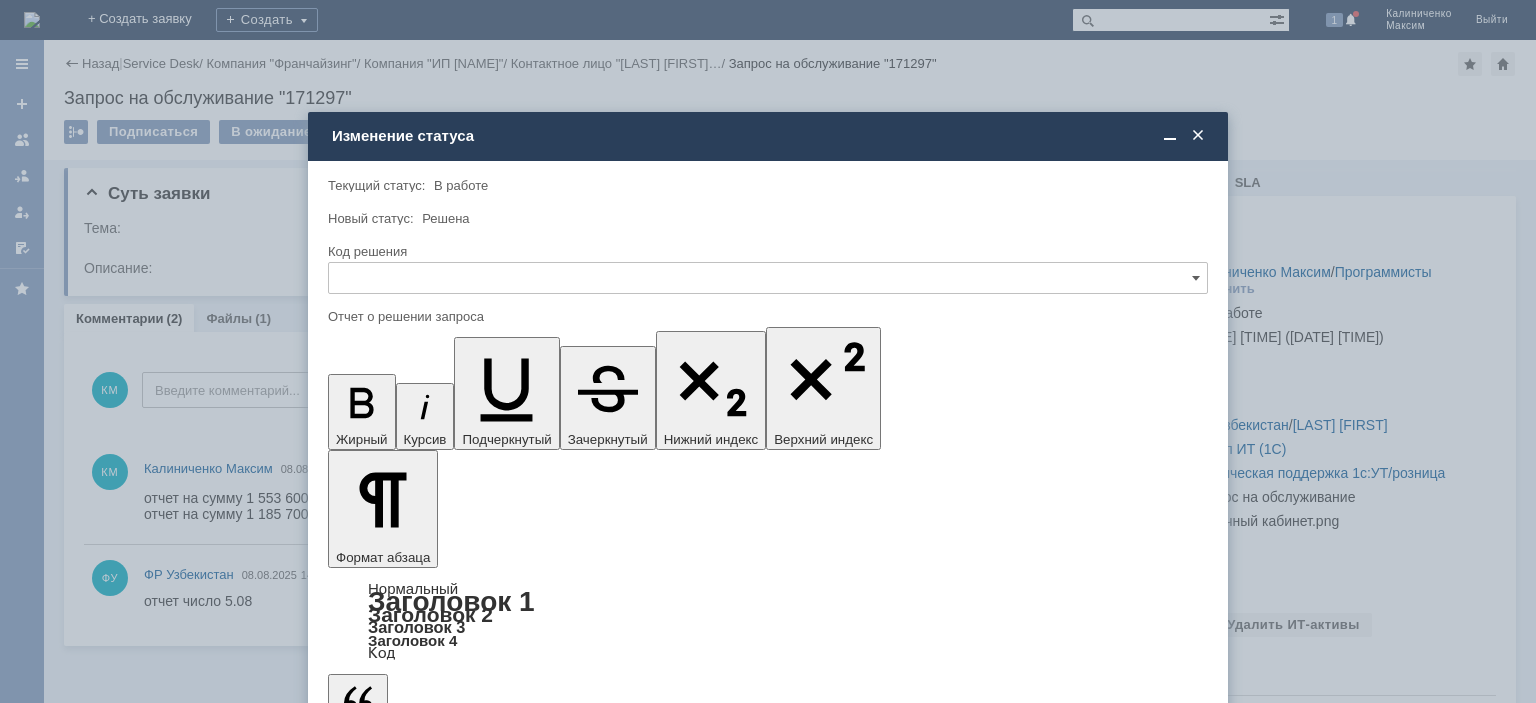 click on "Решено" at bounding box center (768, 414) 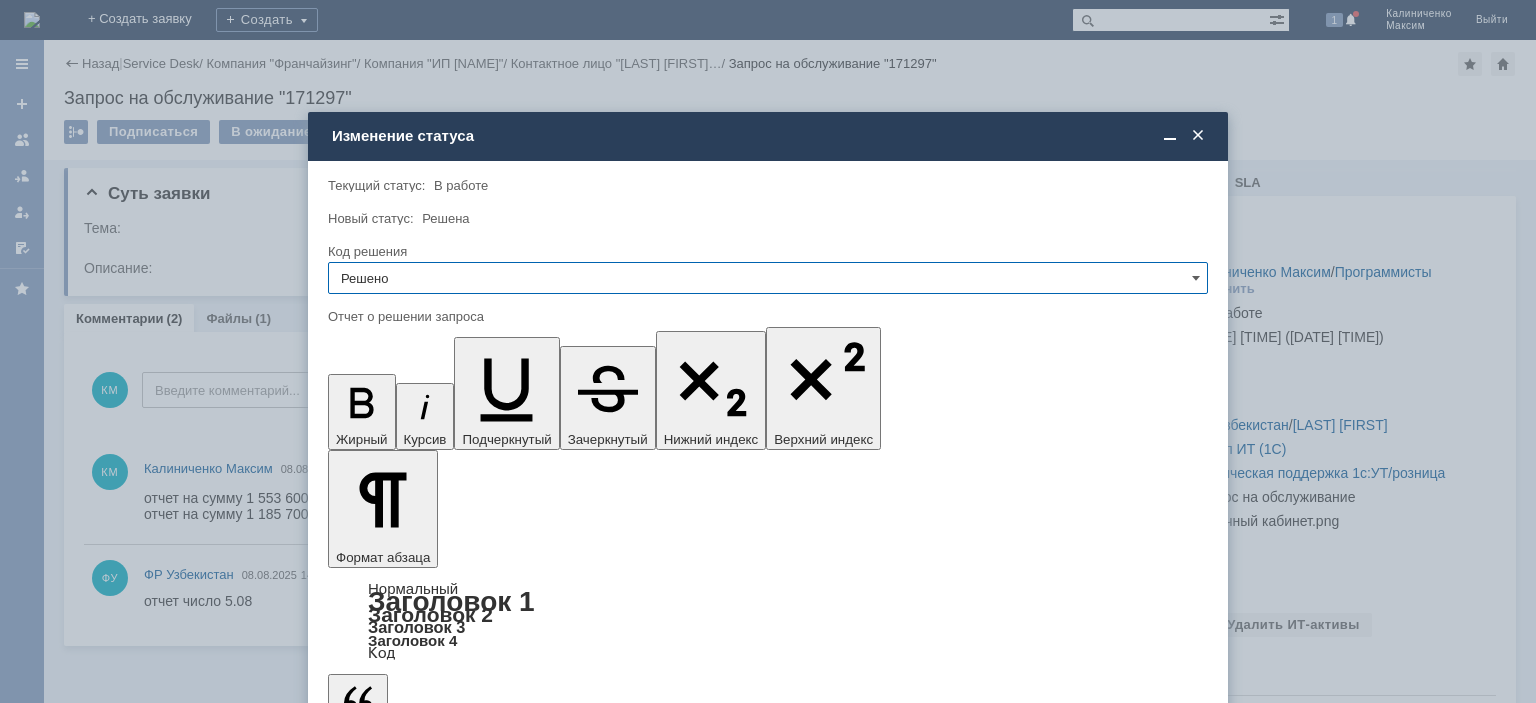 type on "Решено" 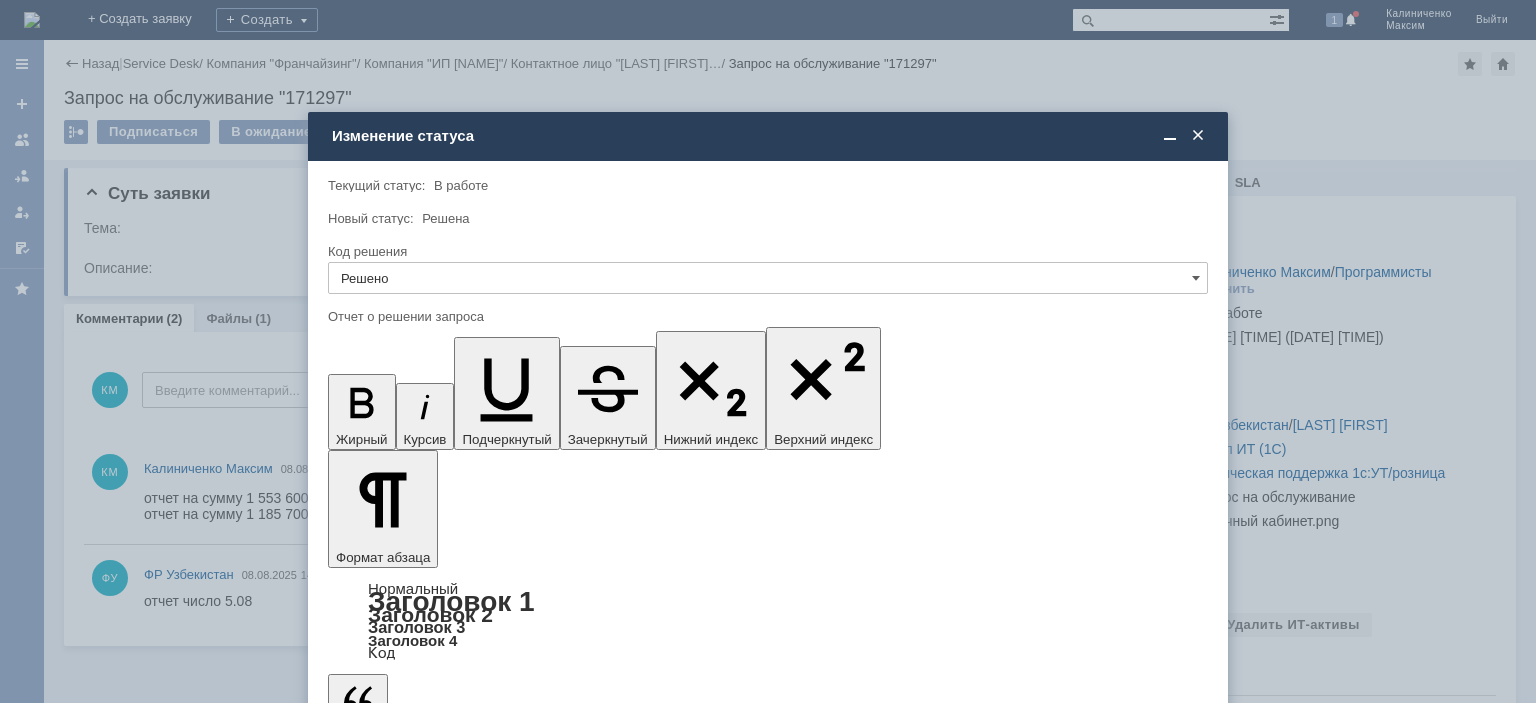 click on "Сохранить" at bounding box center [388, 768] 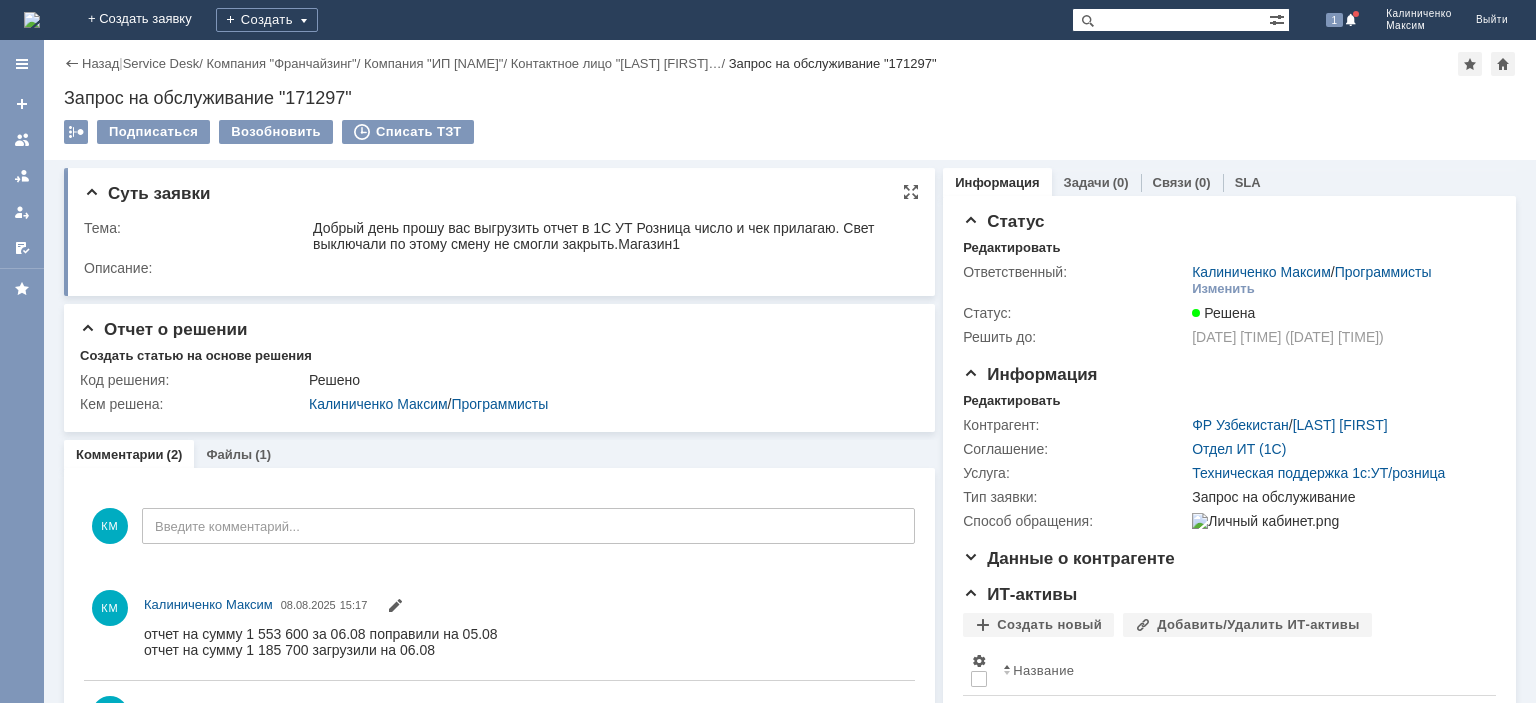 scroll, scrollTop: 0, scrollLeft: 0, axis: both 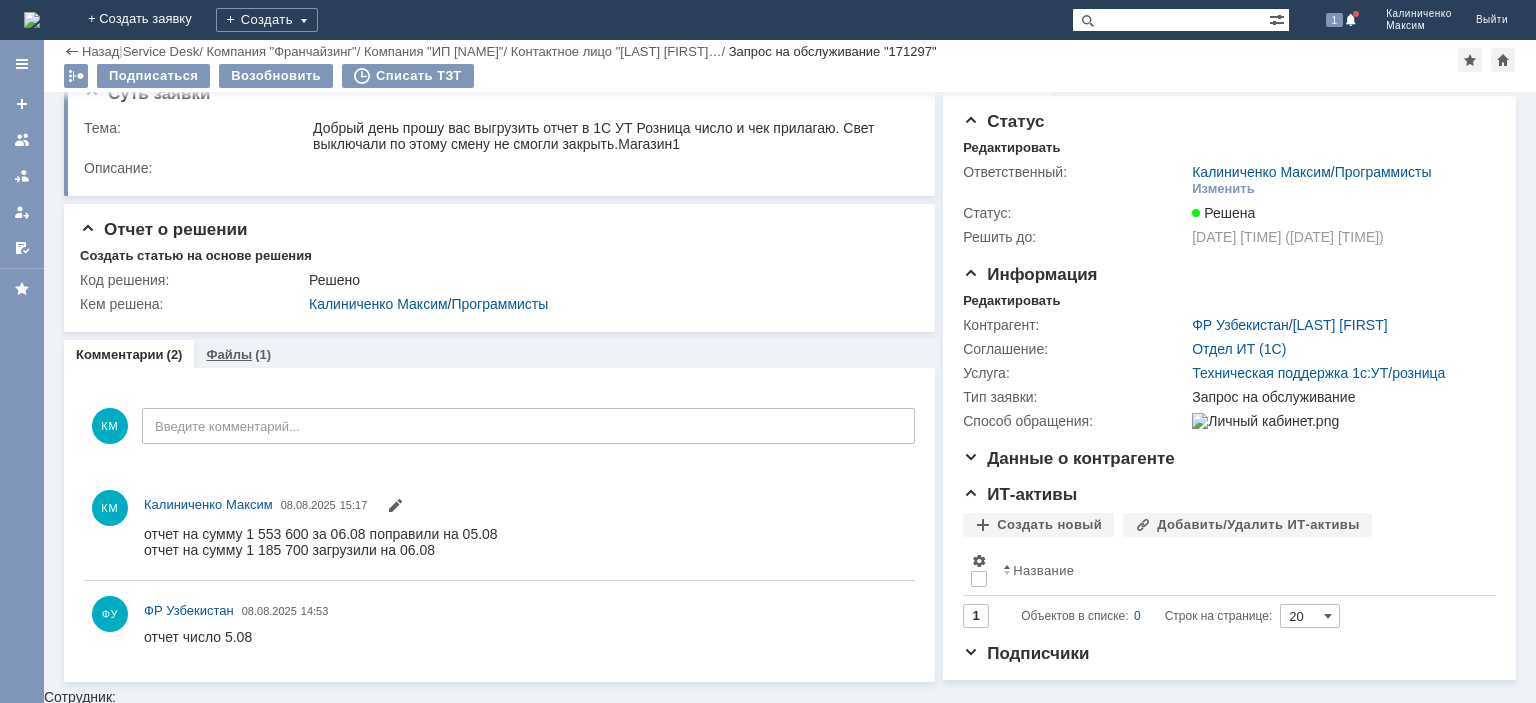 click on "Файлы" at bounding box center (229, 354) 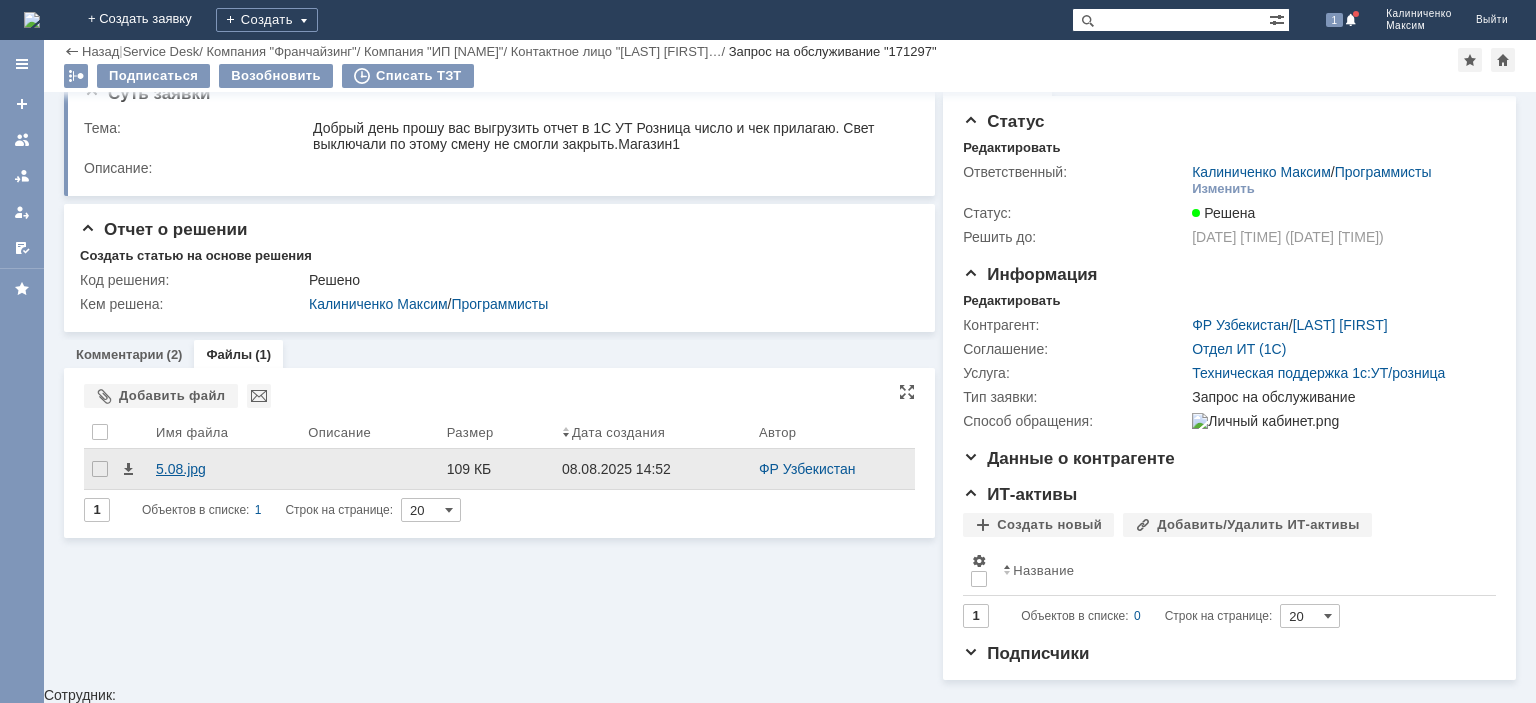 click on "5.08.jpg" at bounding box center [224, 469] 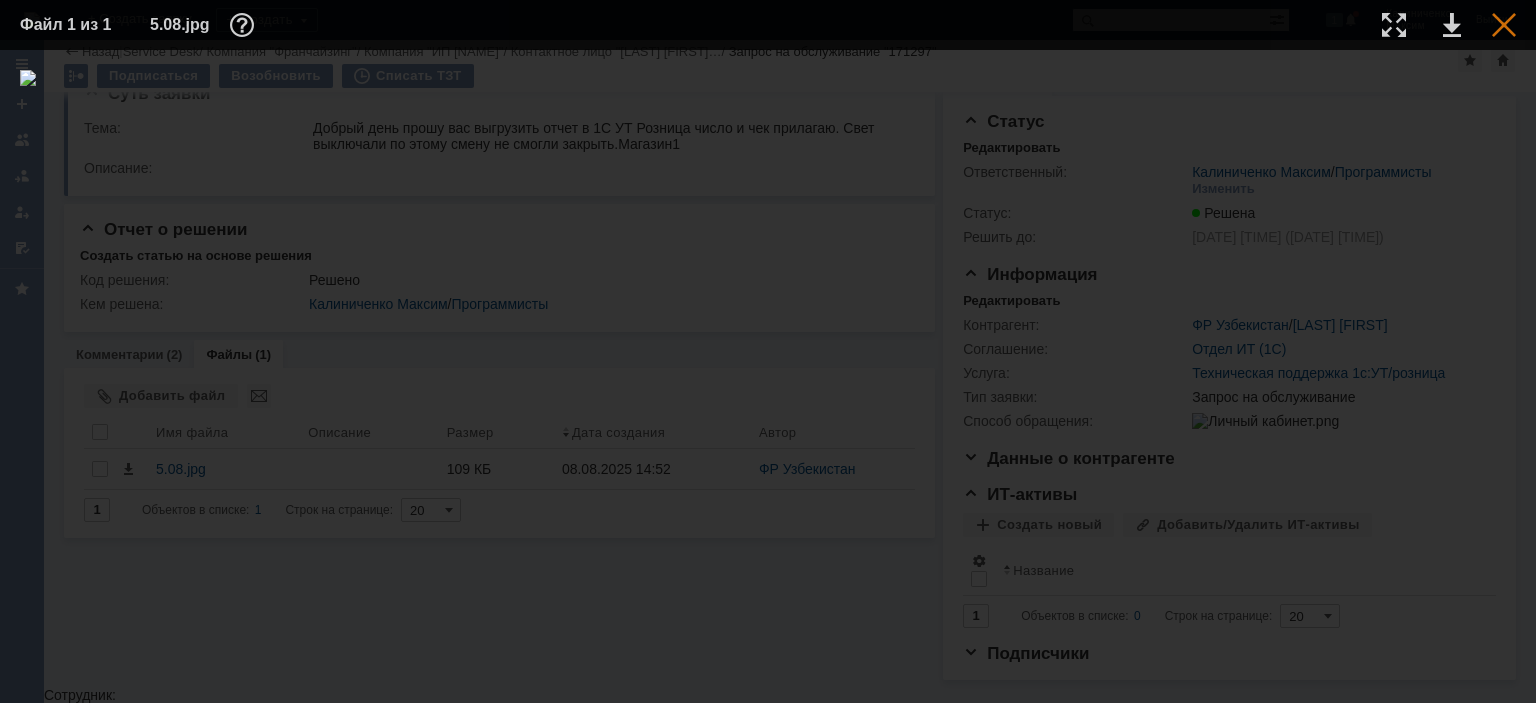 click at bounding box center [1504, 25] 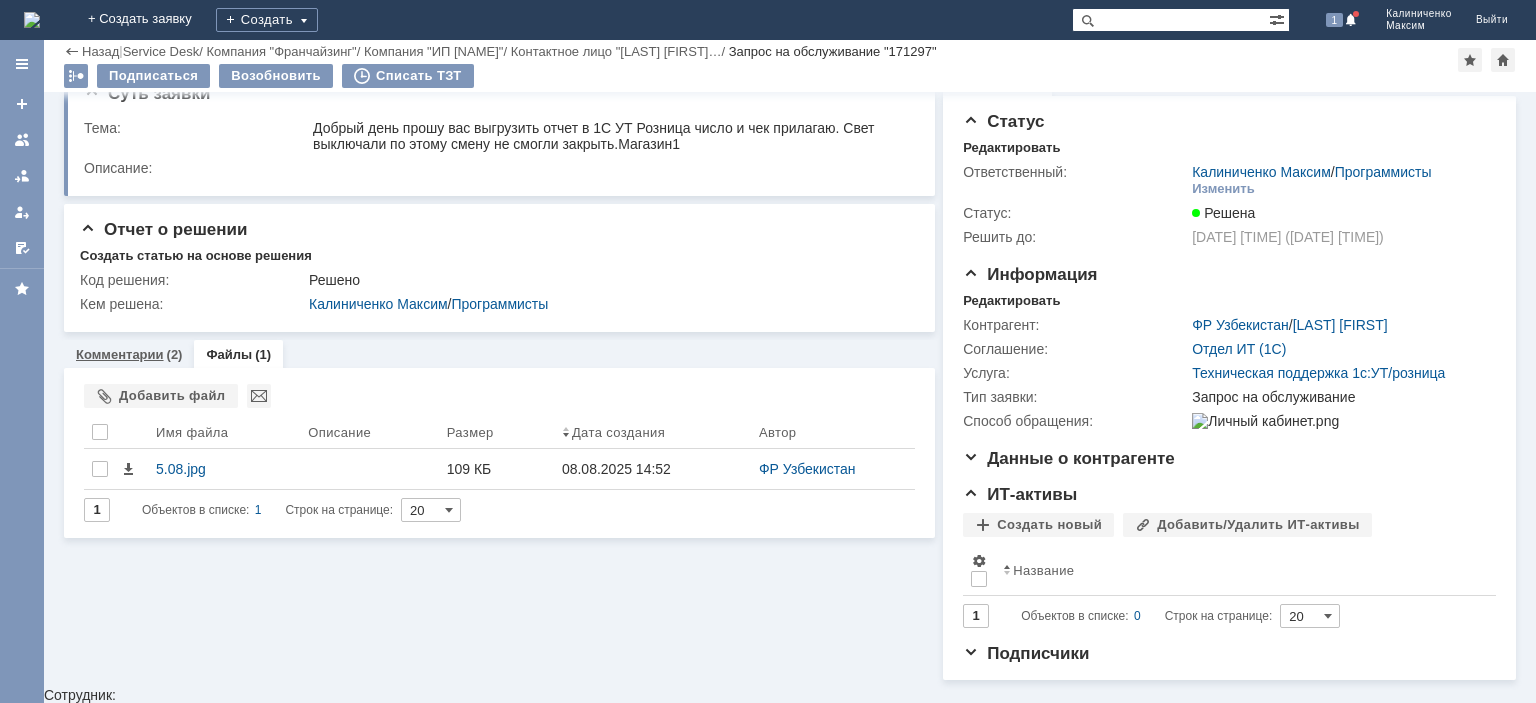 click on "Комментарии" at bounding box center [120, 354] 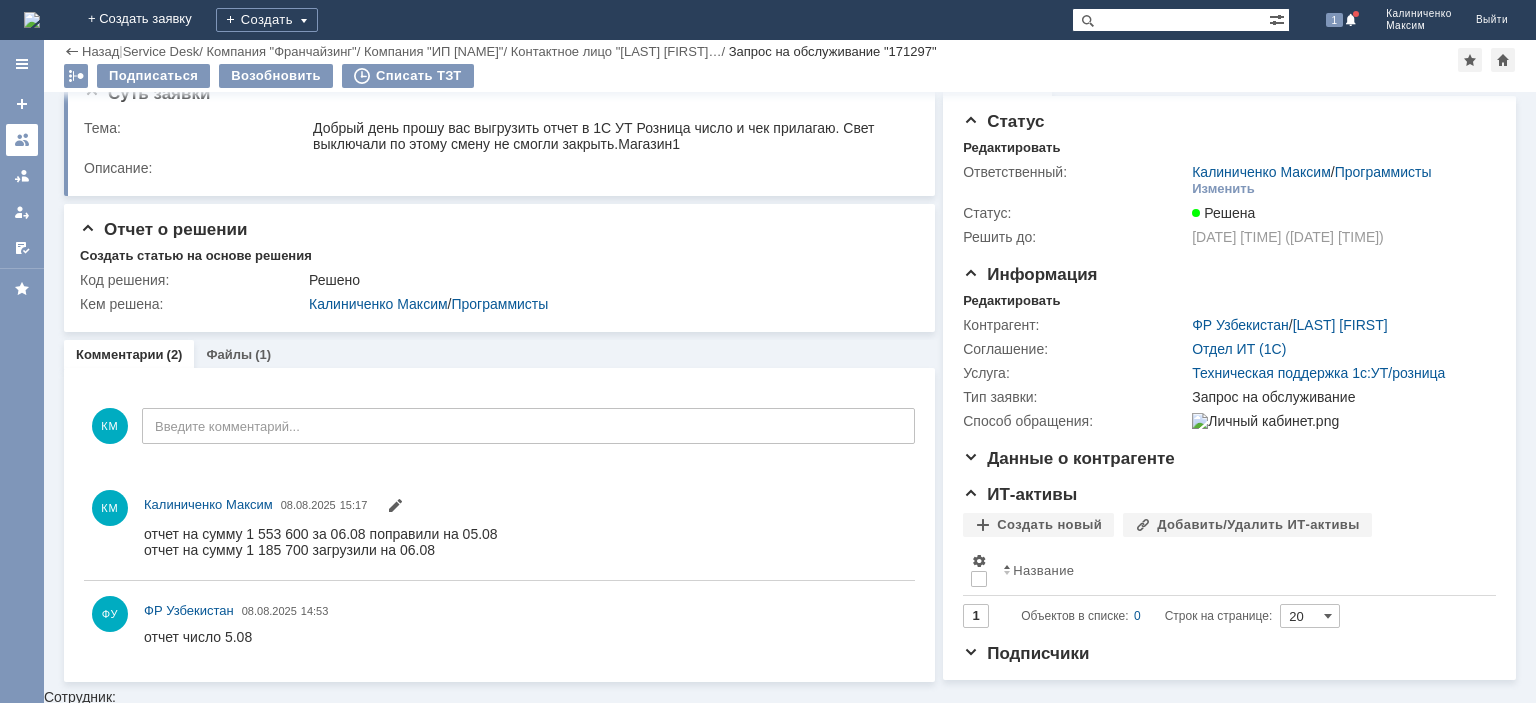 click at bounding box center (22, 140) 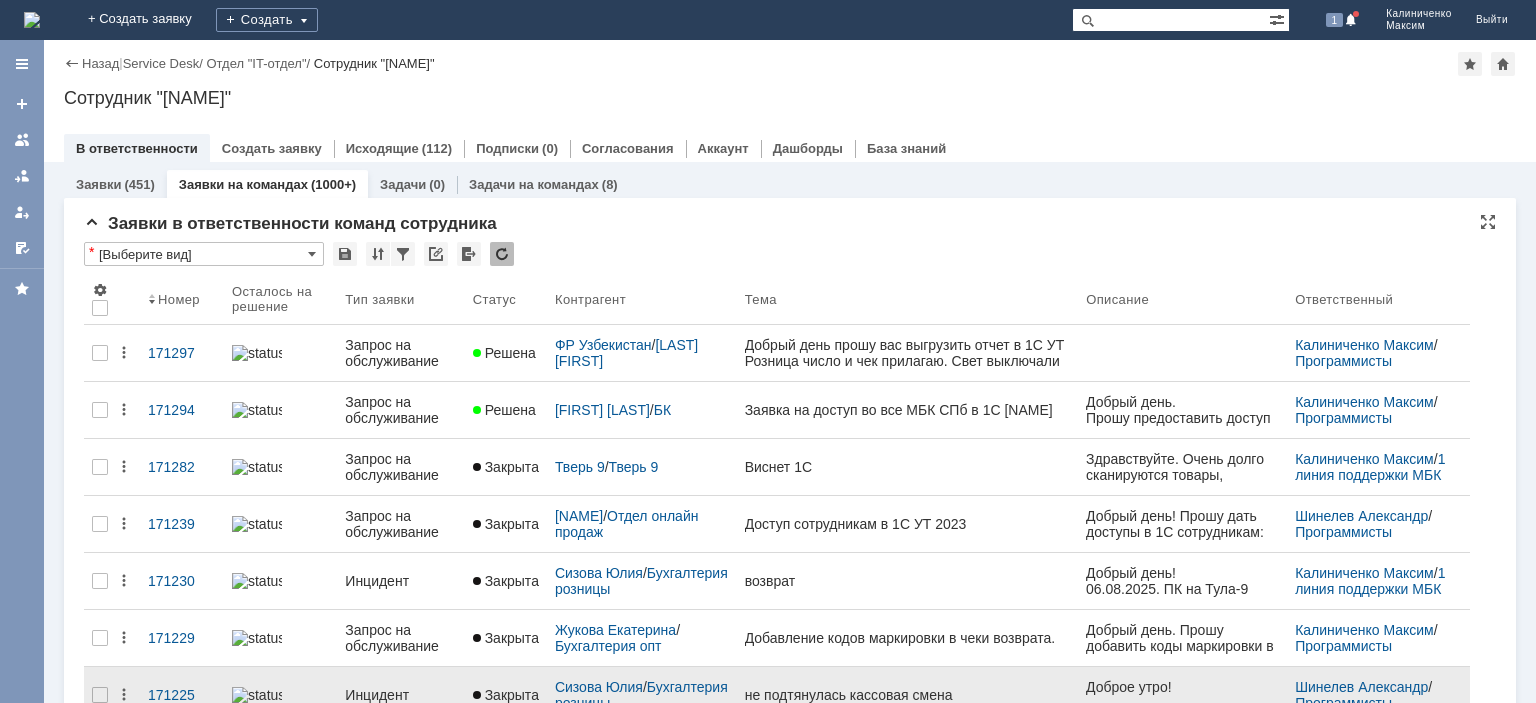 scroll, scrollTop: 0, scrollLeft: 0, axis: both 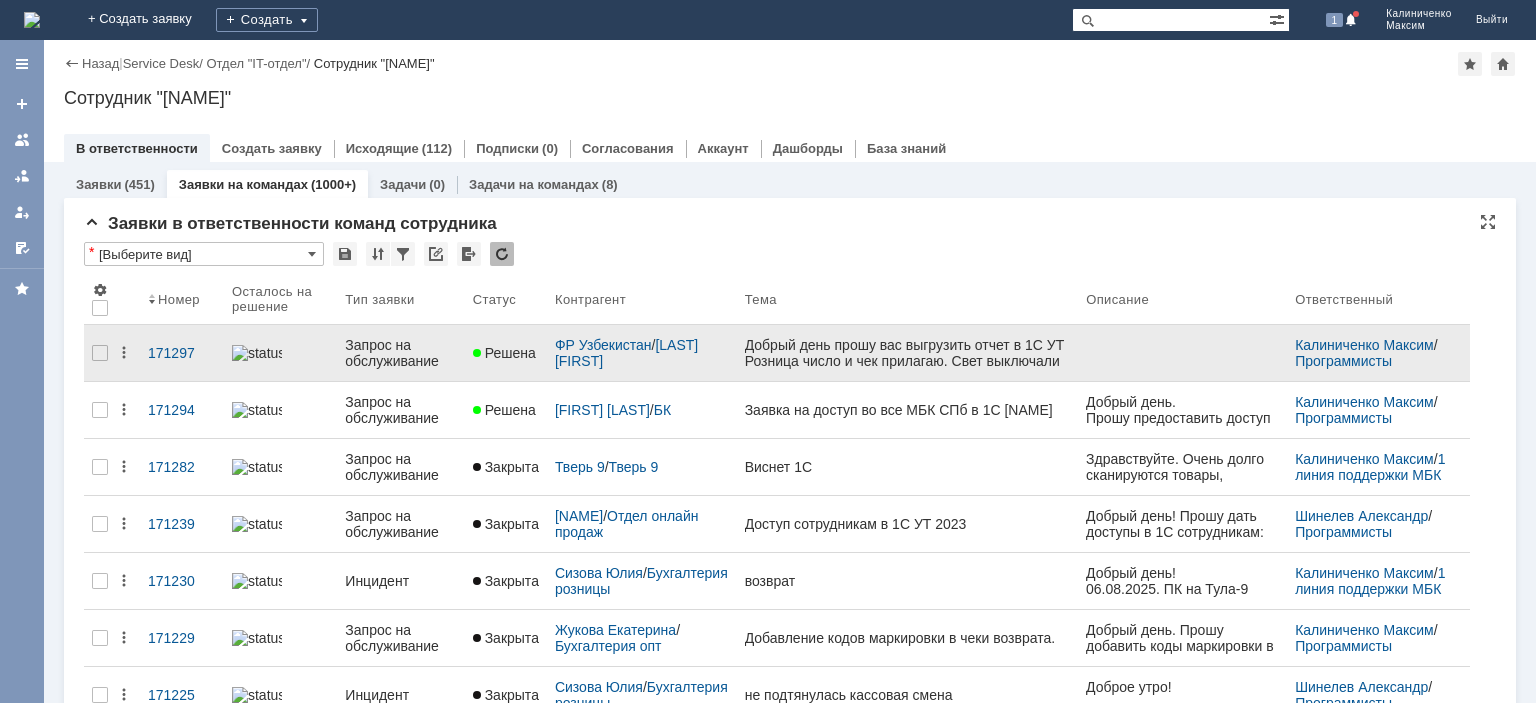 click on "Запрос на обслуживание" at bounding box center (400, 353) 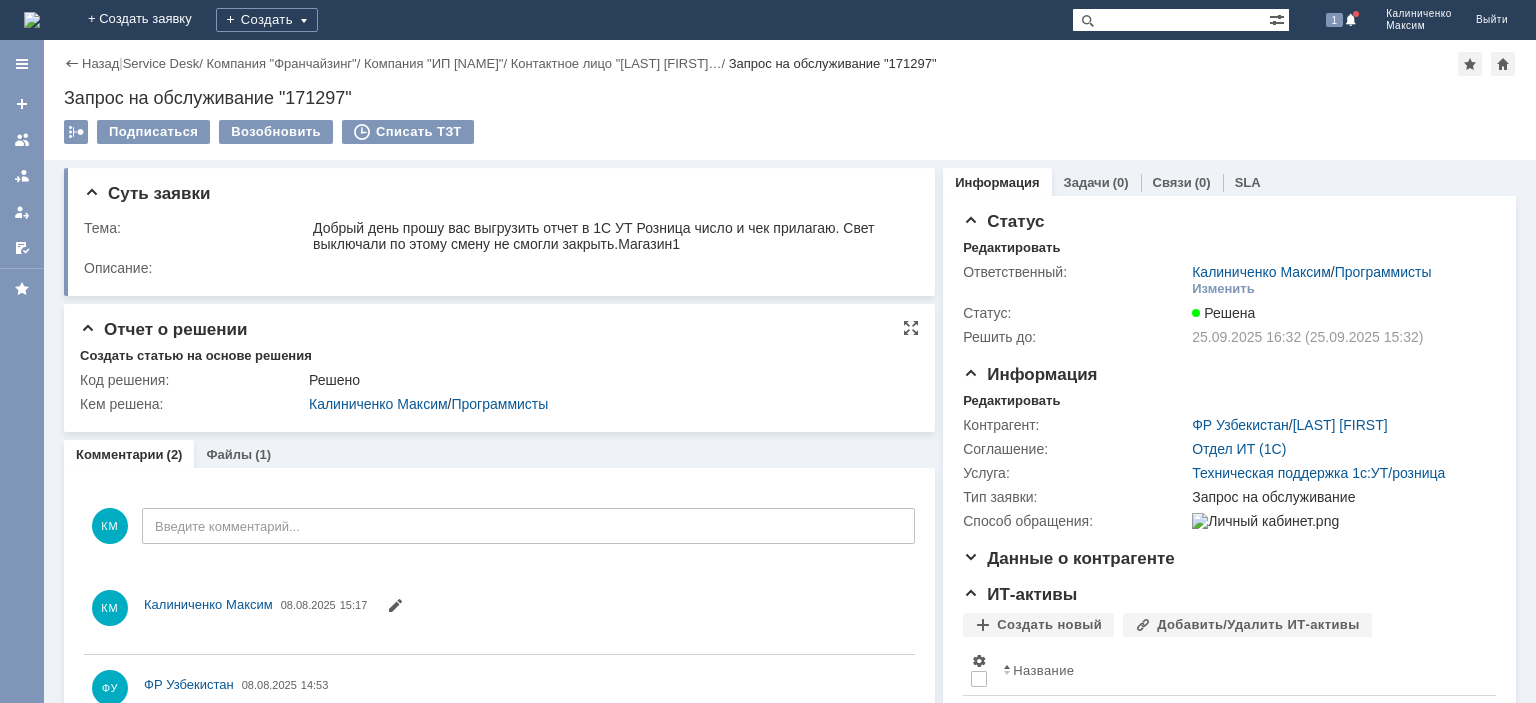 scroll, scrollTop: 0, scrollLeft: 0, axis: both 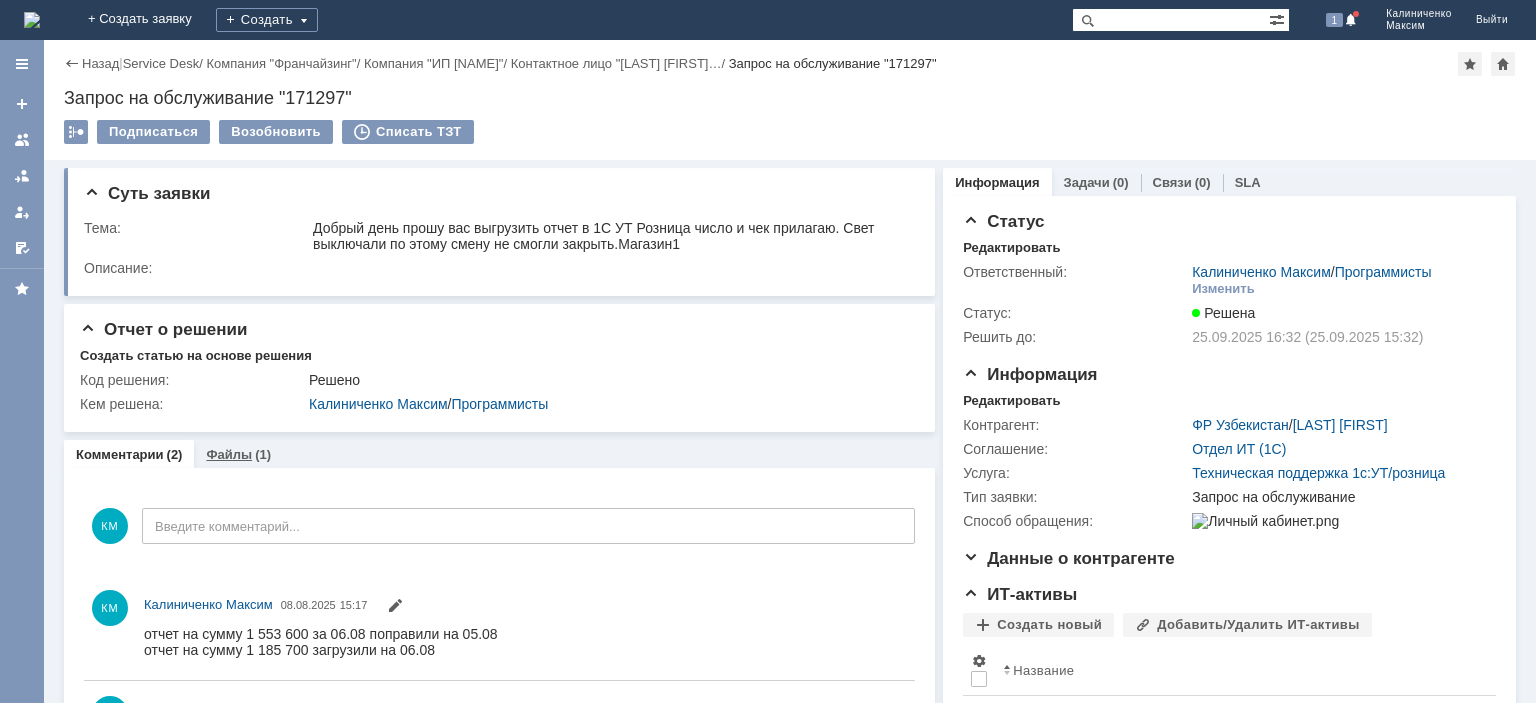 click on "Файлы" at bounding box center (229, 454) 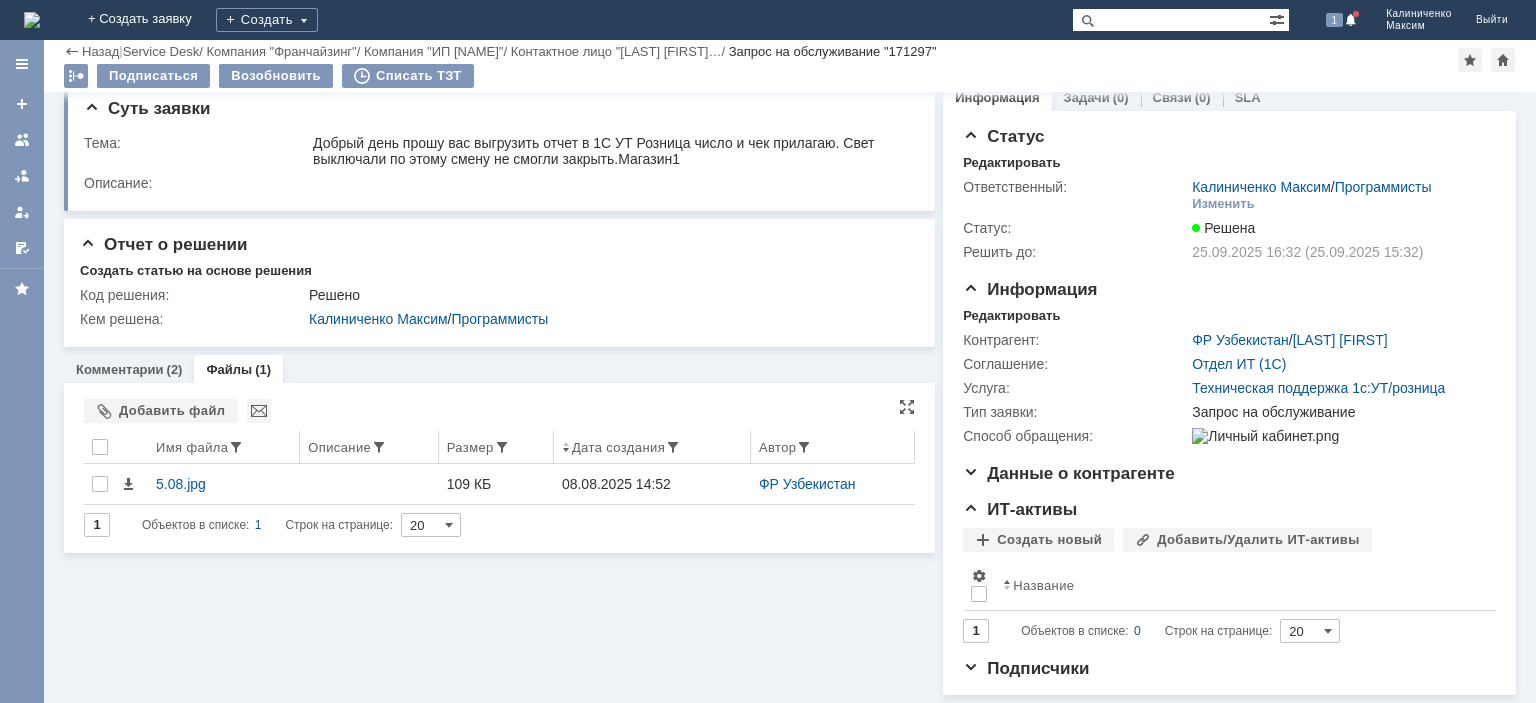 scroll, scrollTop: 32, scrollLeft: 0, axis: vertical 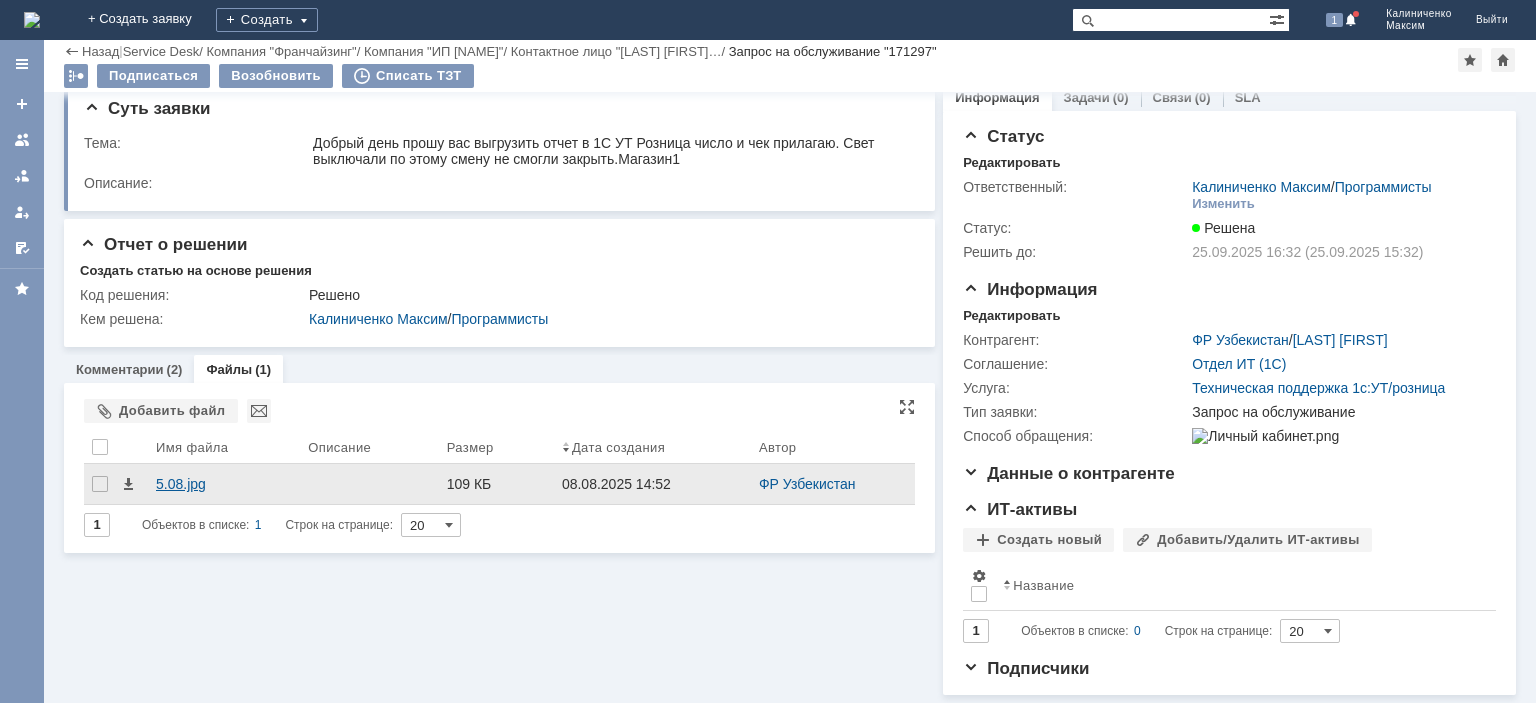 click on "5.08.jpg" at bounding box center (224, 484) 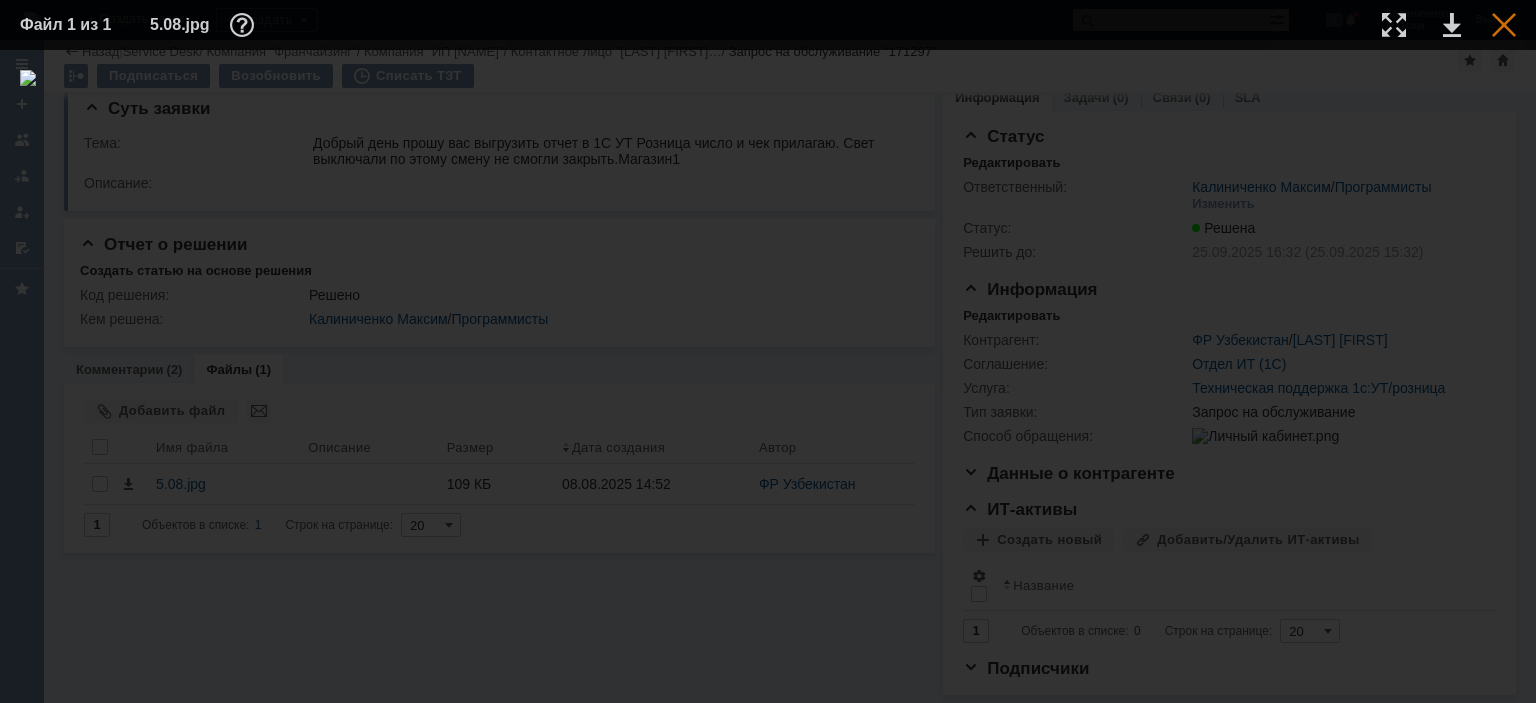 click at bounding box center (1504, 25) 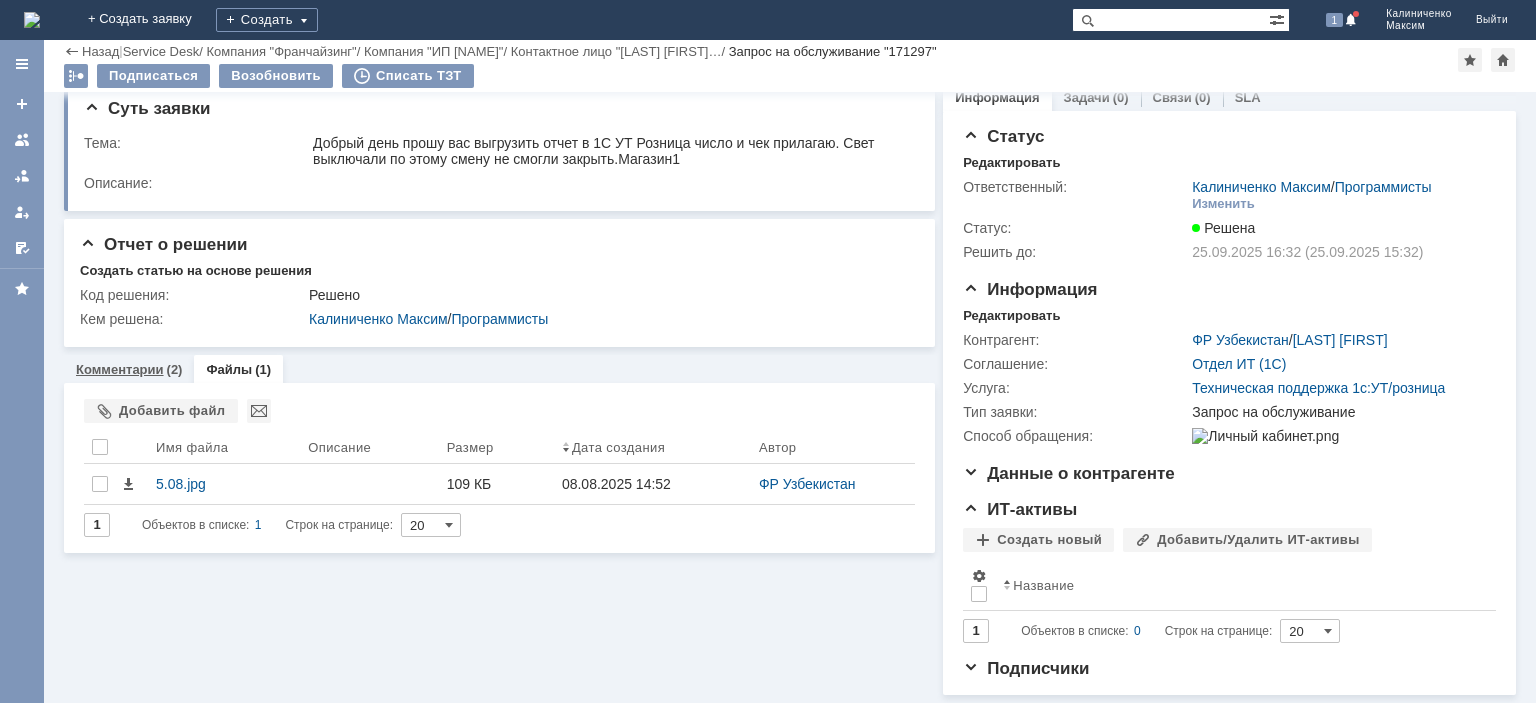 click on "Комментарии" at bounding box center [120, 369] 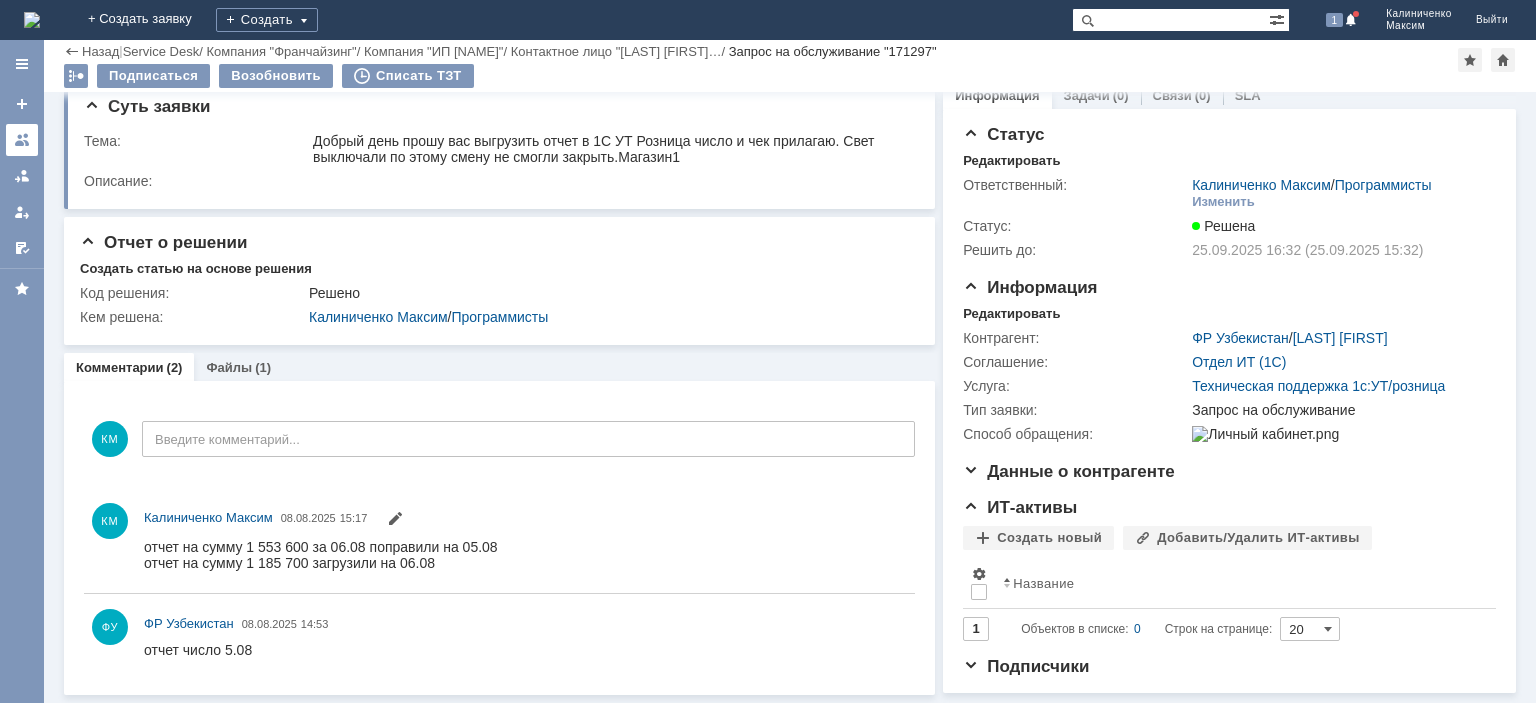 click at bounding box center (22, 140) 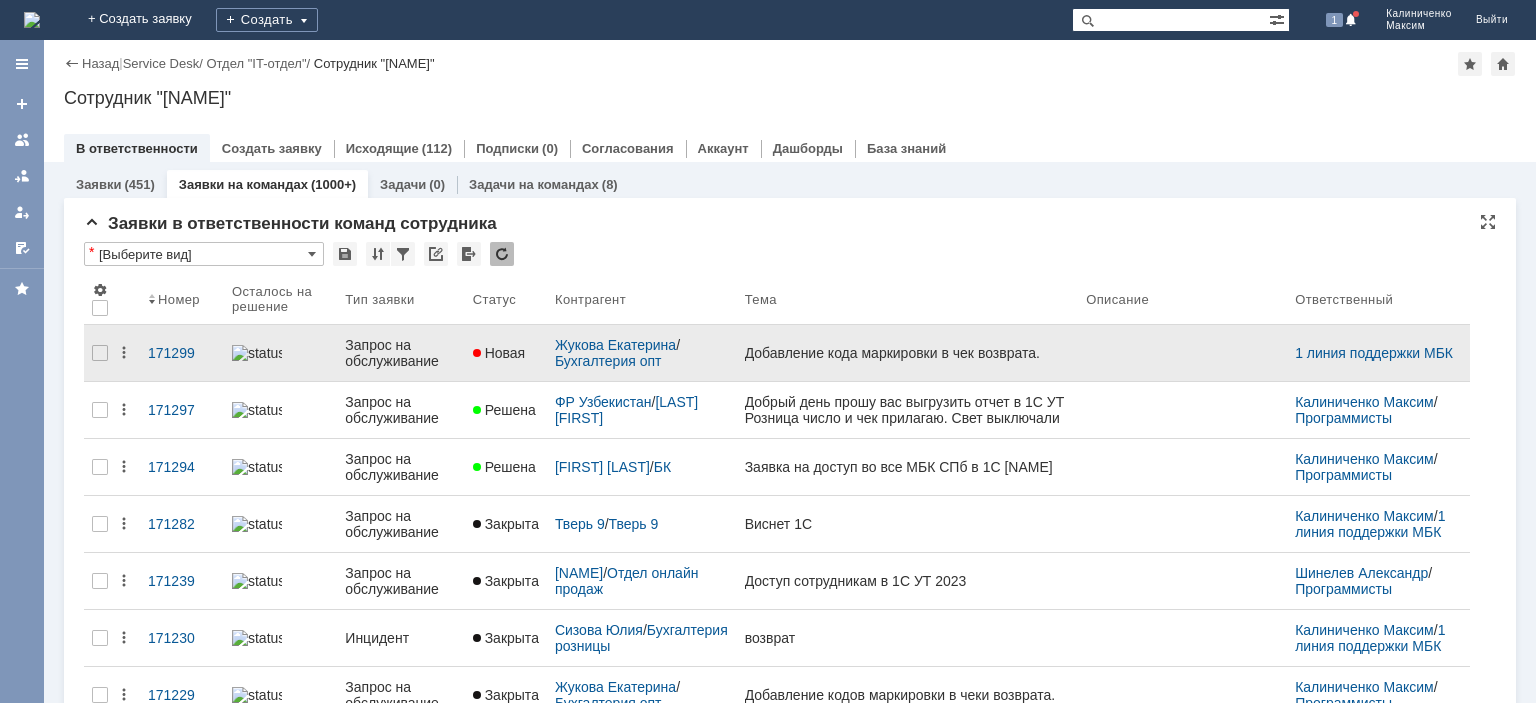 click on "Запрос на обслуживание" at bounding box center (400, 353) 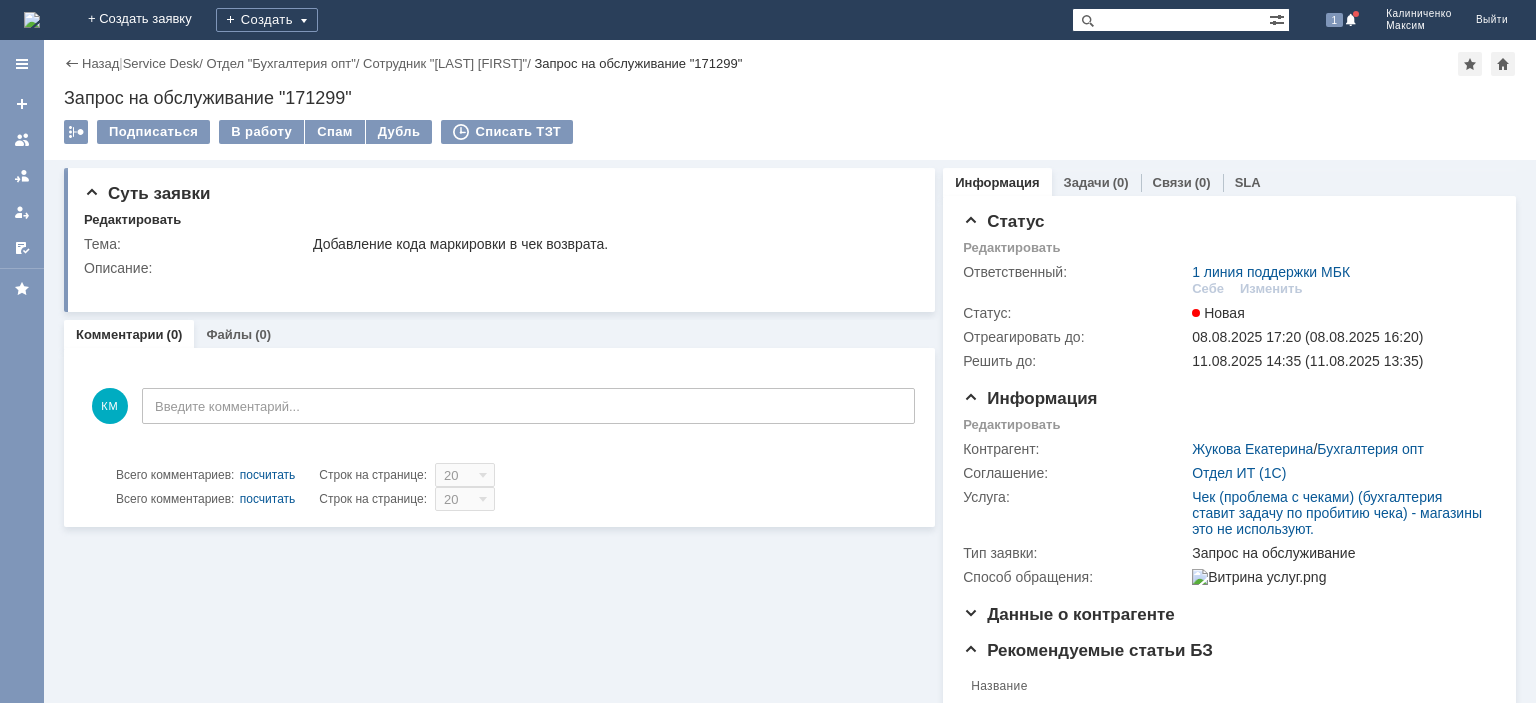 scroll, scrollTop: 100, scrollLeft: 0, axis: vertical 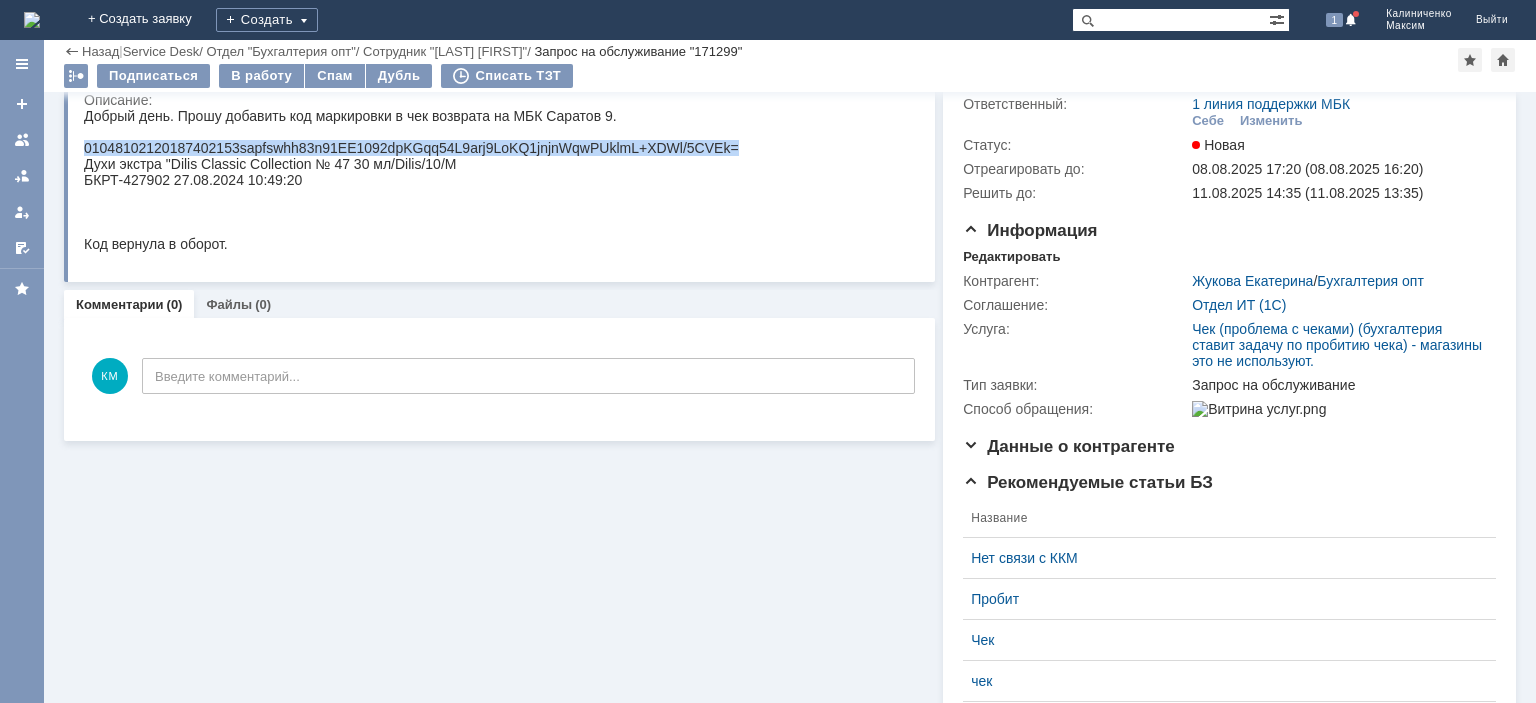 drag, startPoint x: 607, startPoint y: 153, endPoint x: 86, endPoint y: 147, distance: 521.03455 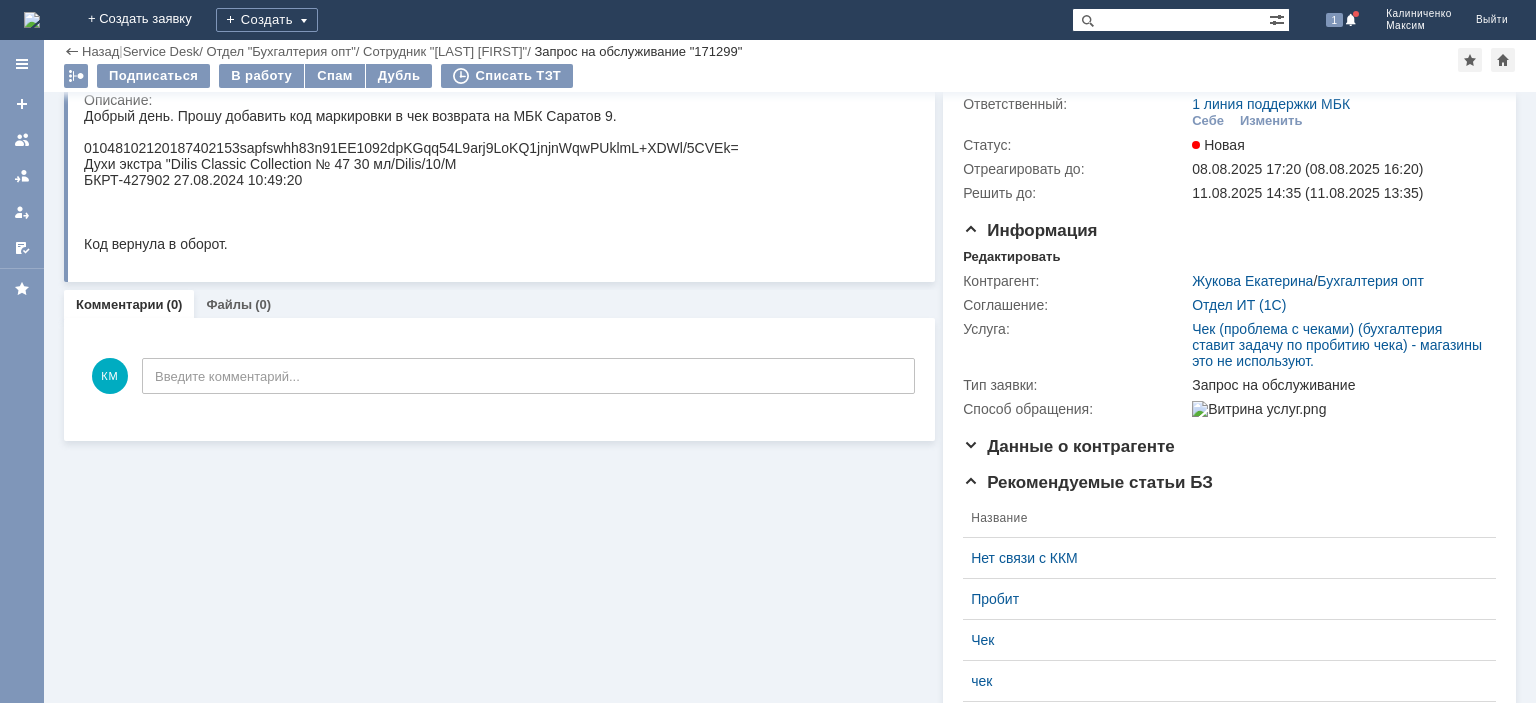 click on "БКРТ-427902 27.08.2024 10:49:20" at bounding box center (411, 180) 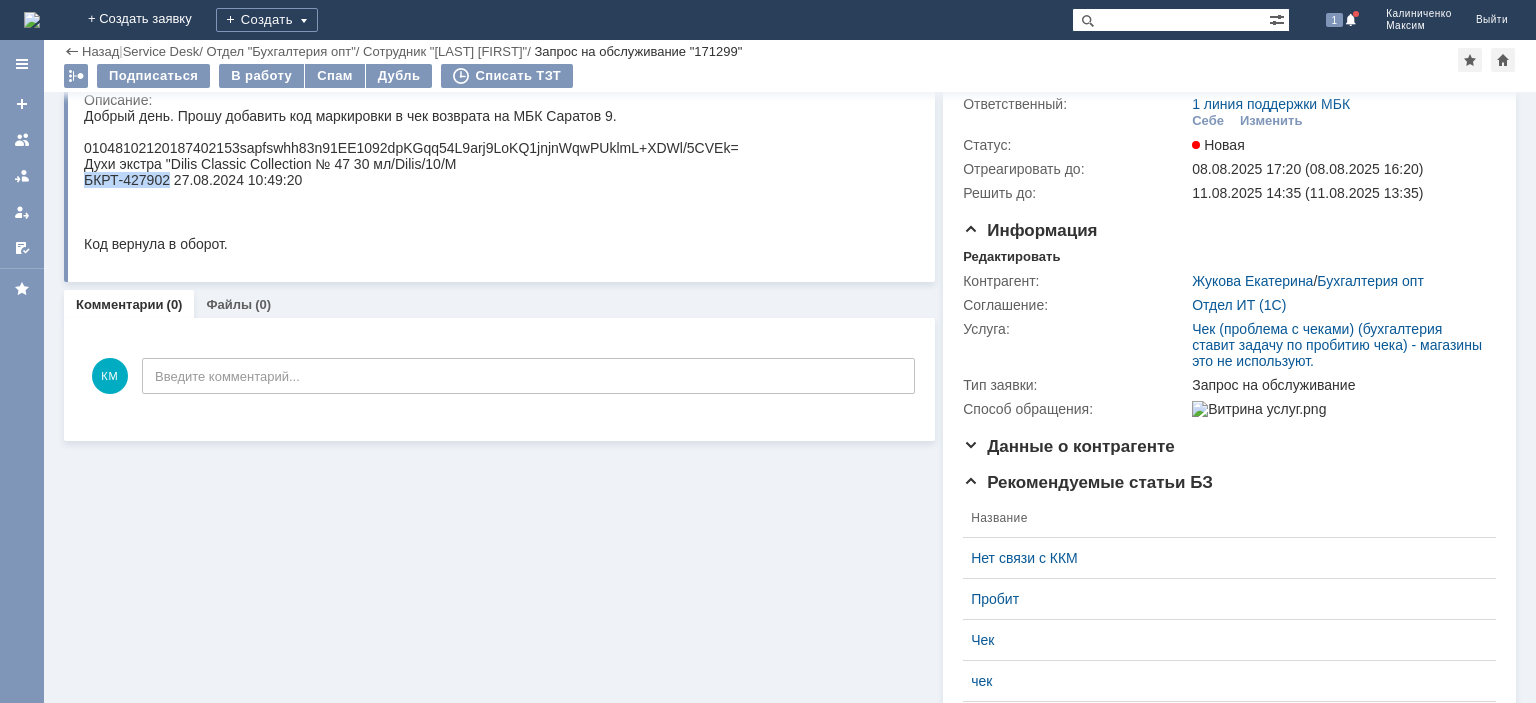 drag, startPoint x: 167, startPoint y: 183, endPoint x: 70, endPoint y: 186, distance: 97.04638 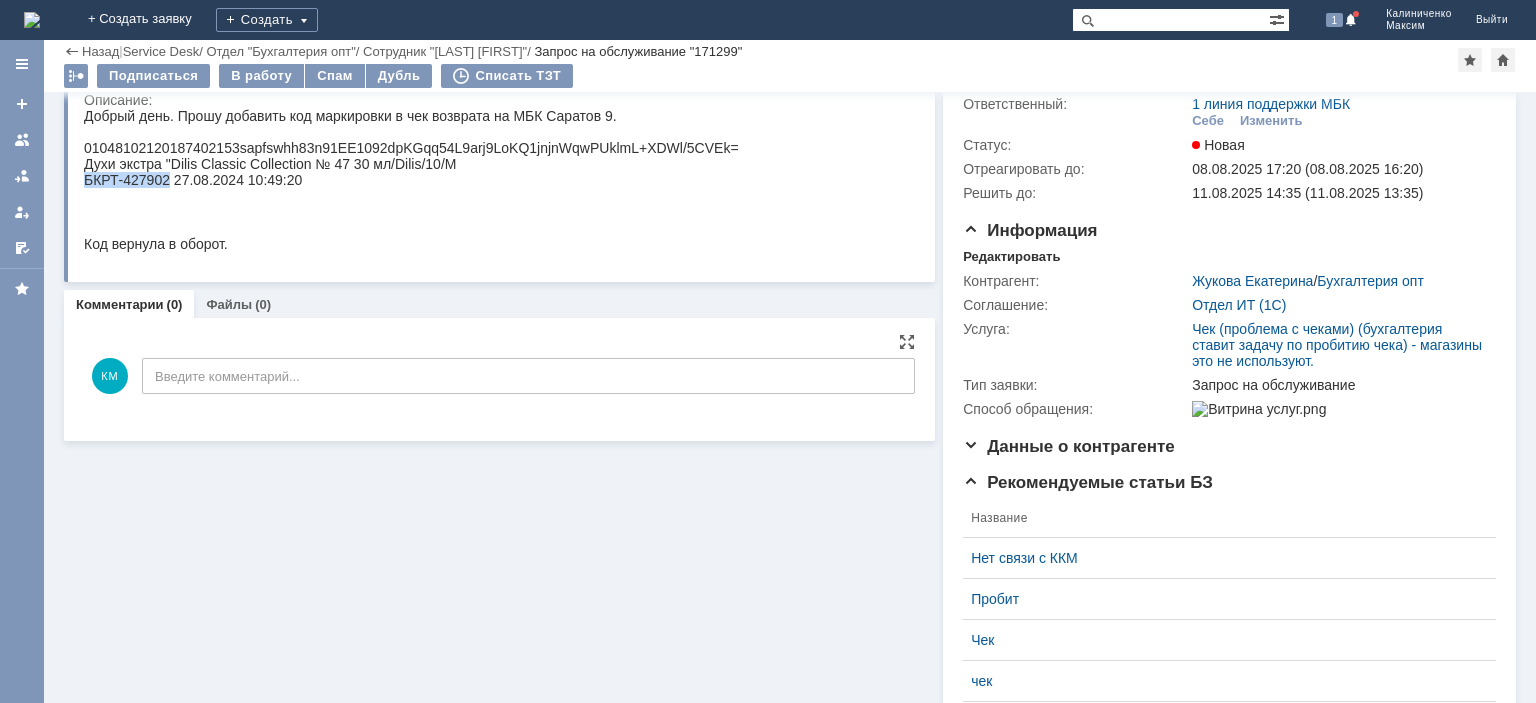 scroll, scrollTop: 0, scrollLeft: 0, axis: both 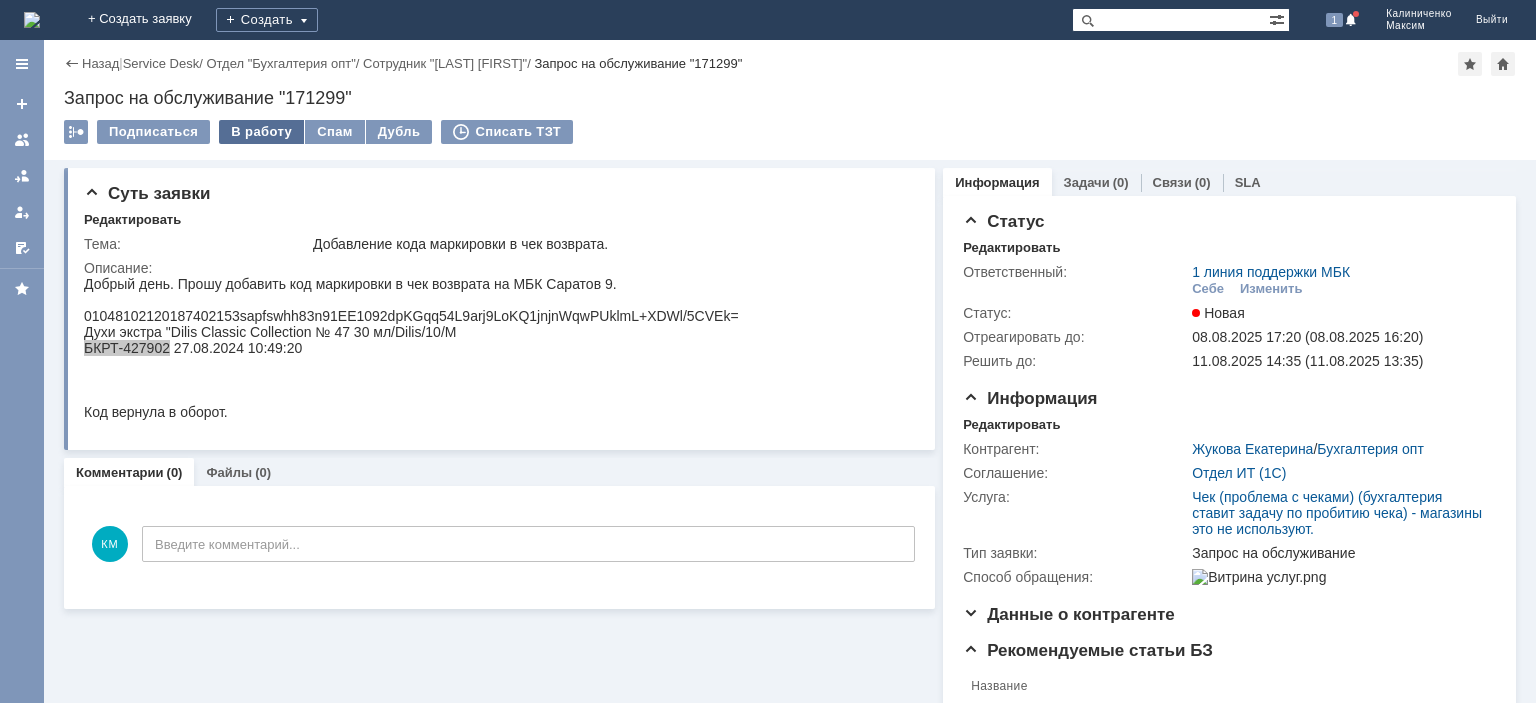 click on "В работу" at bounding box center (261, 132) 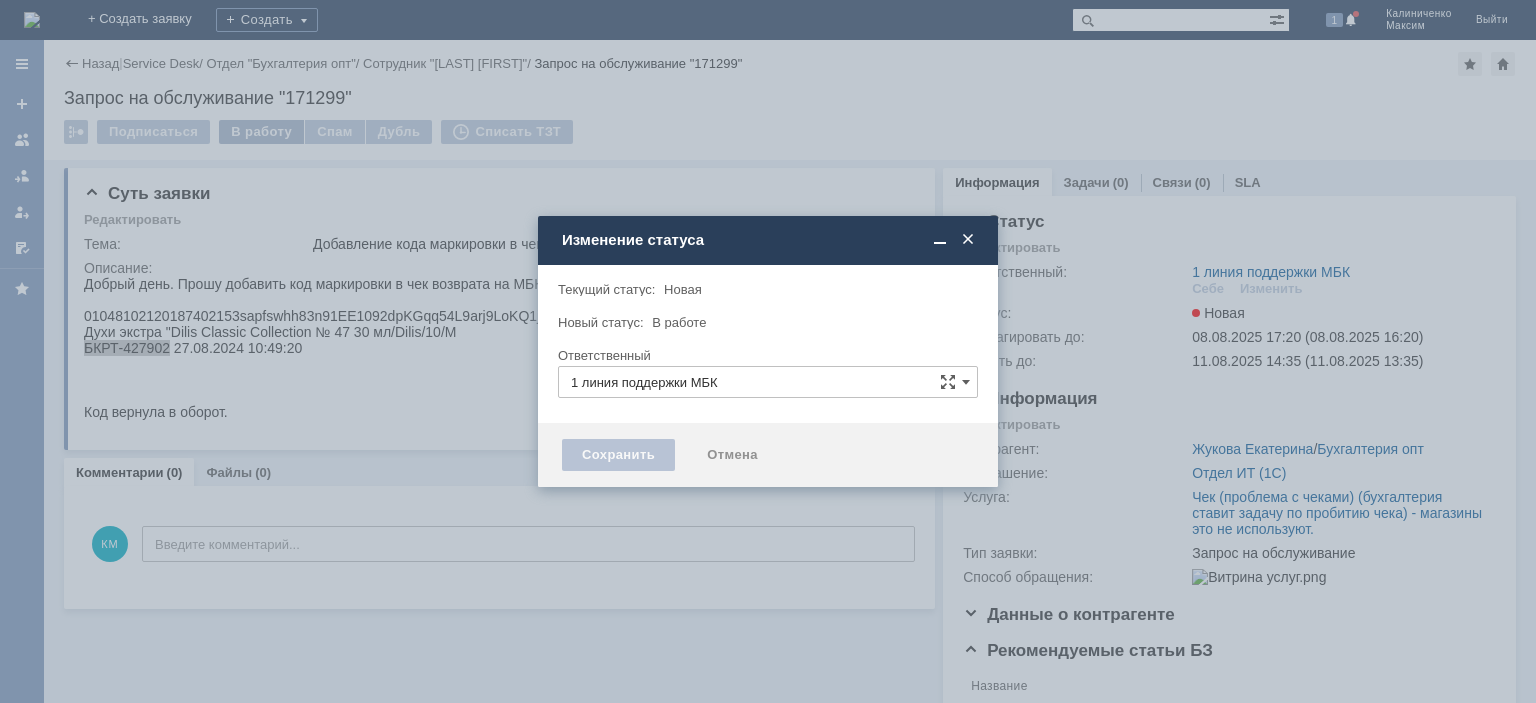type on "Калиниченко Максим" 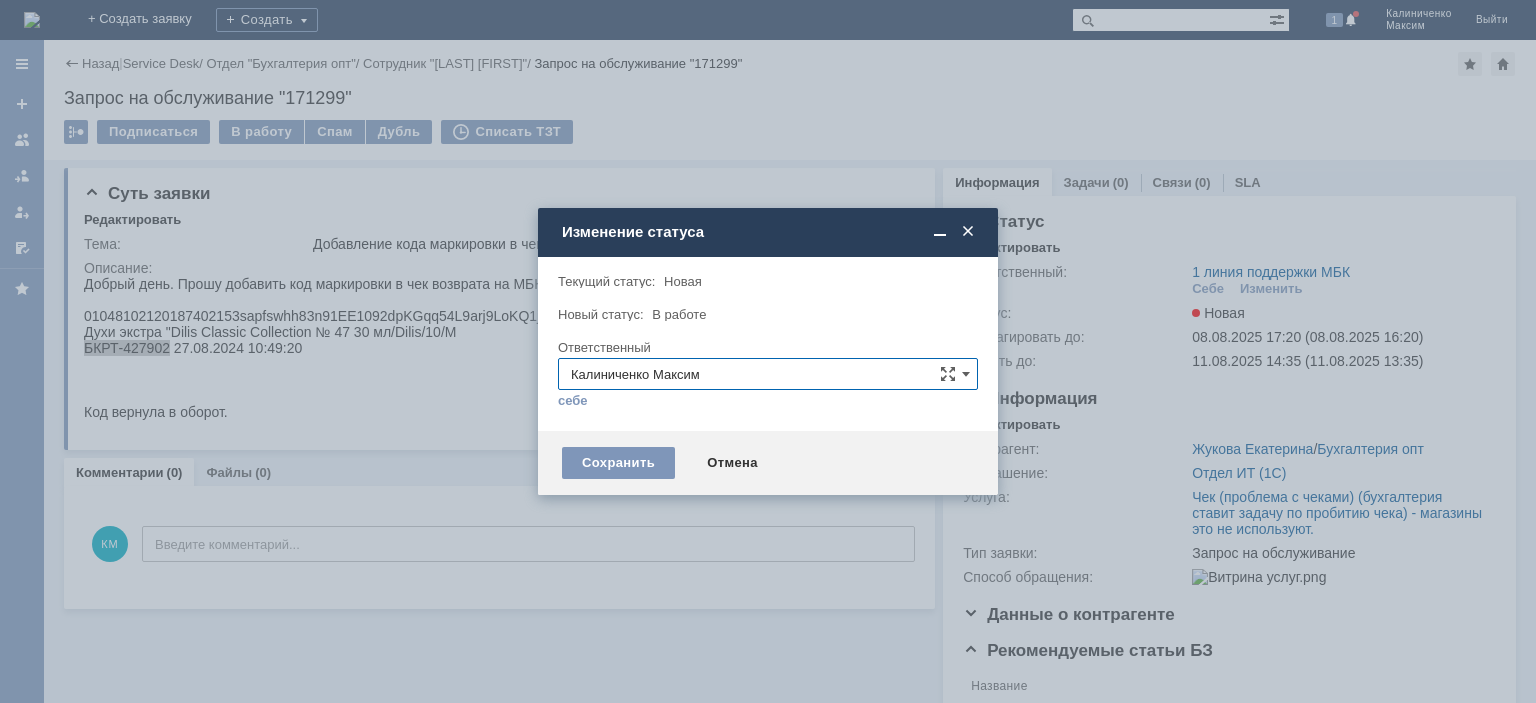 click at bounding box center [968, 232] 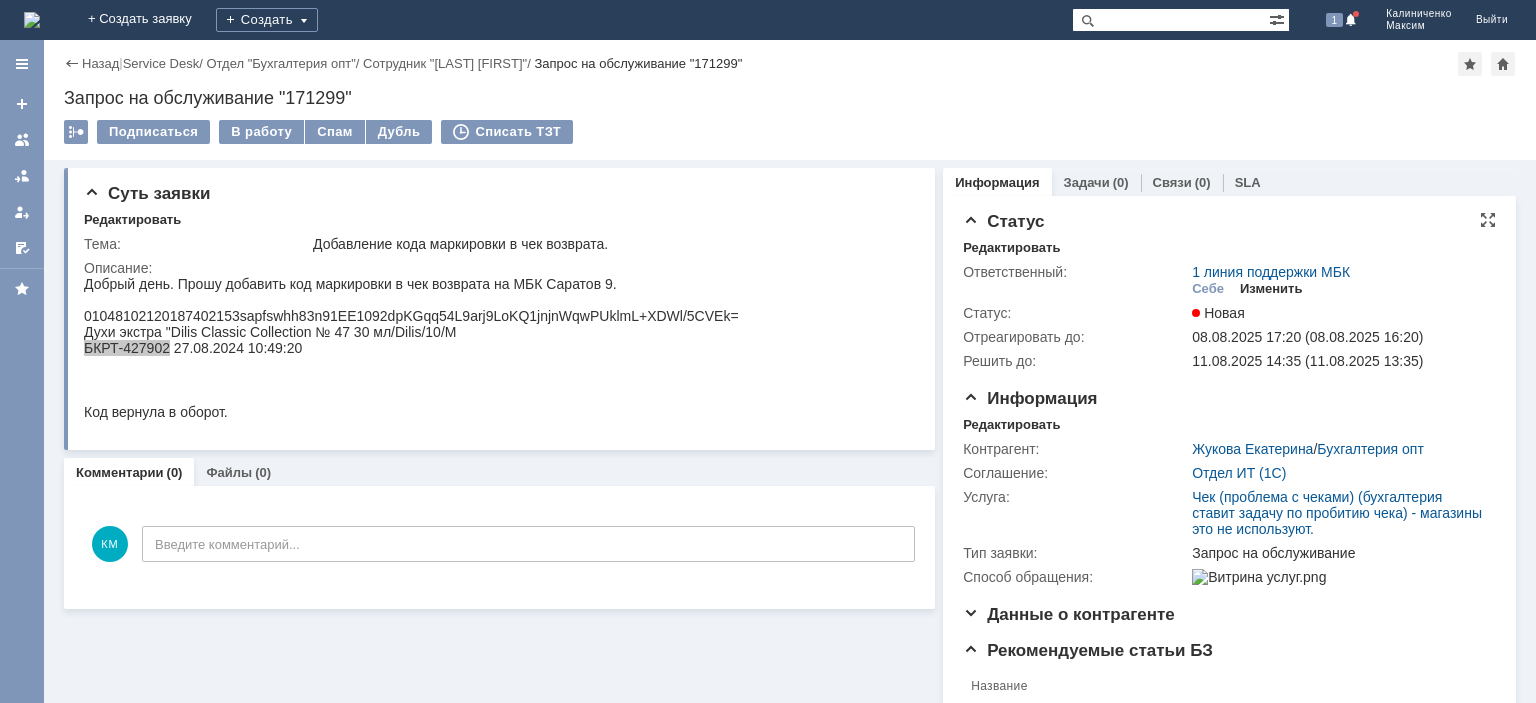 click on "Изменить" at bounding box center (1271, 289) 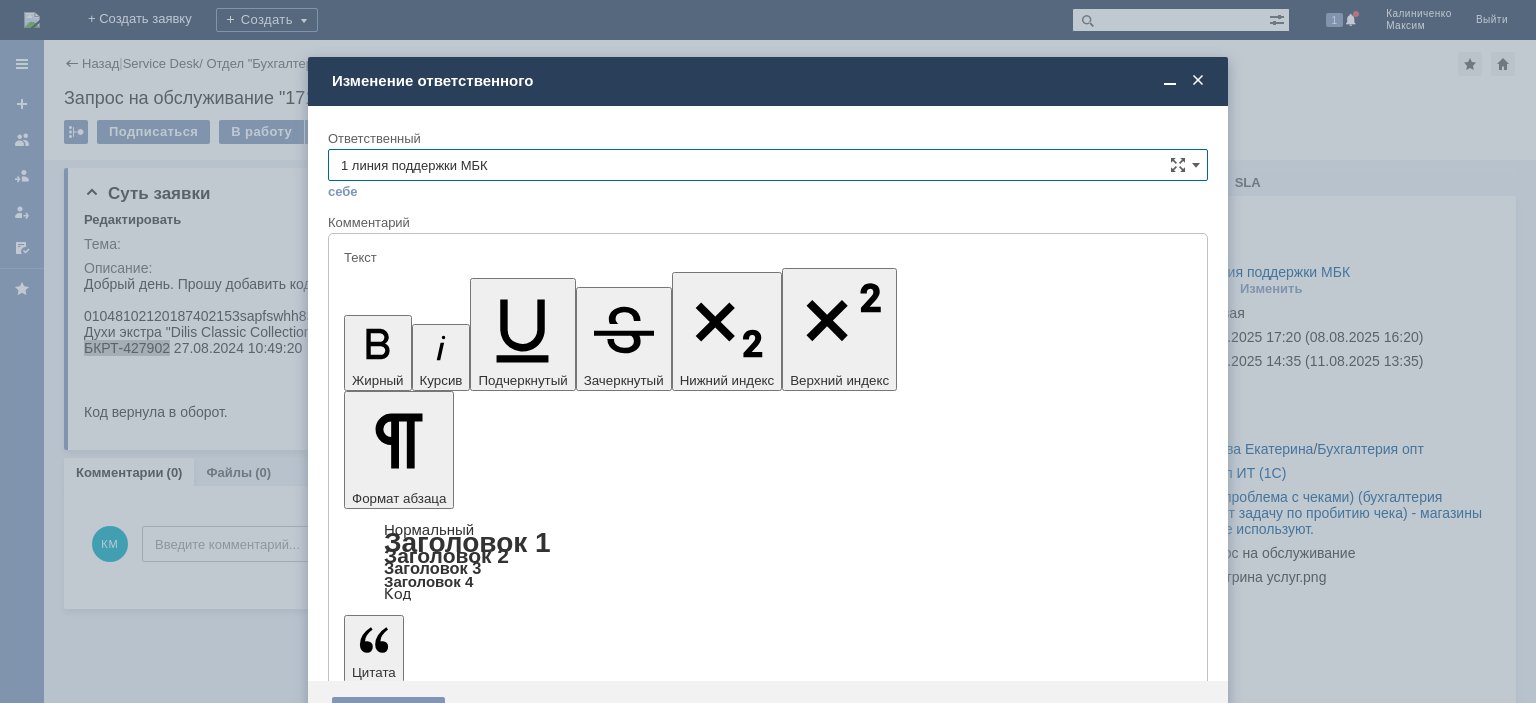 scroll, scrollTop: 0, scrollLeft: 0, axis: both 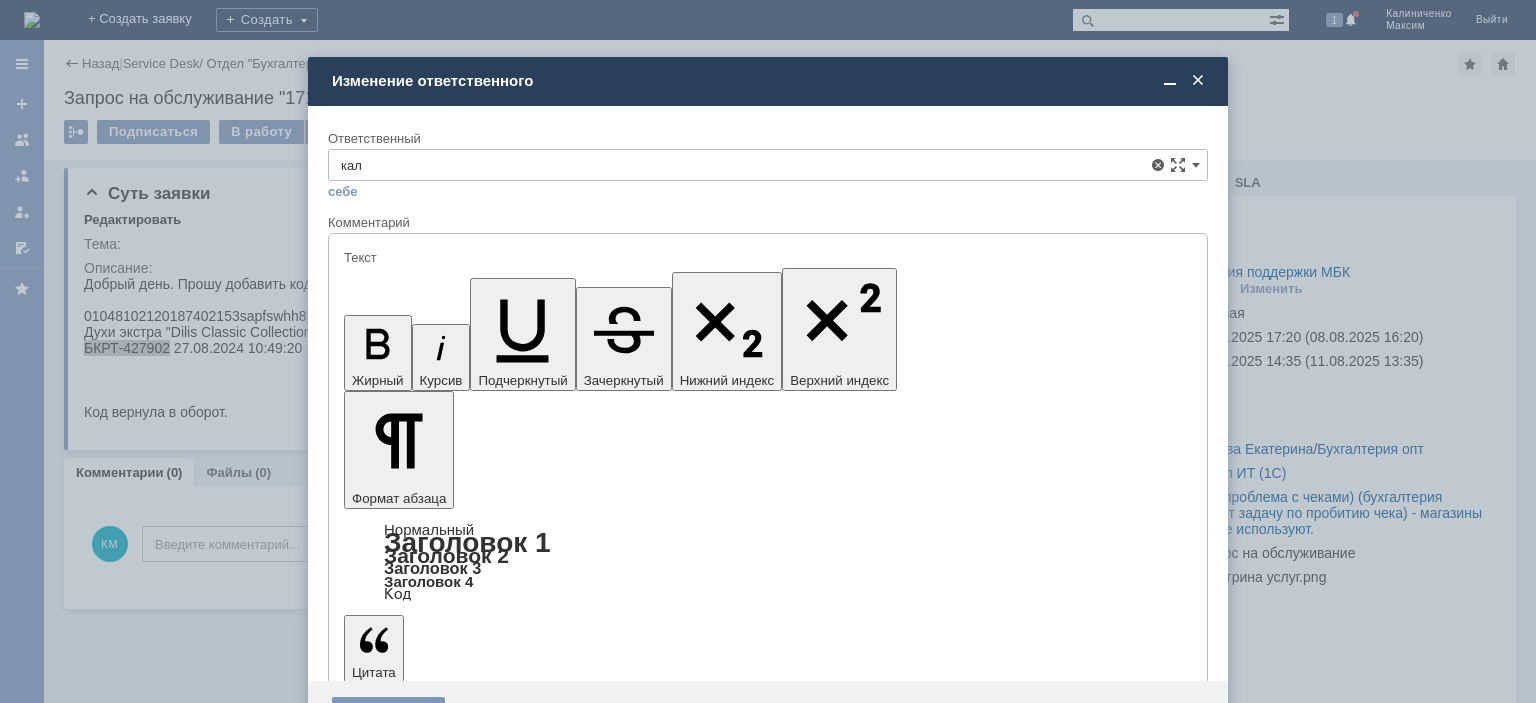 click on "Калиниченко Максим" at bounding box center [768, 377] 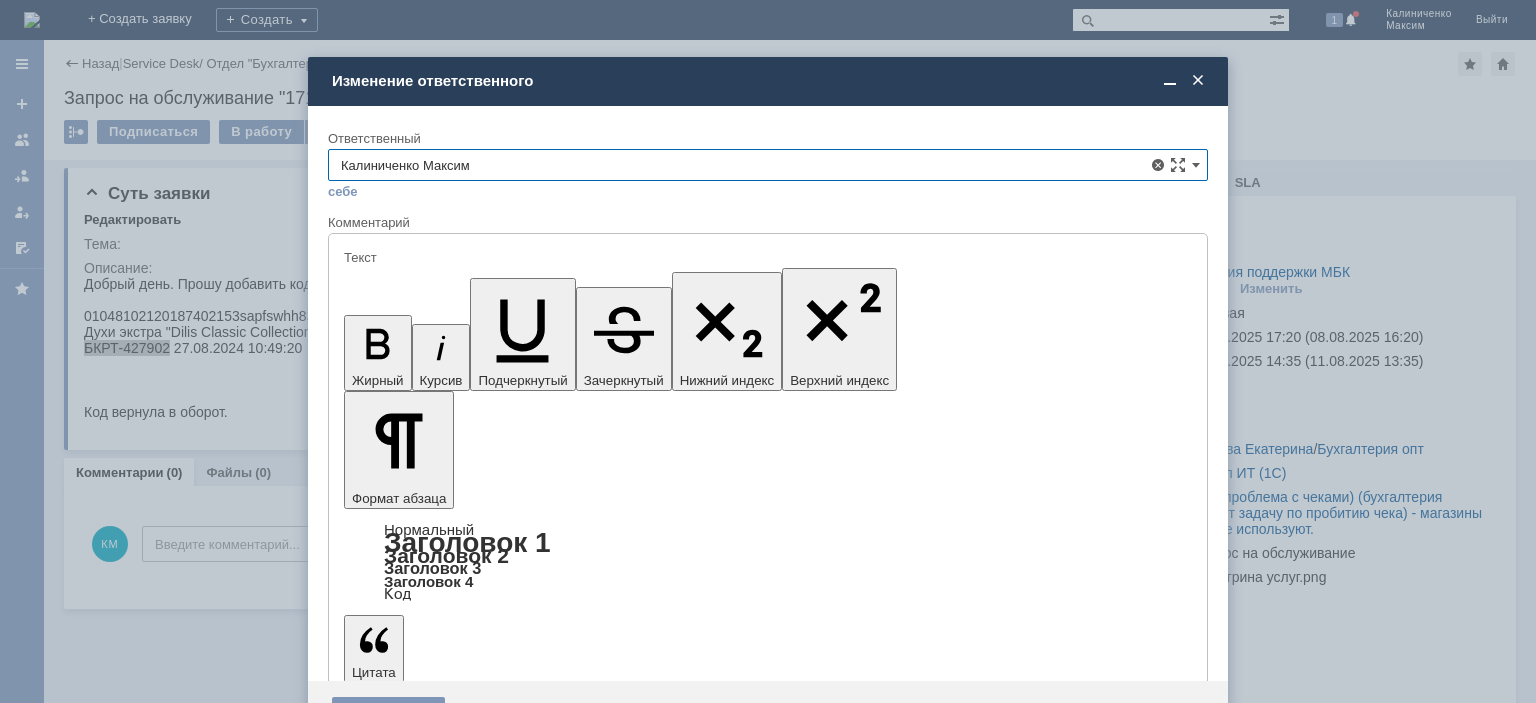 type on "Калиниченко Максим" 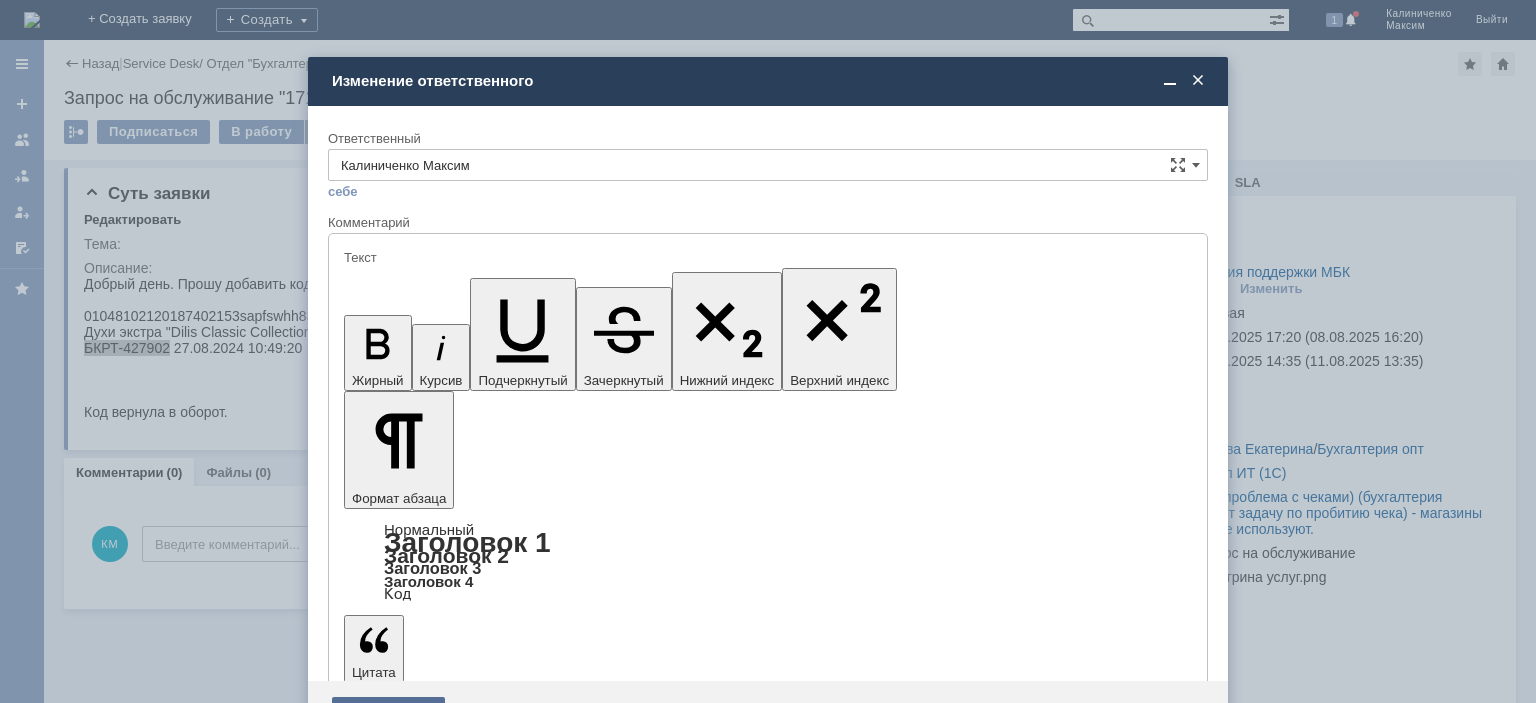 click on "Сохранить" at bounding box center (388, 713) 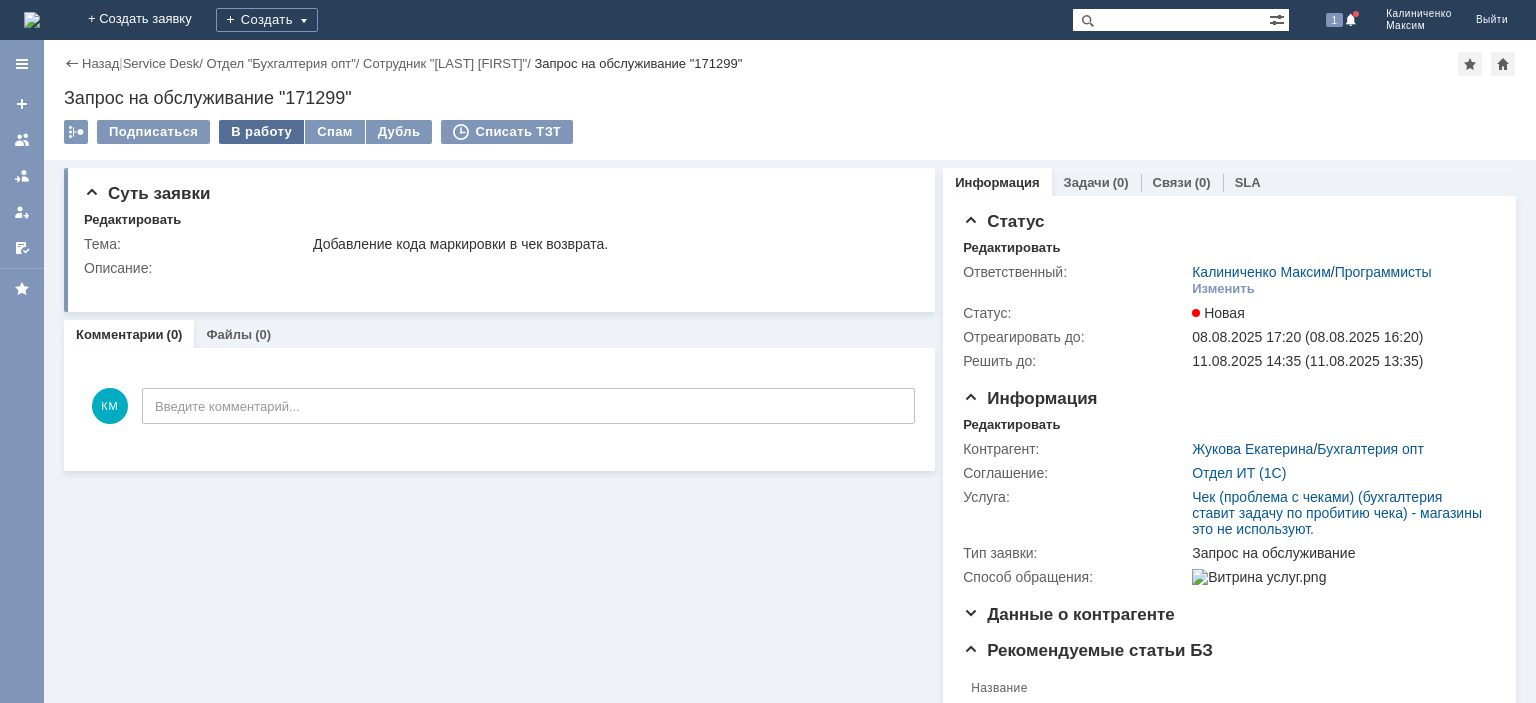 scroll, scrollTop: 0, scrollLeft: 0, axis: both 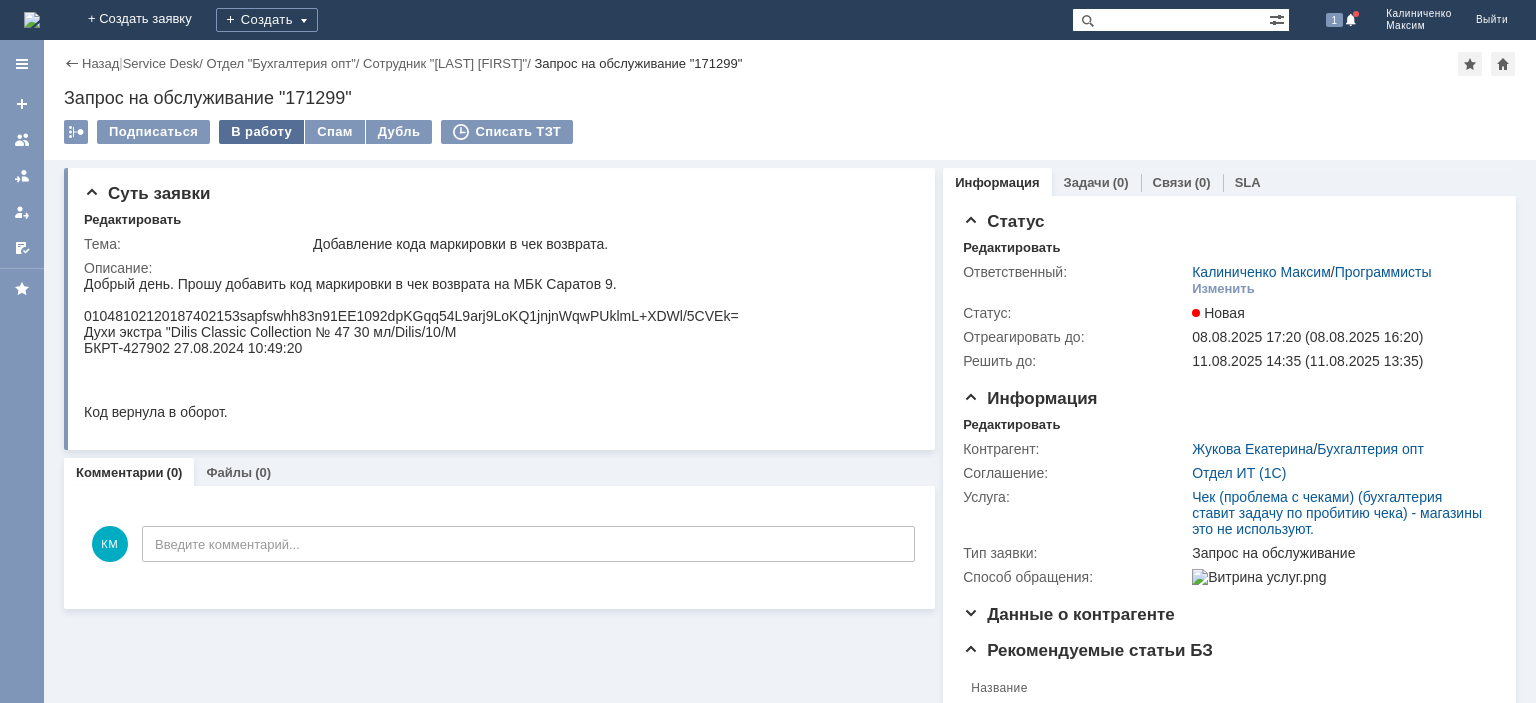 click on "В работу" at bounding box center [261, 132] 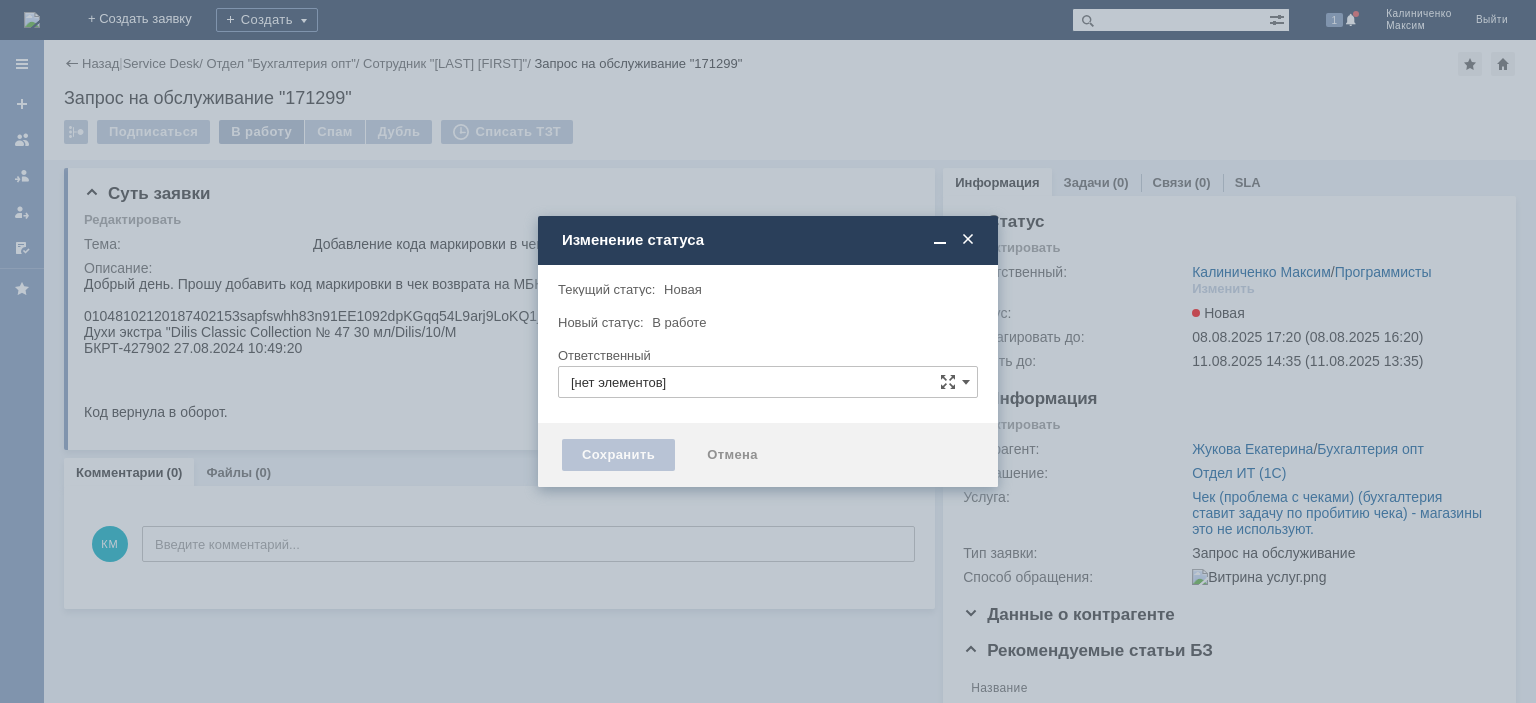 type on "Калиниченко Максим" 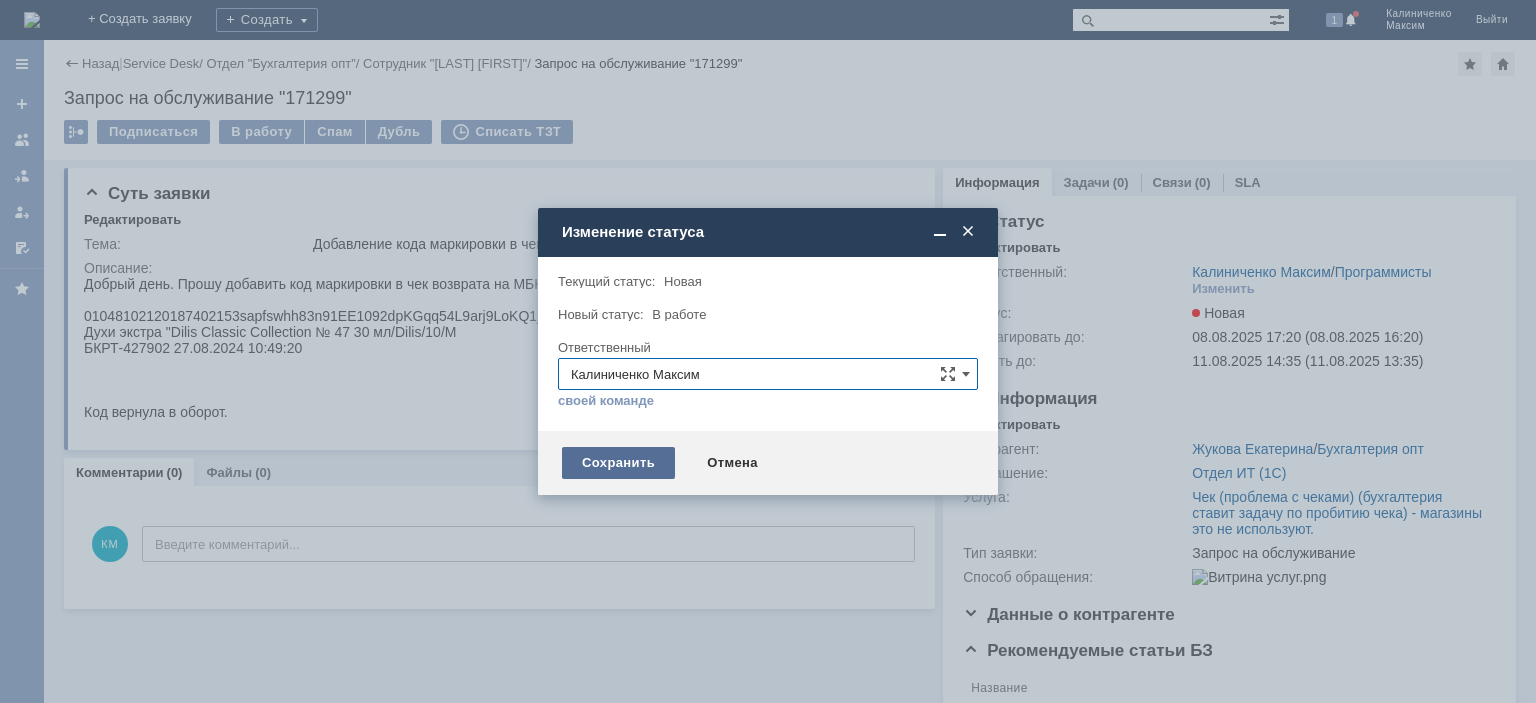 click on "Сохранить" at bounding box center (618, 463) 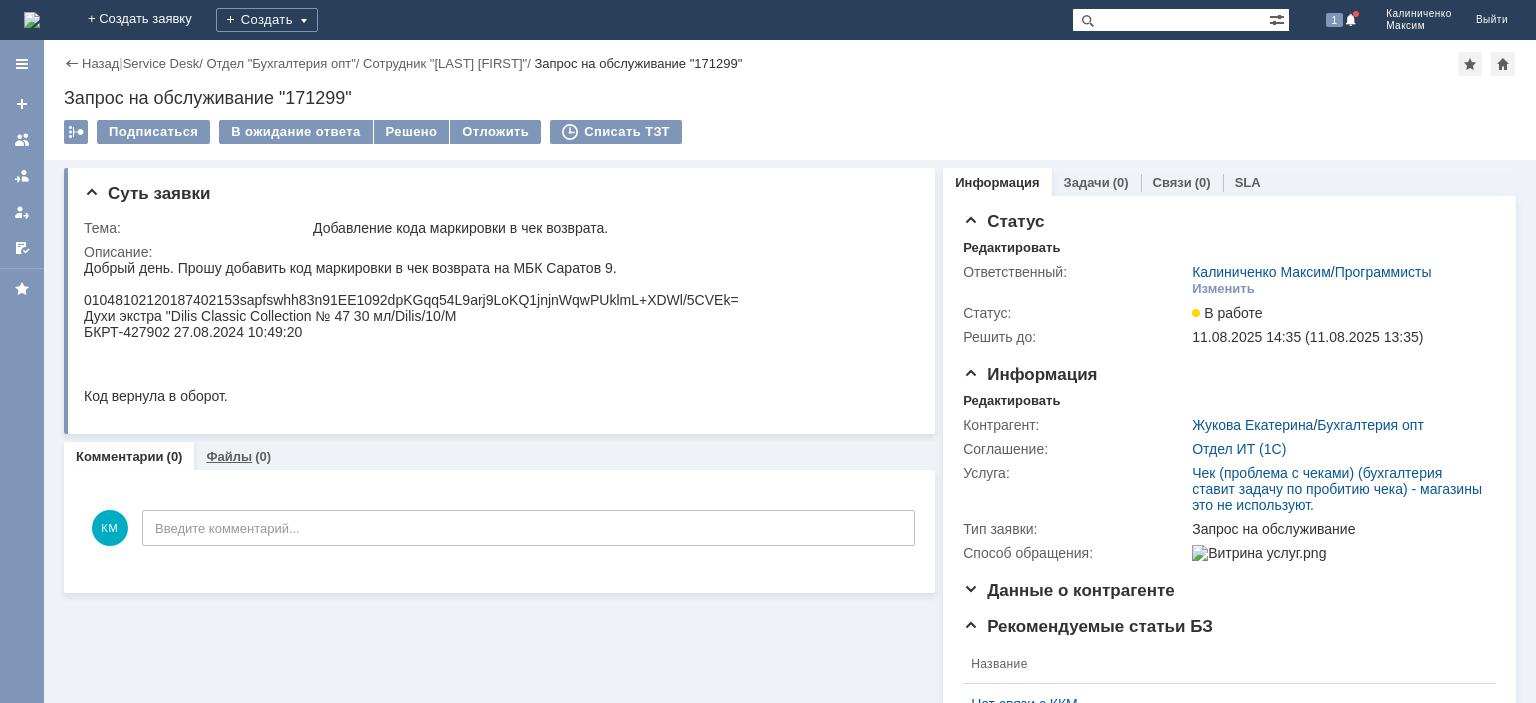 scroll, scrollTop: 0, scrollLeft: 0, axis: both 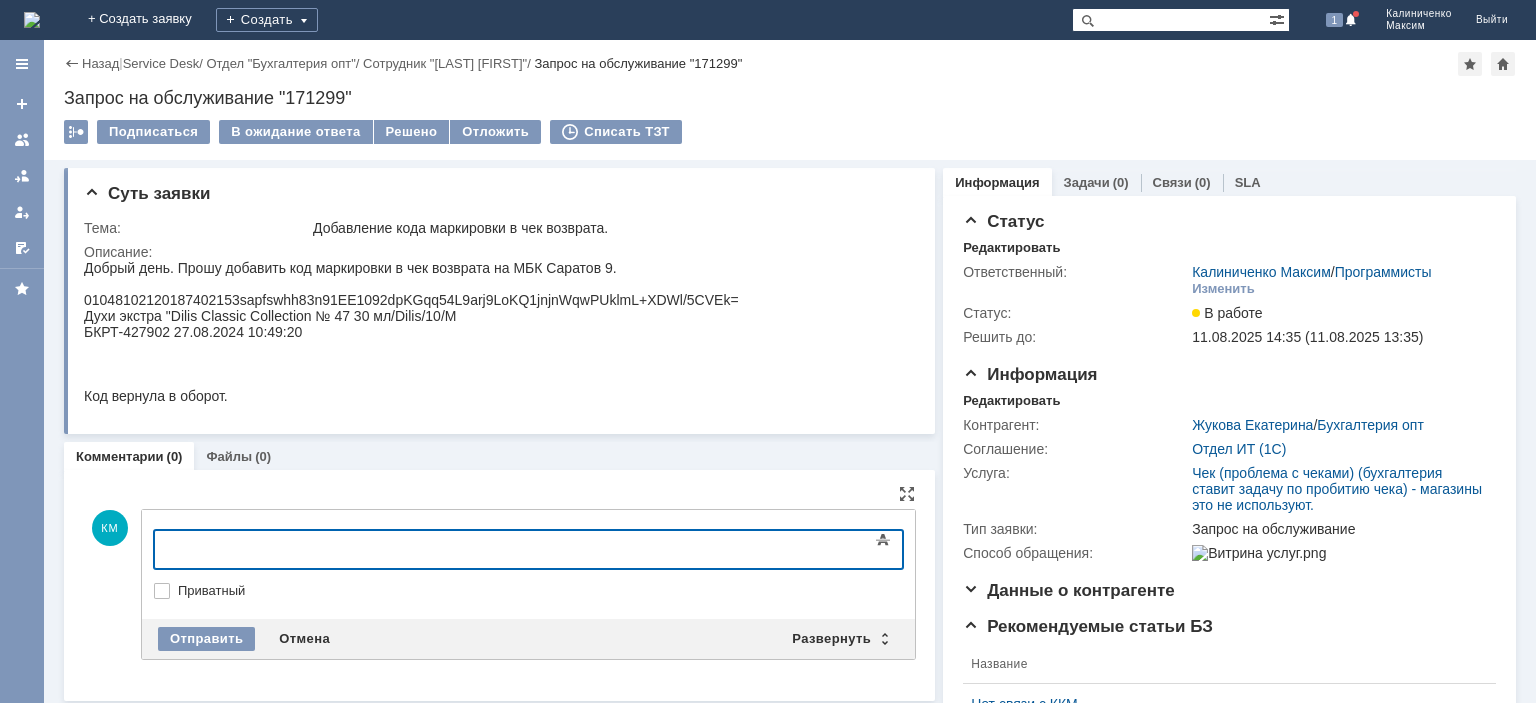 type 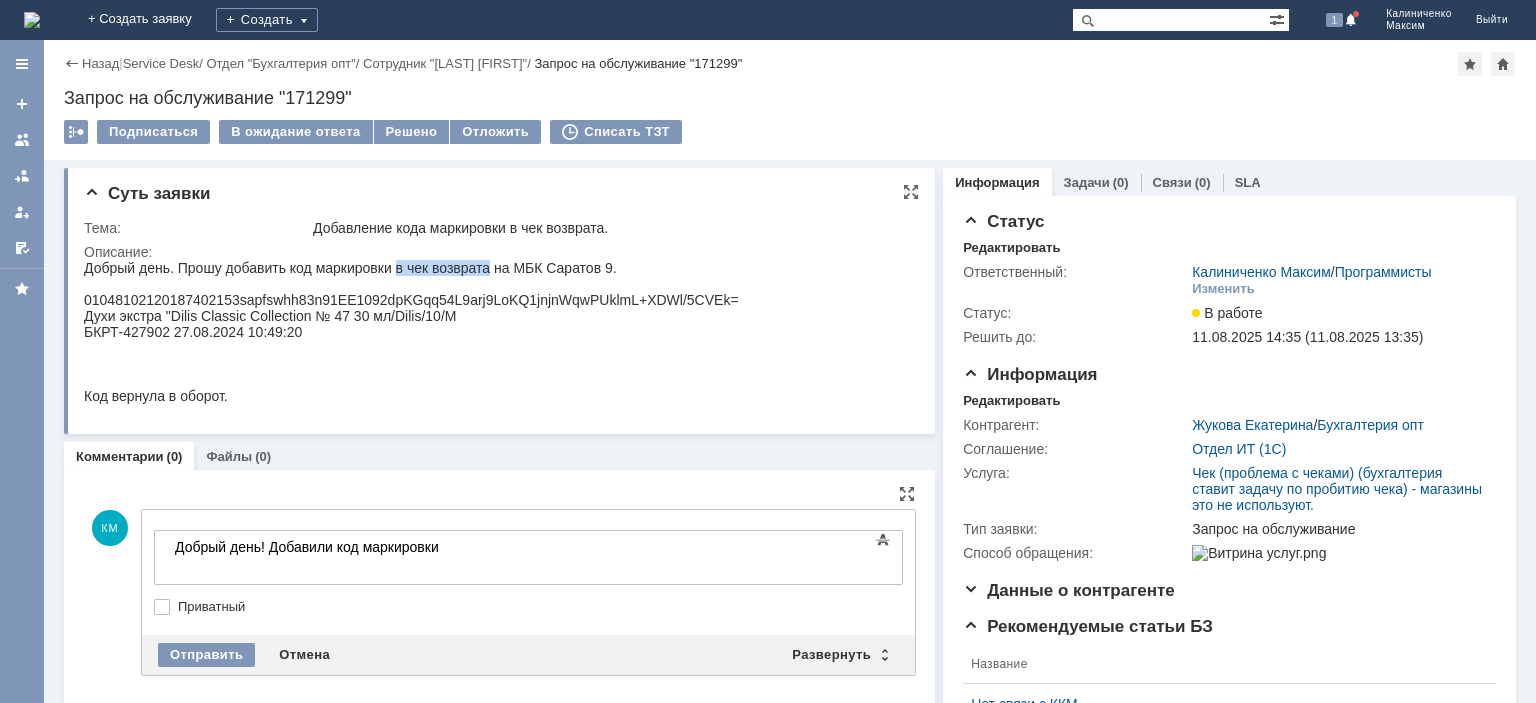 drag, startPoint x: 396, startPoint y: 264, endPoint x: 490, endPoint y: 268, distance: 94.08507 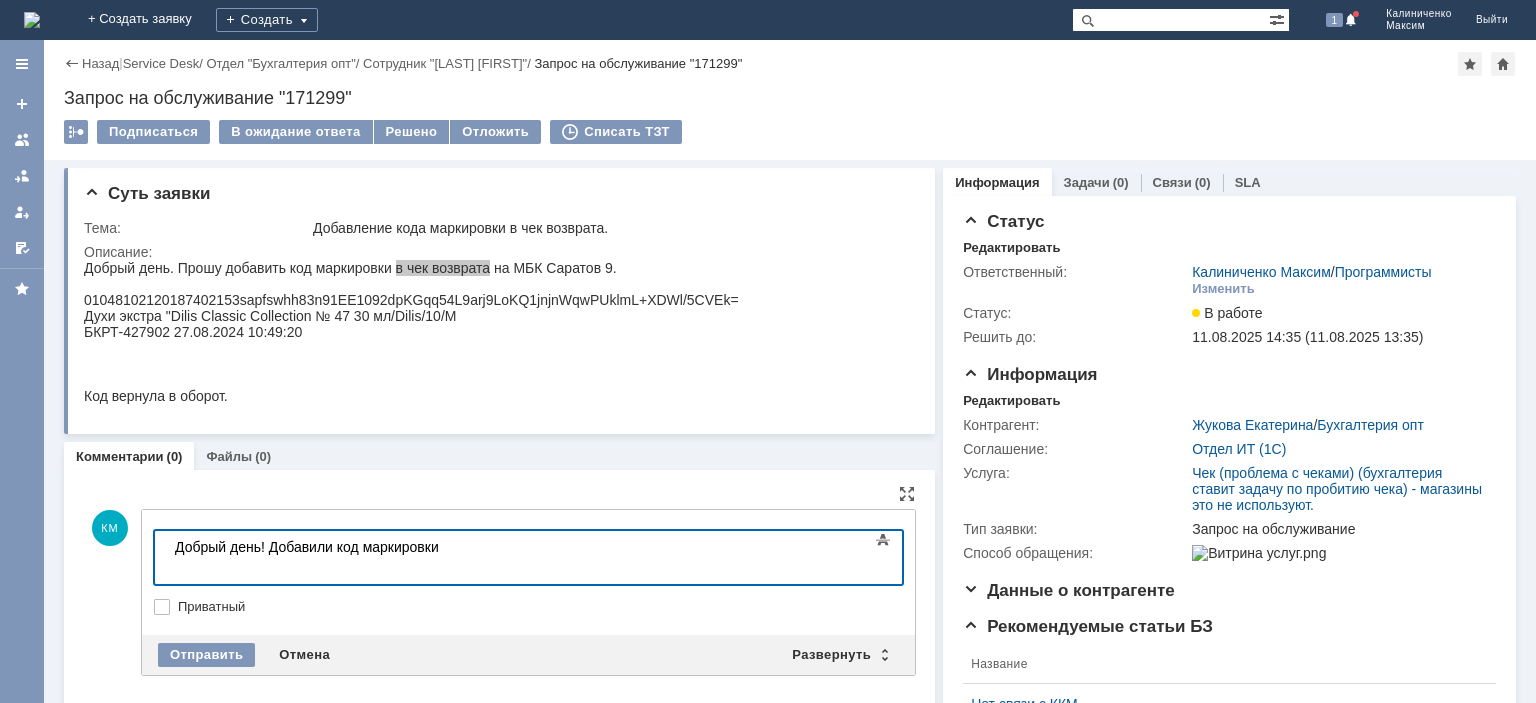 click on "Добрый день! Добавили код маркировки" at bounding box center [317, 555] 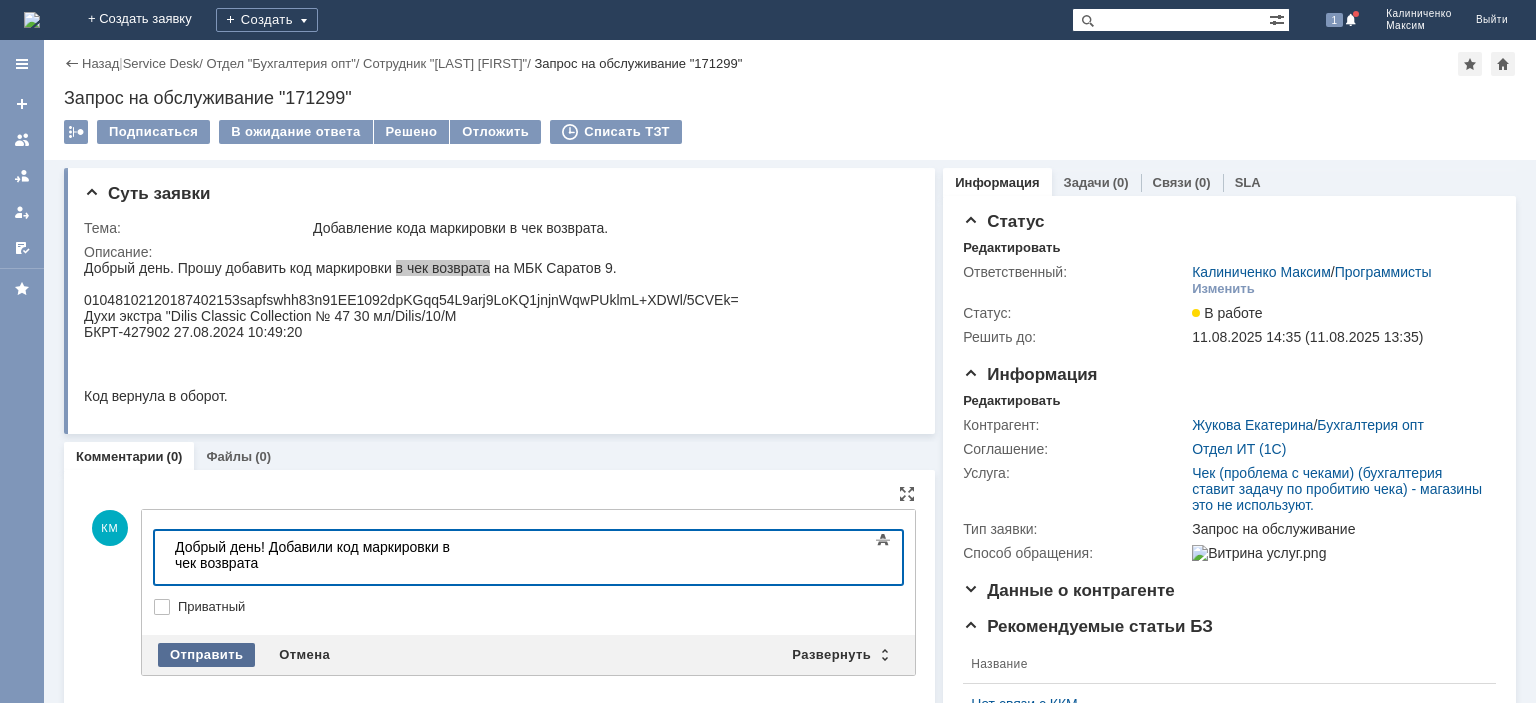 click on "Отправить" at bounding box center (206, 655) 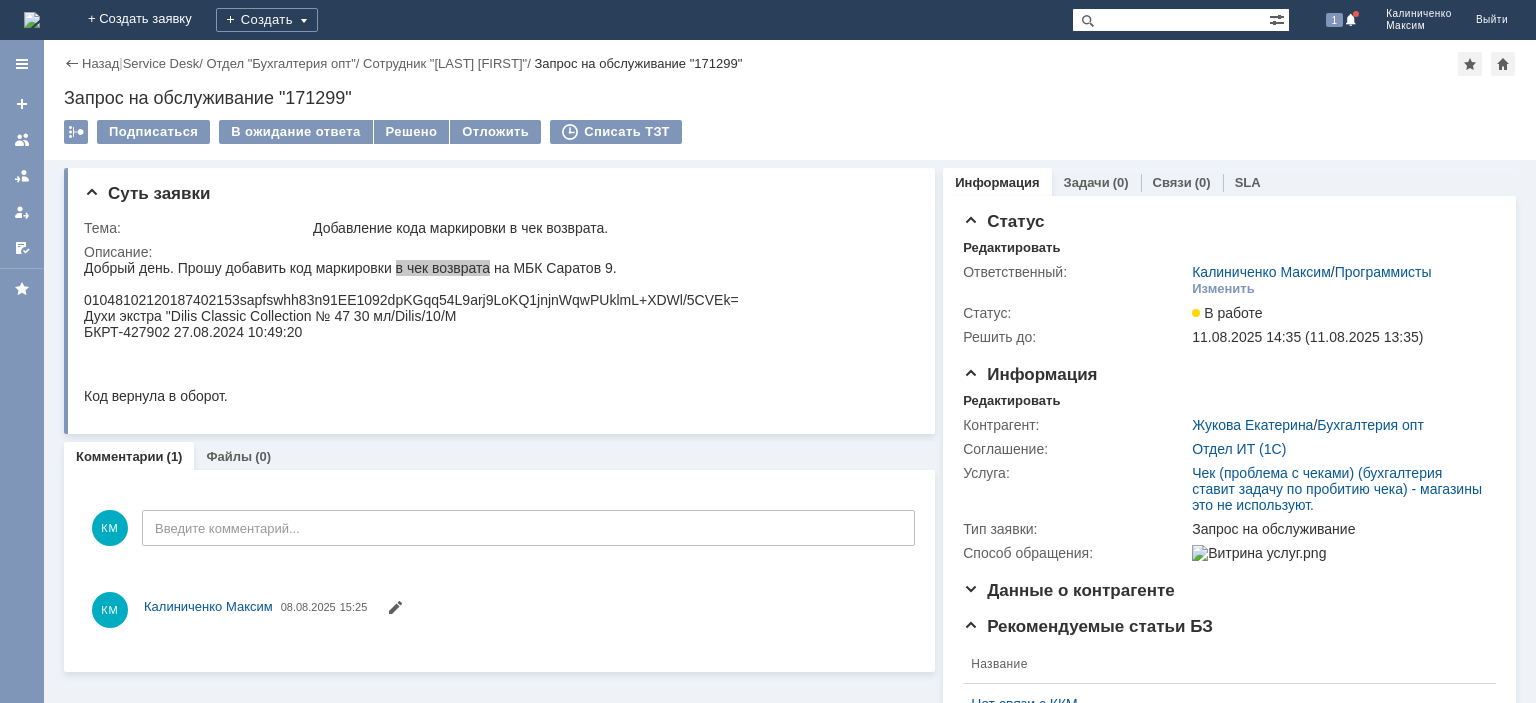 scroll, scrollTop: 0, scrollLeft: 0, axis: both 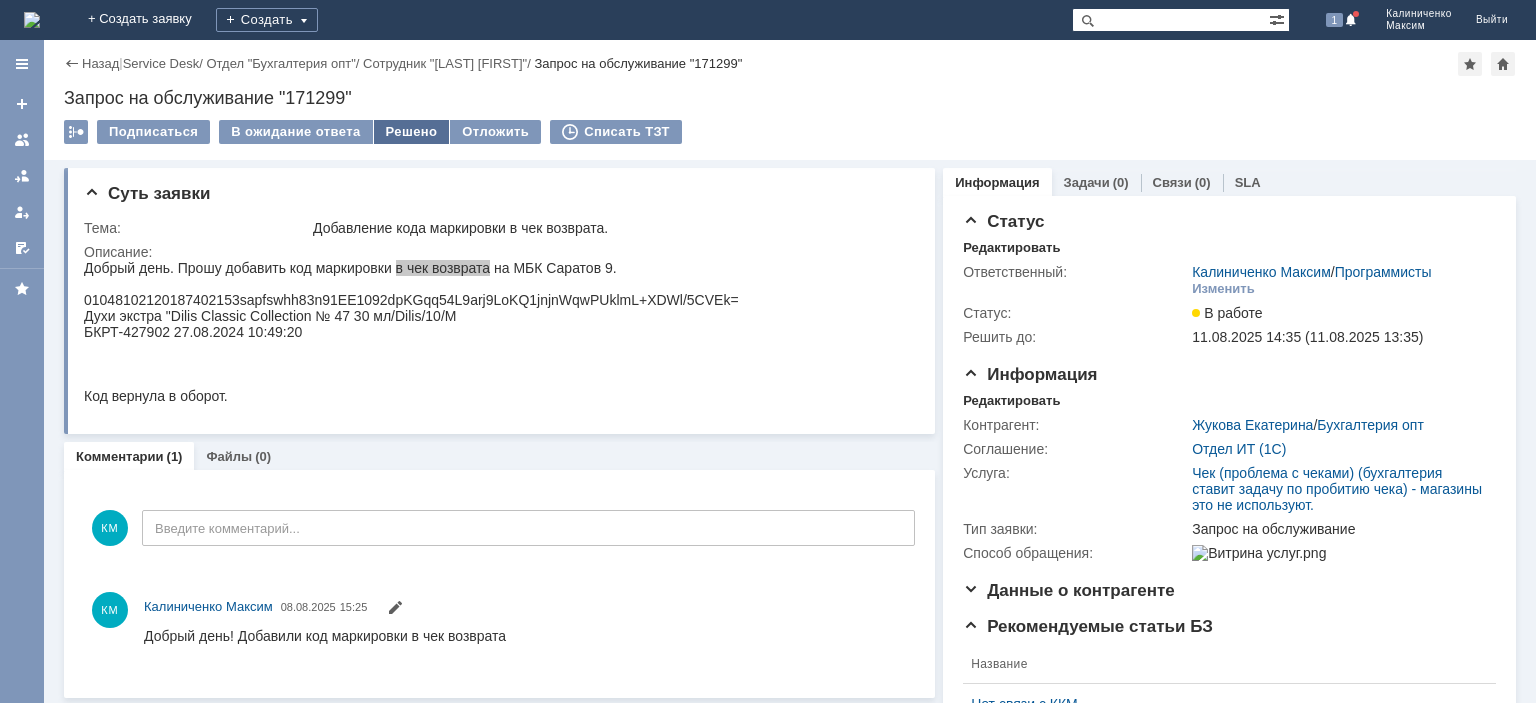 click on "Решено" at bounding box center [412, 132] 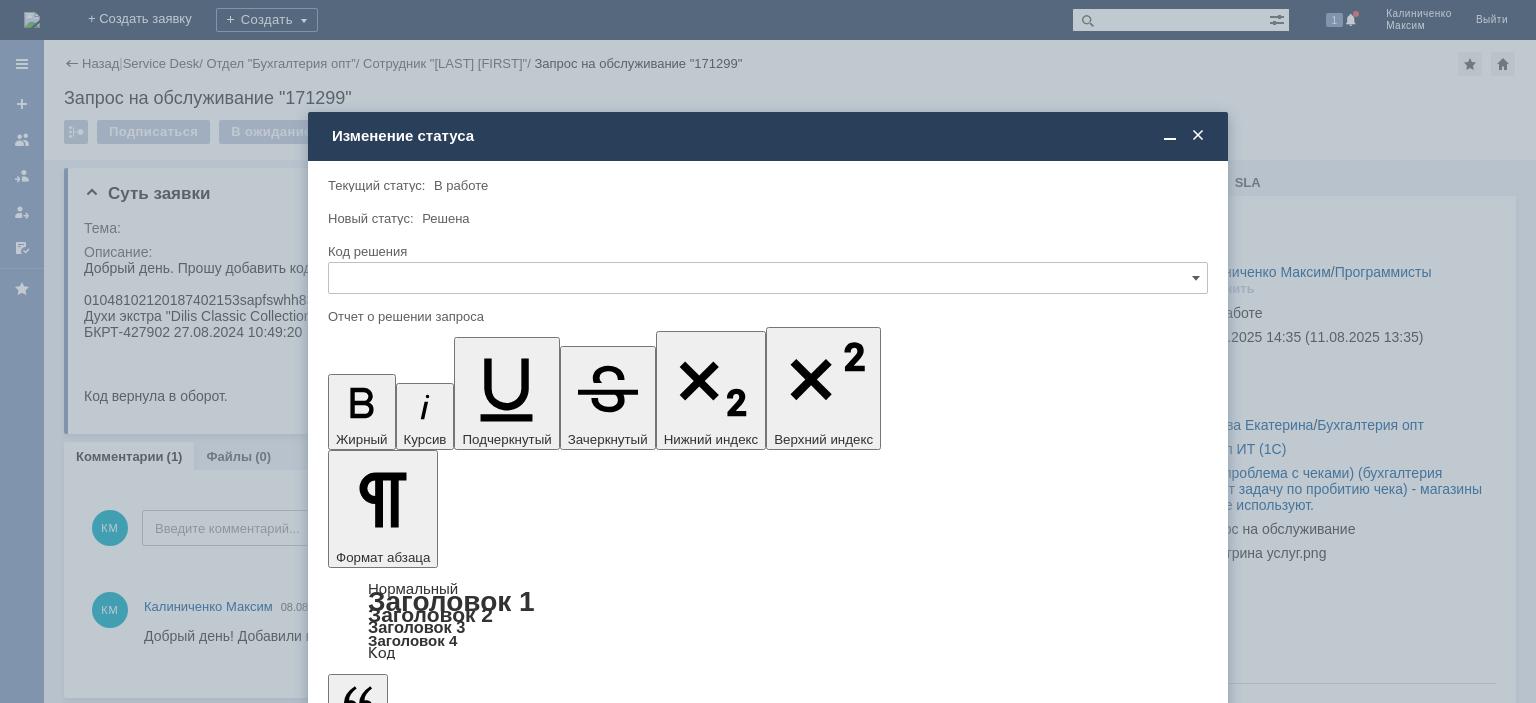 scroll, scrollTop: 0, scrollLeft: 0, axis: both 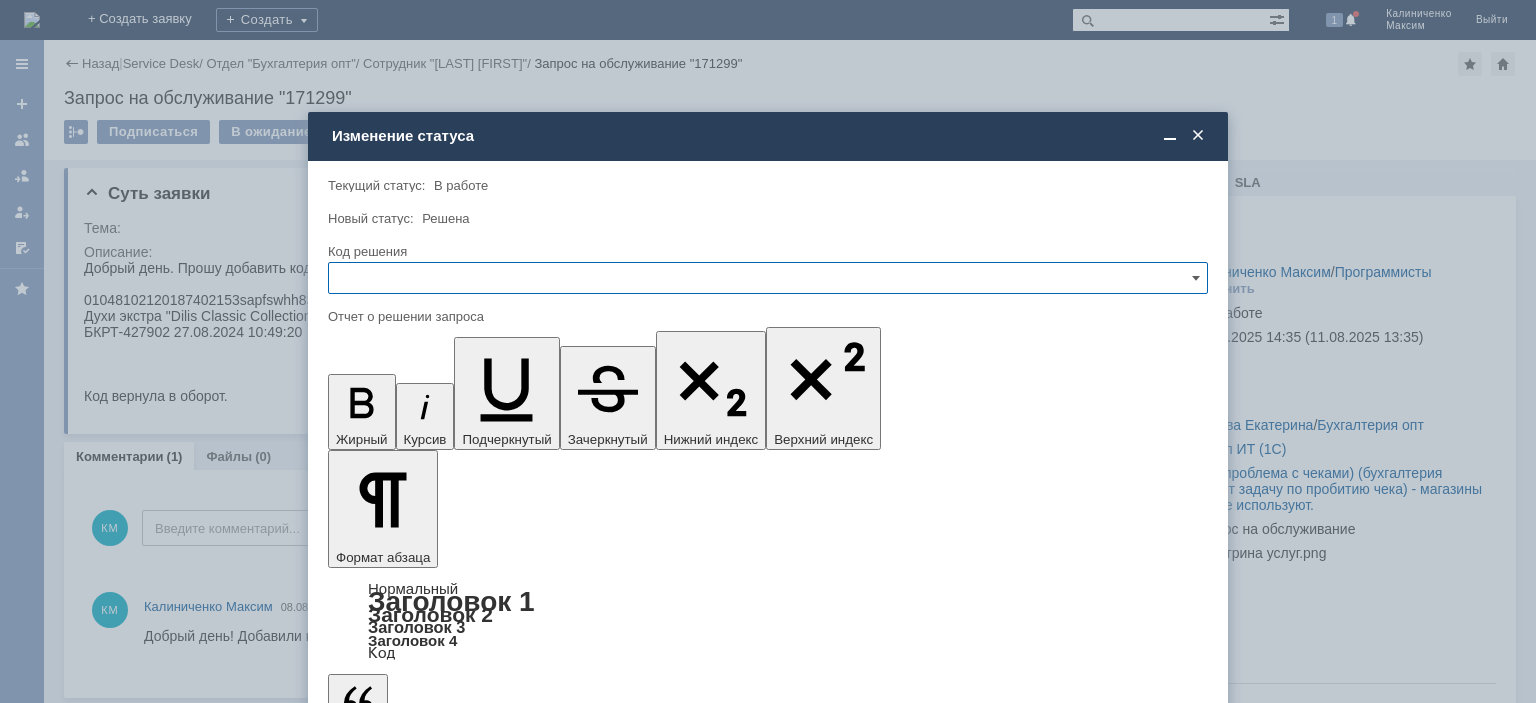 click at bounding box center [768, 278] 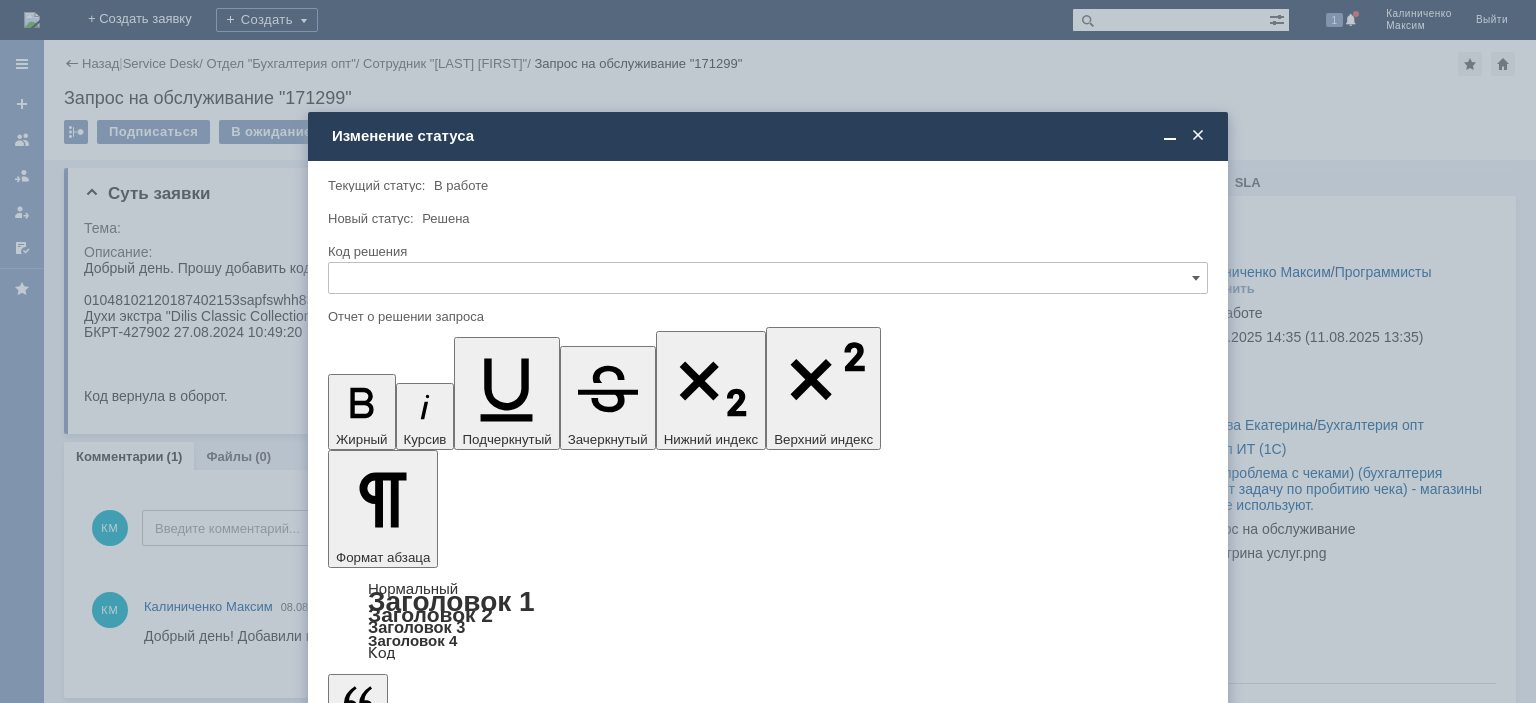 drag, startPoint x: 390, startPoint y: 404, endPoint x: 61, endPoint y: 46, distance: 486.21497 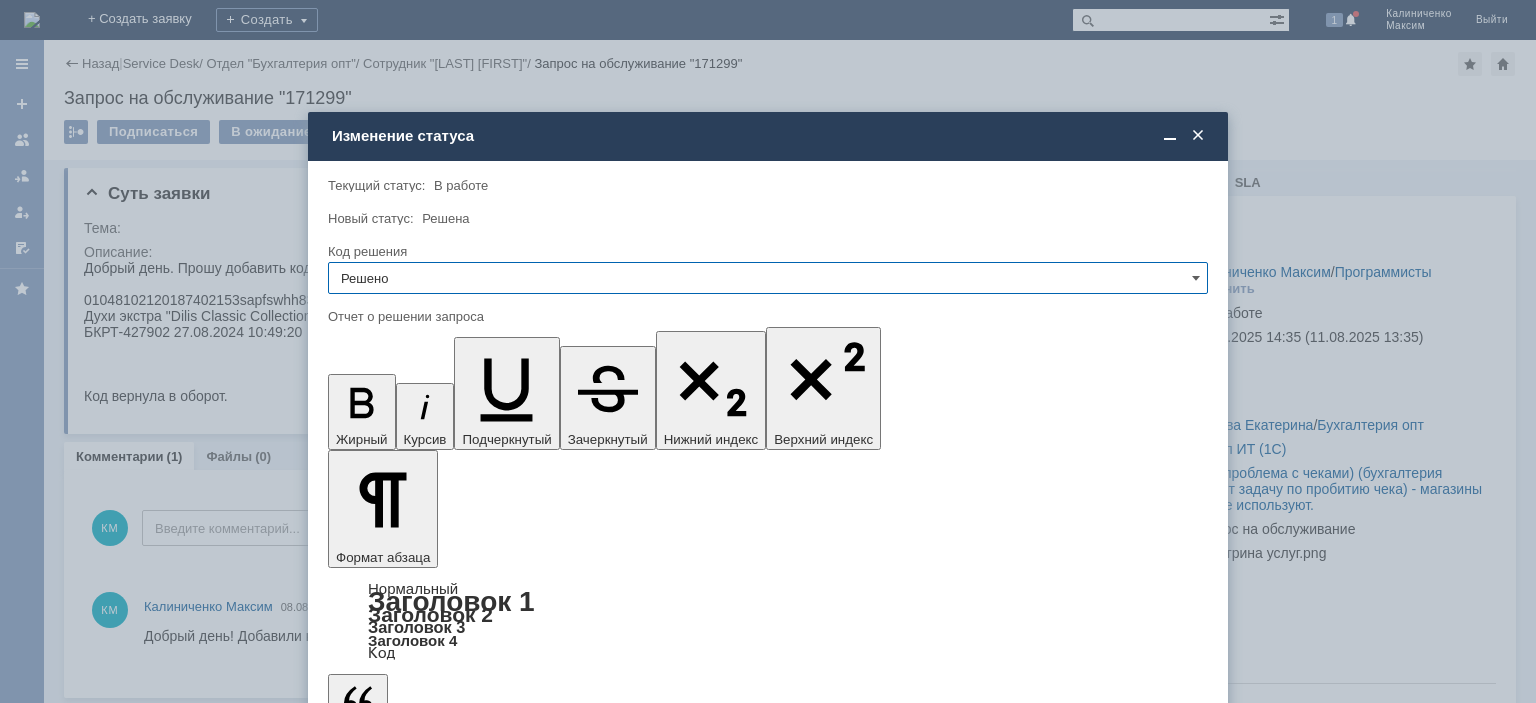 type on "Решено" 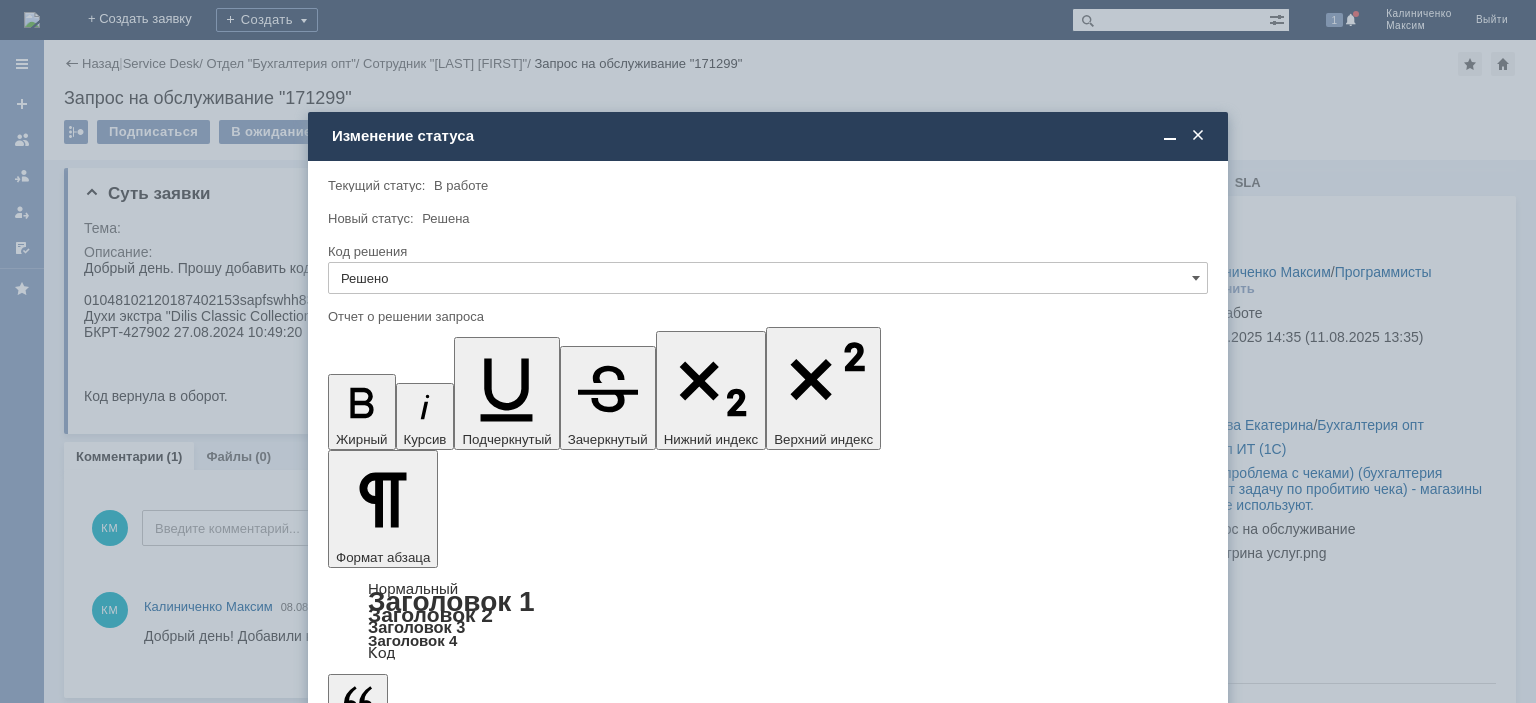 click on "Сохранить" at bounding box center [388, 768] 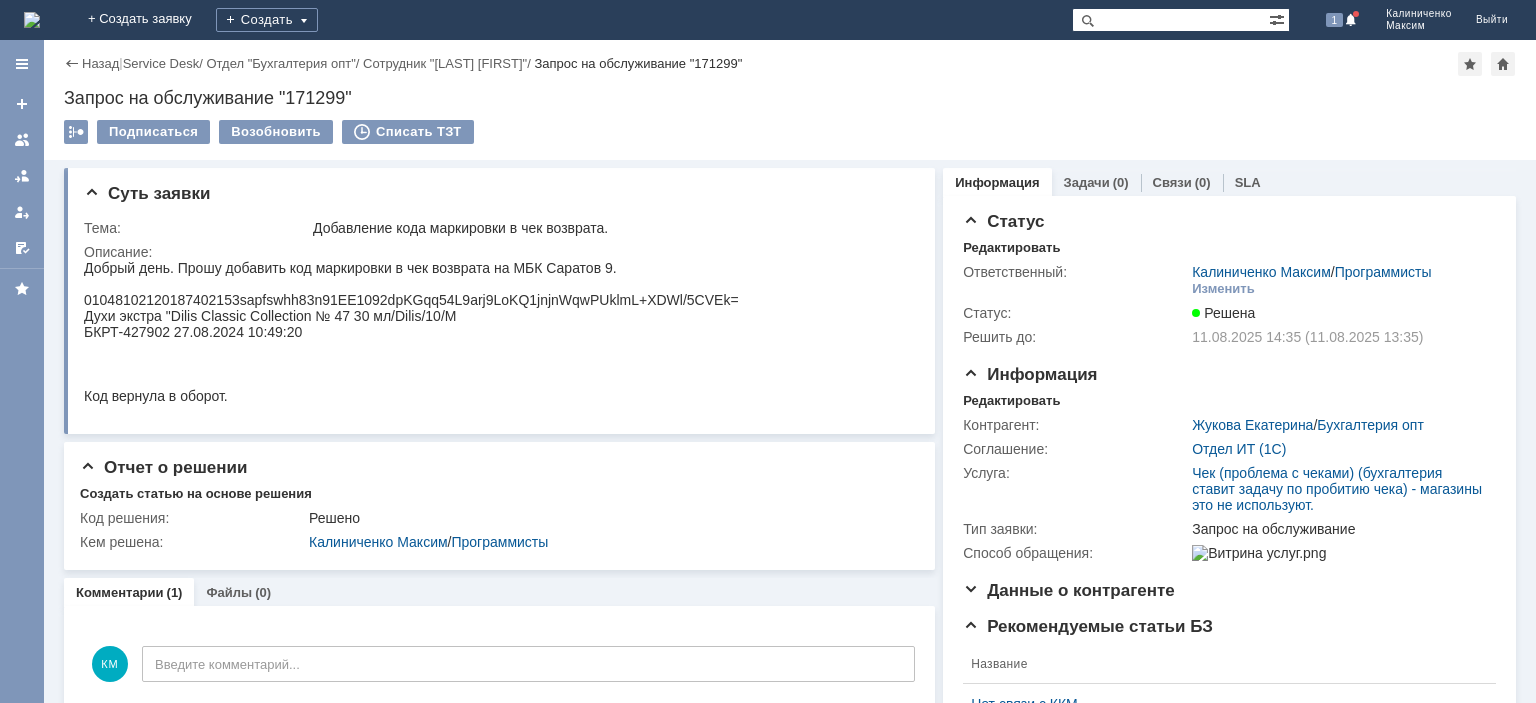 scroll, scrollTop: 0, scrollLeft: 0, axis: both 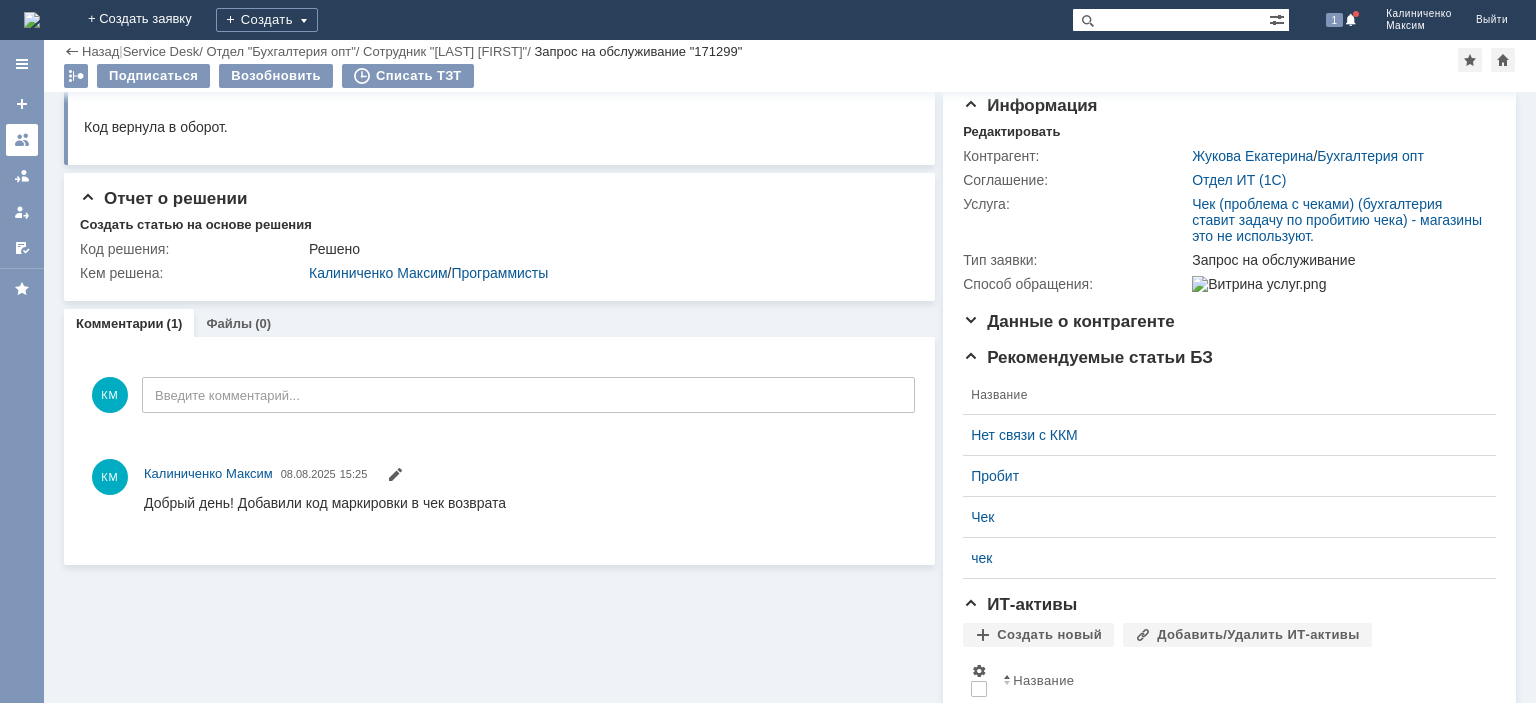 click at bounding box center (22, 140) 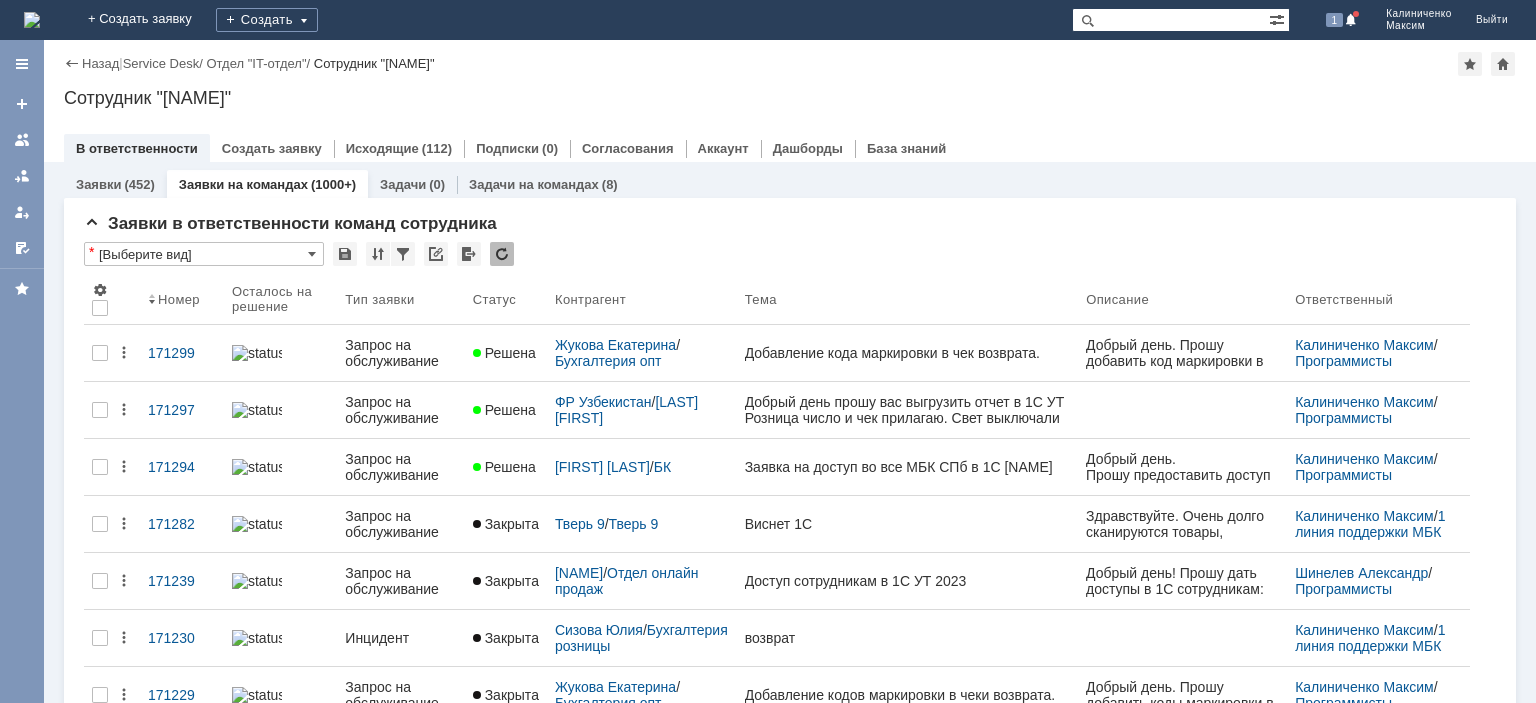 scroll, scrollTop: 0, scrollLeft: 0, axis: both 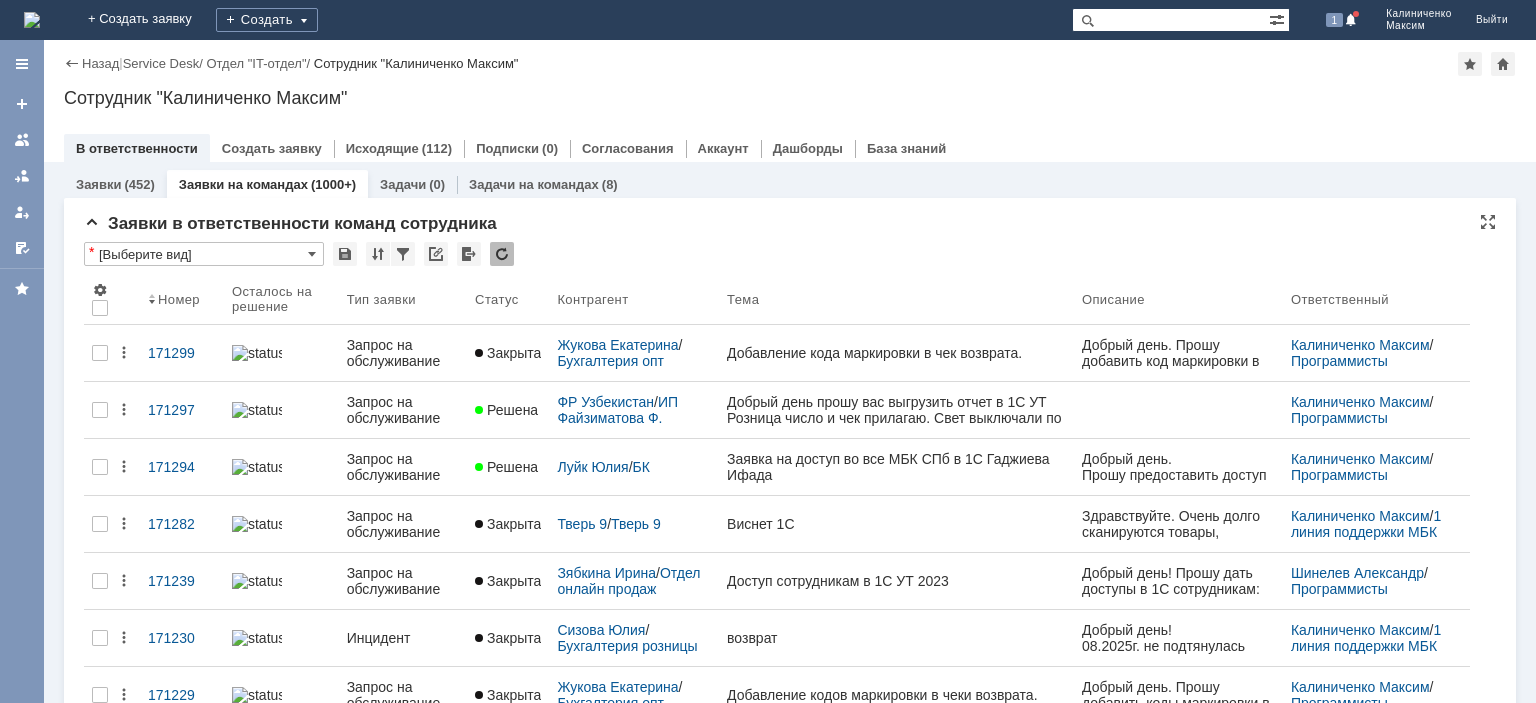 click at bounding box center [502, 254] 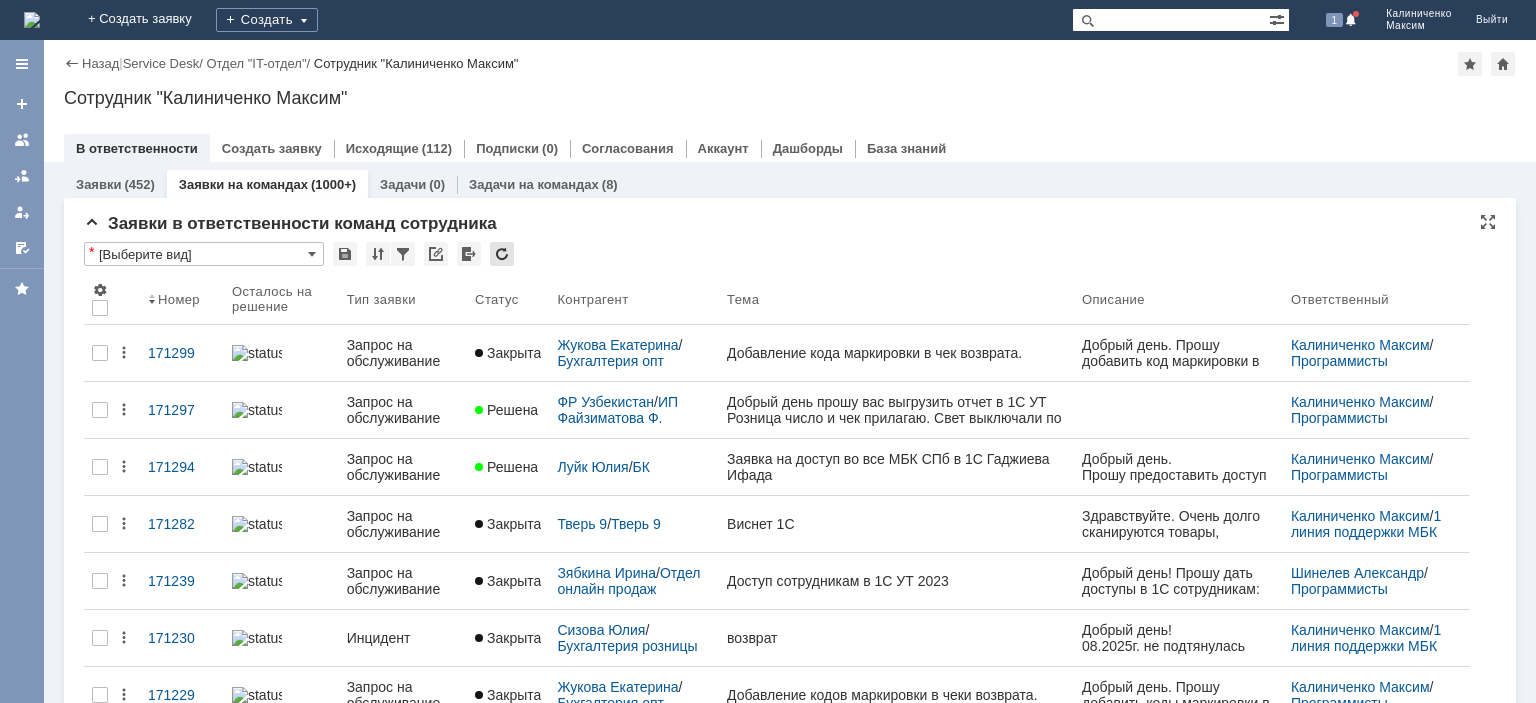 click at bounding box center (502, 254) 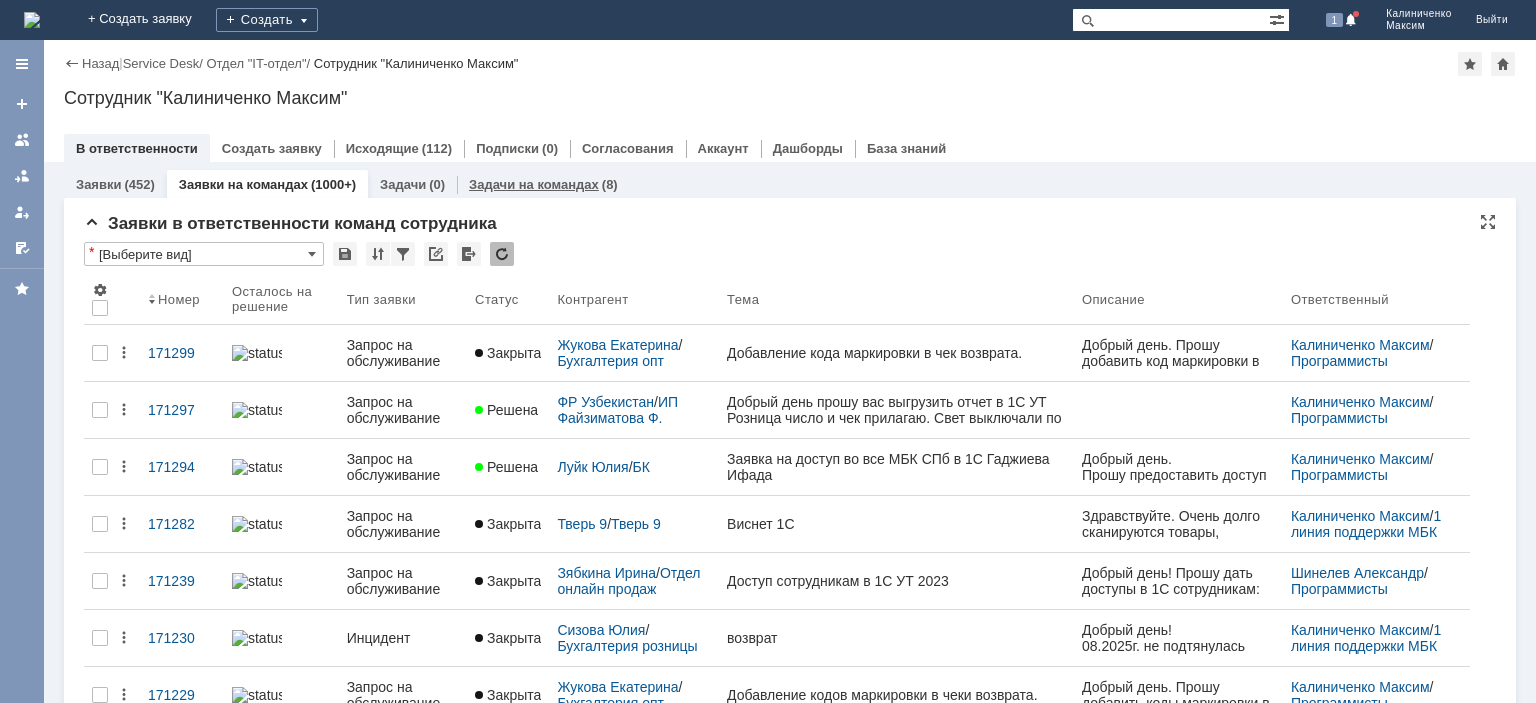 scroll, scrollTop: 0, scrollLeft: 0, axis: both 